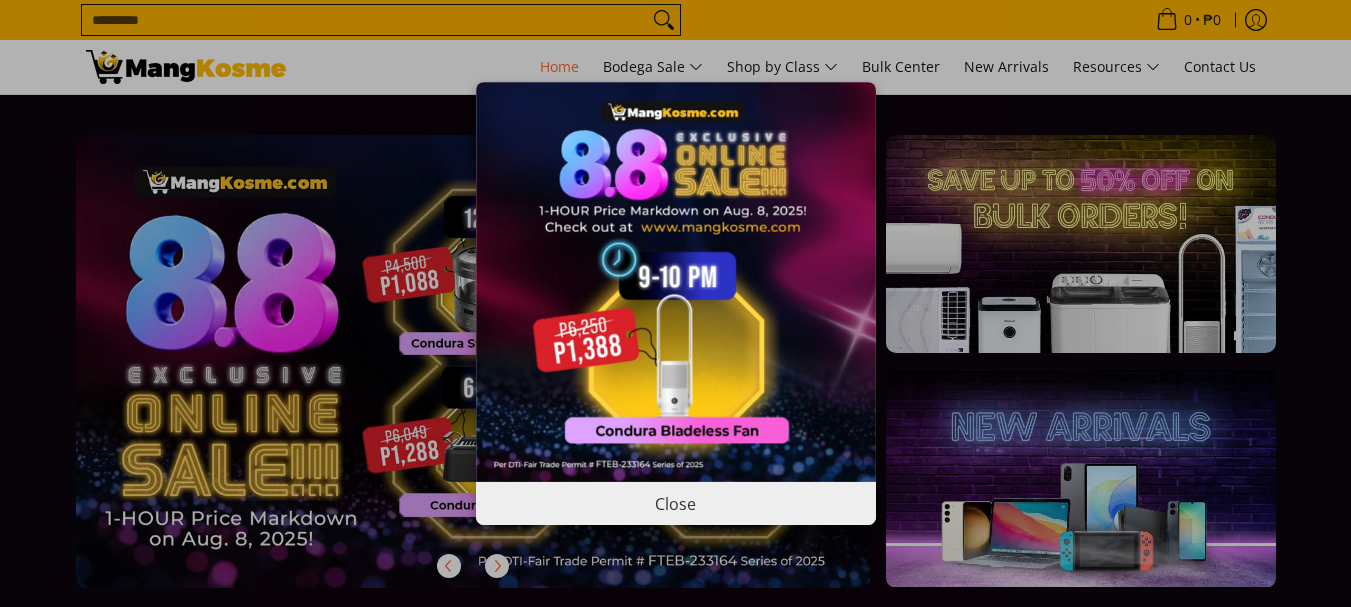 scroll, scrollTop: 0, scrollLeft: 0, axis: both 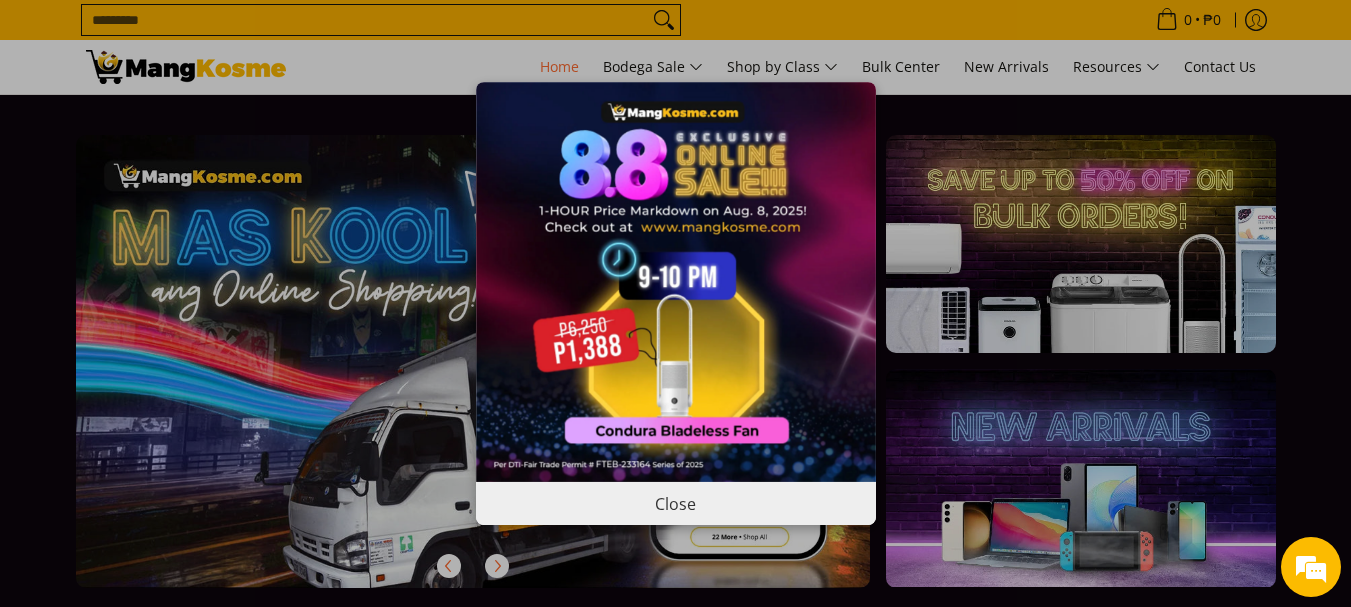 click on "Close" at bounding box center [676, 503] 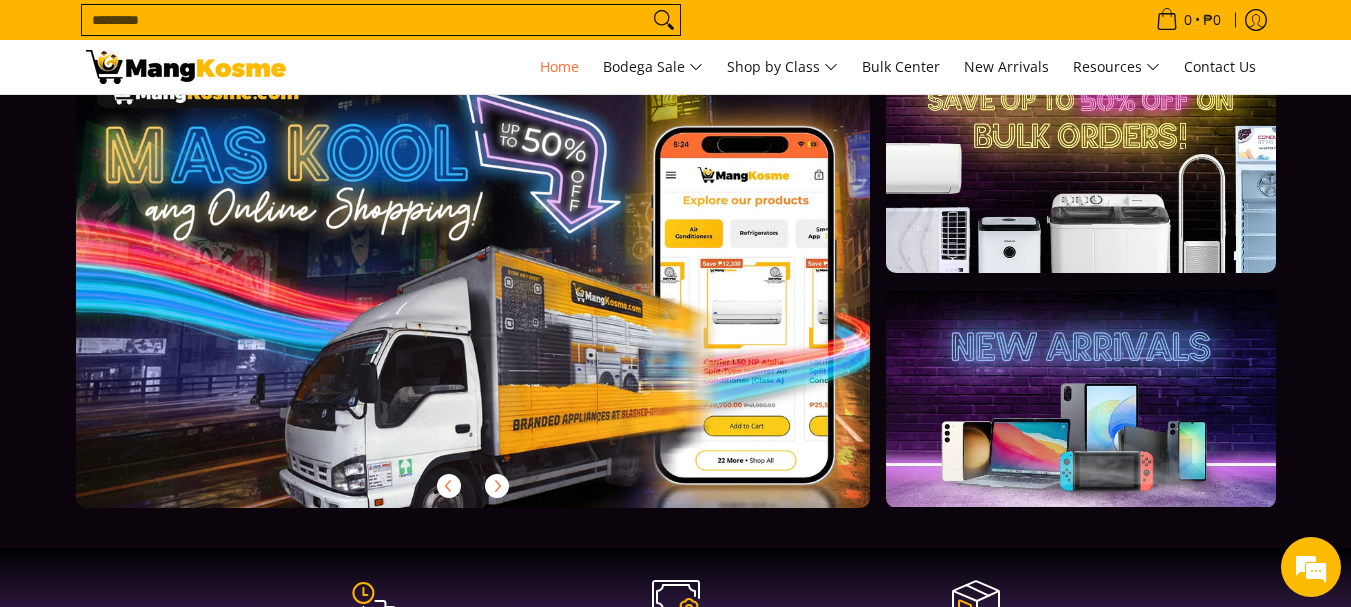scroll, scrollTop: 100, scrollLeft: 0, axis: vertical 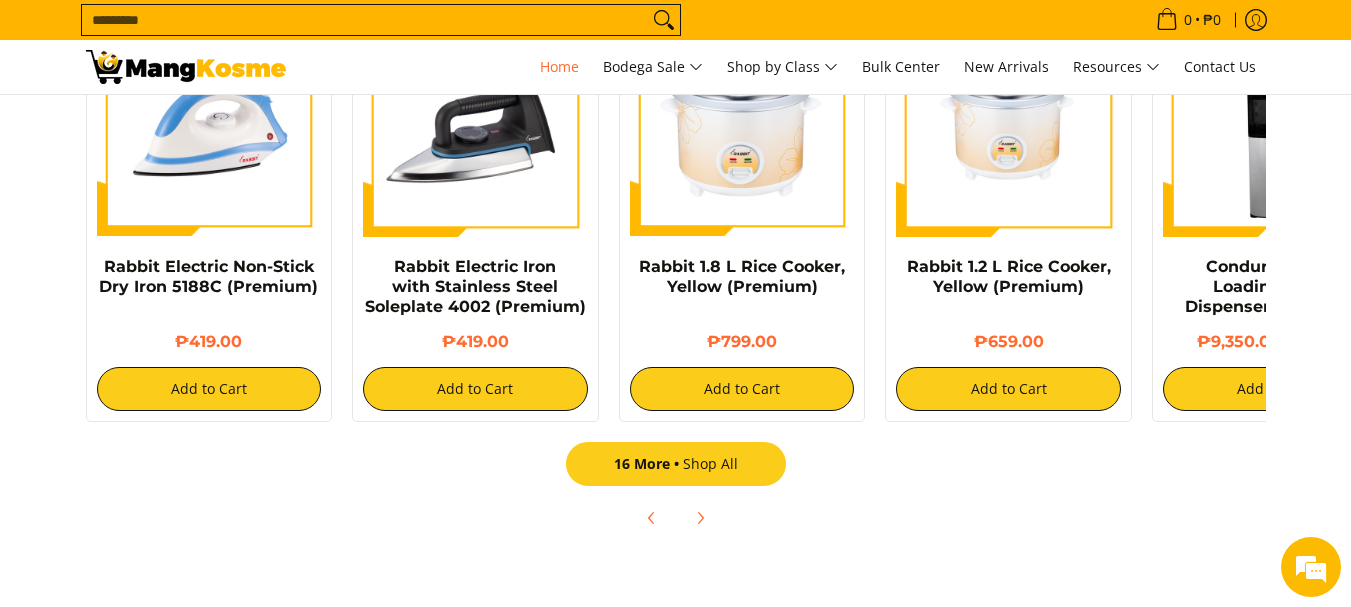 click on "16 More Shop All" at bounding box center (676, 464) 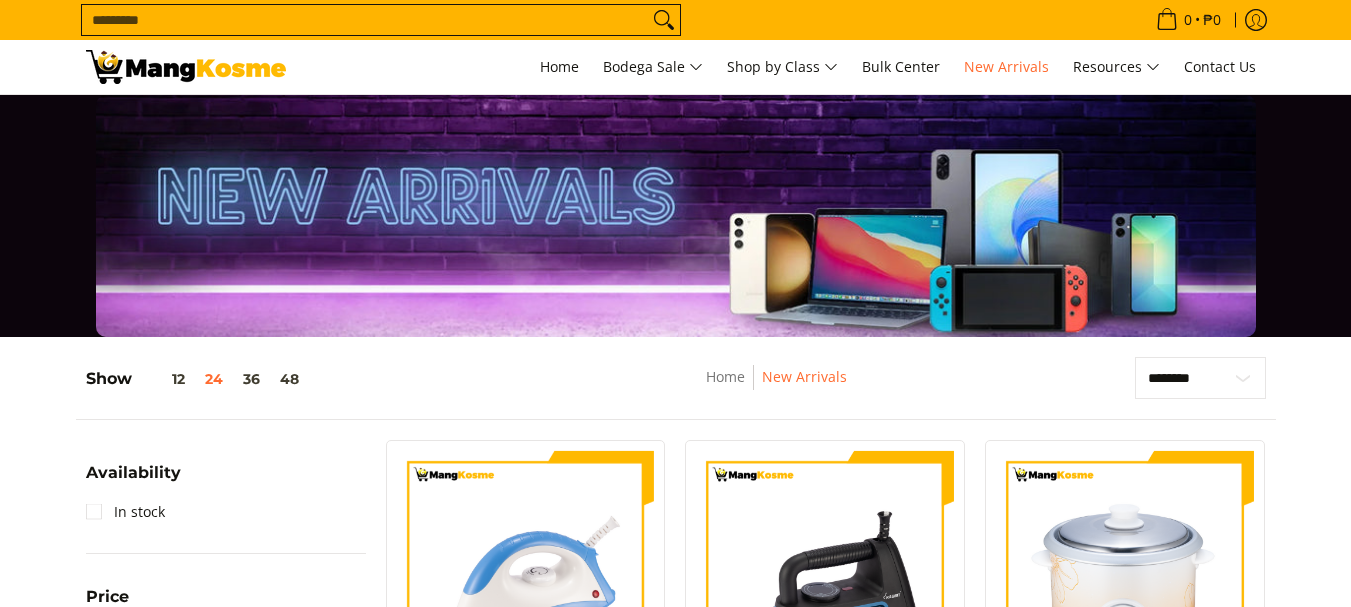 scroll, scrollTop: 700, scrollLeft: 0, axis: vertical 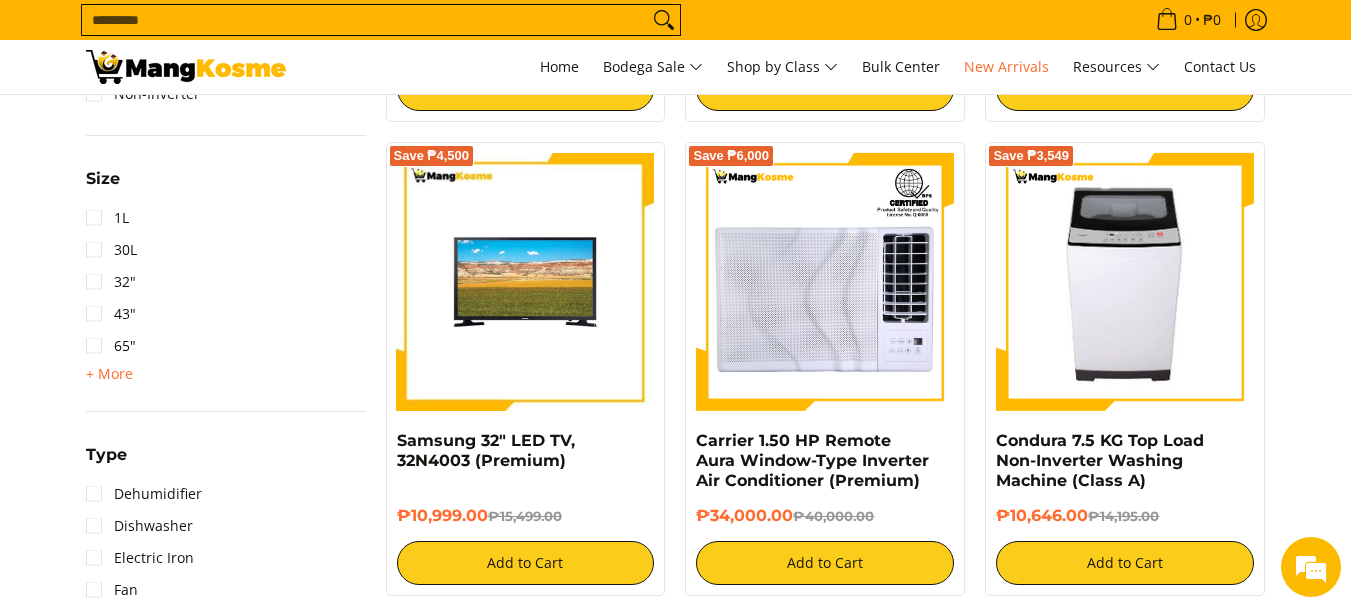 click on "Search..." at bounding box center [365, 20] 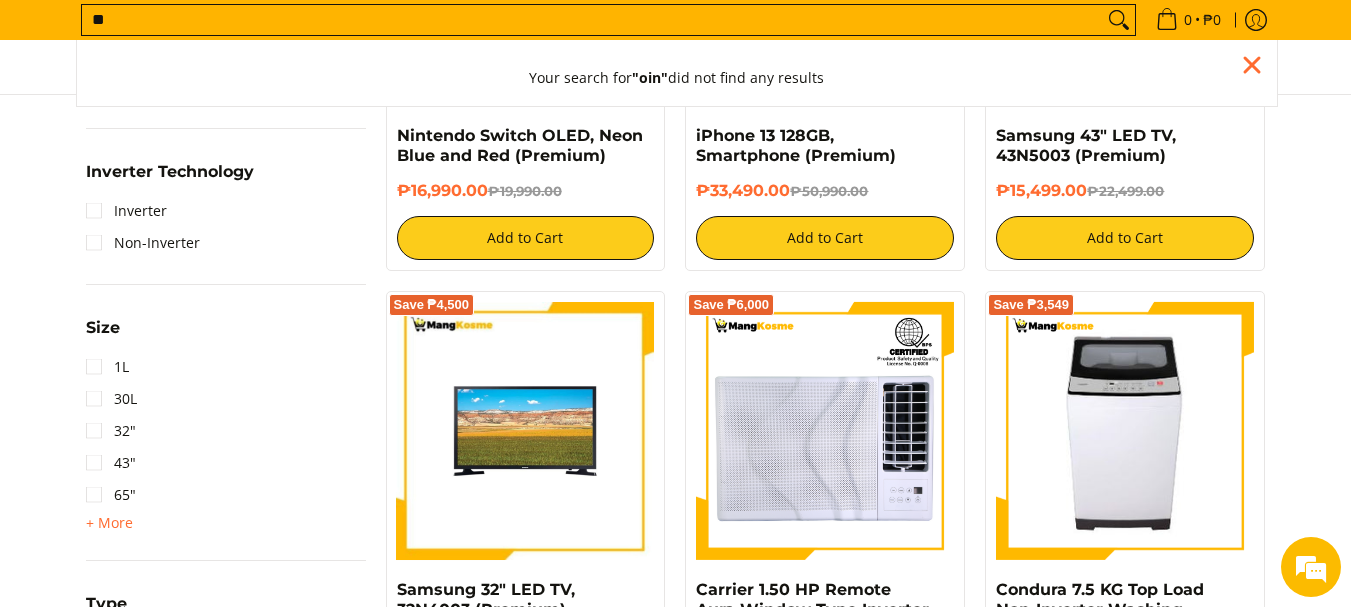 type on "*" 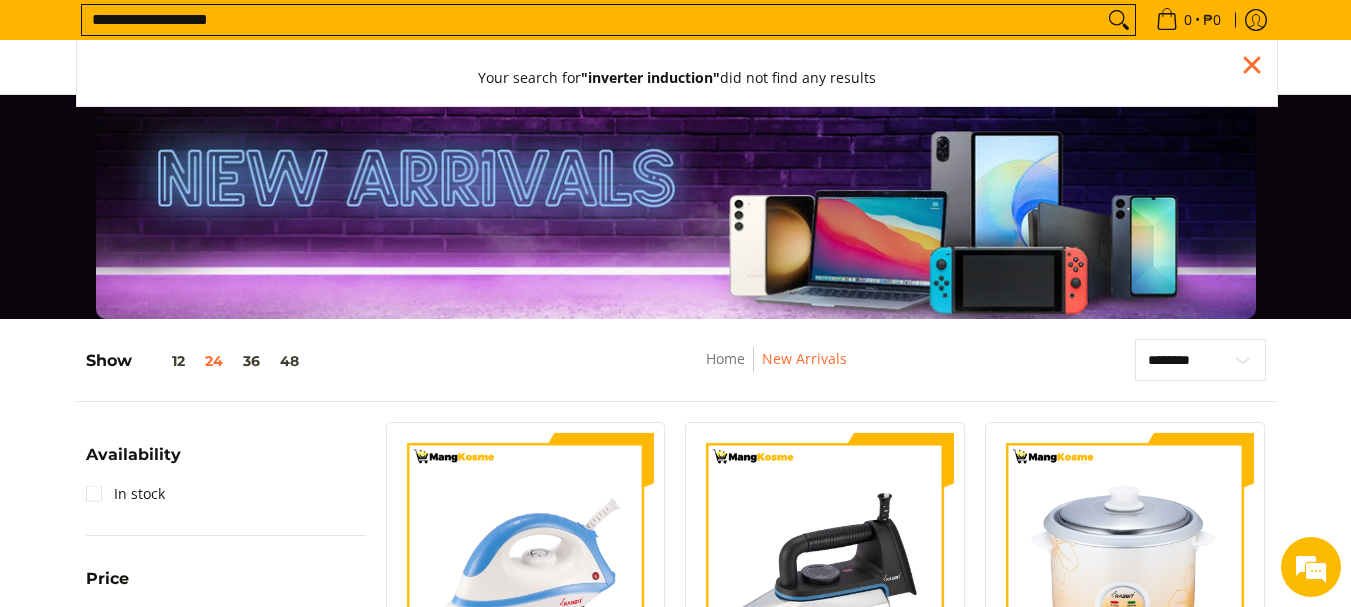 scroll, scrollTop: 0, scrollLeft: 0, axis: both 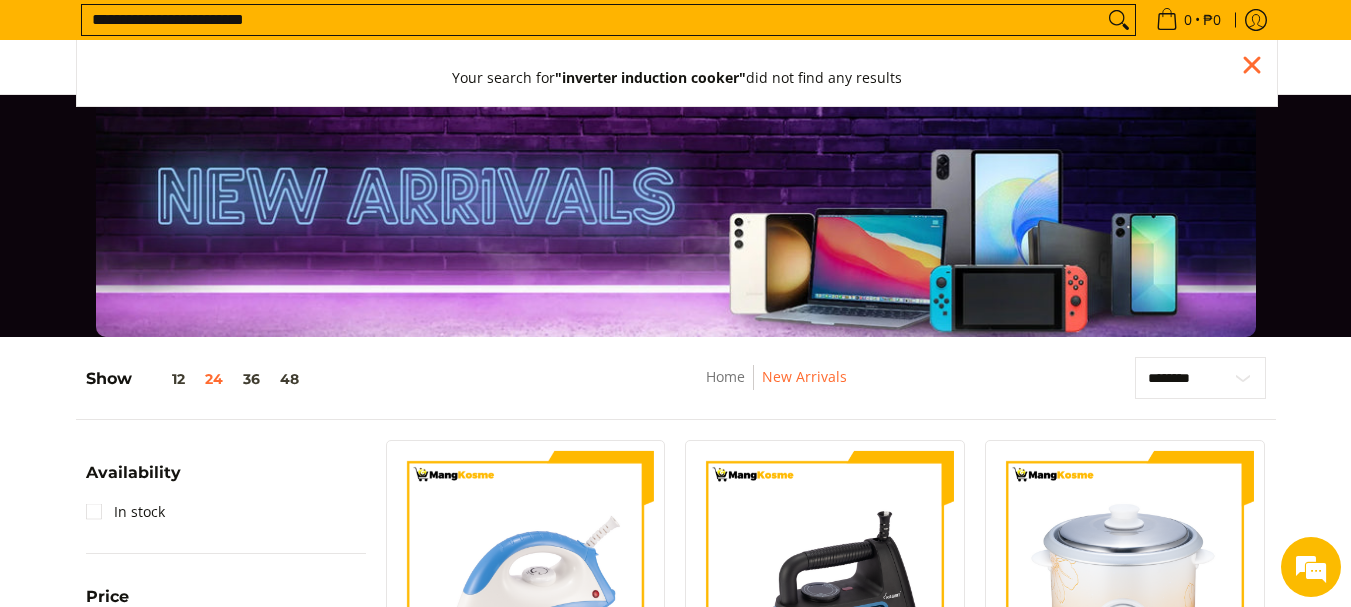 type on "**********" 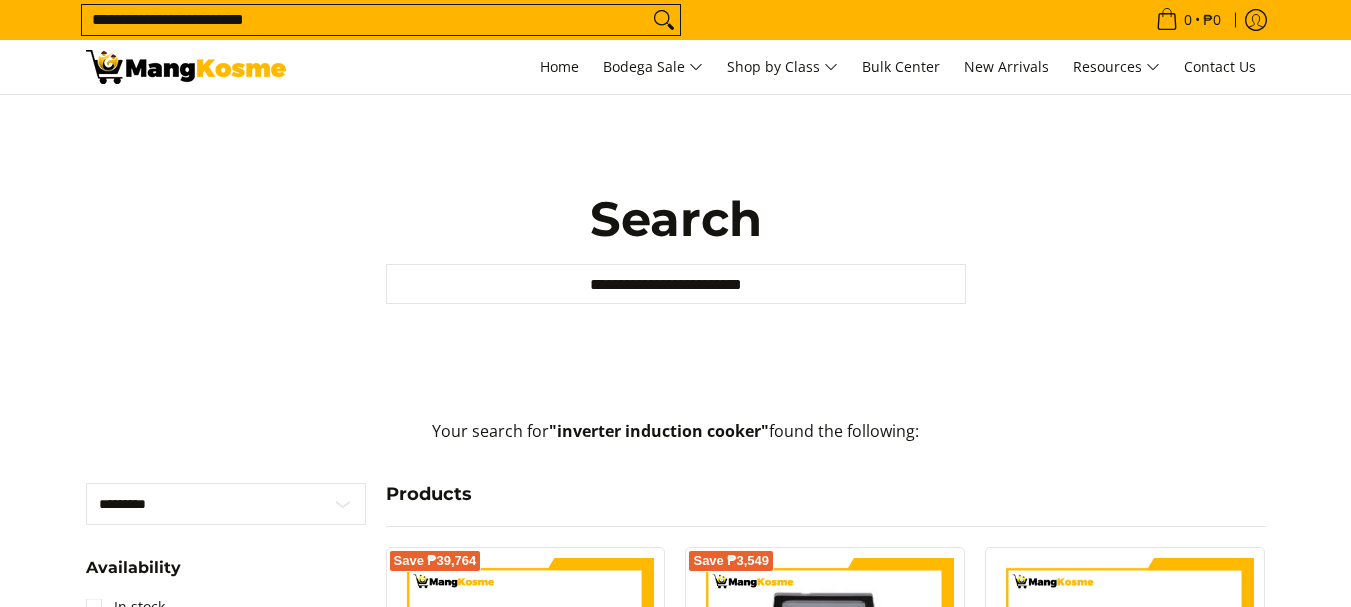 scroll, scrollTop: 0, scrollLeft: 0, axis: both 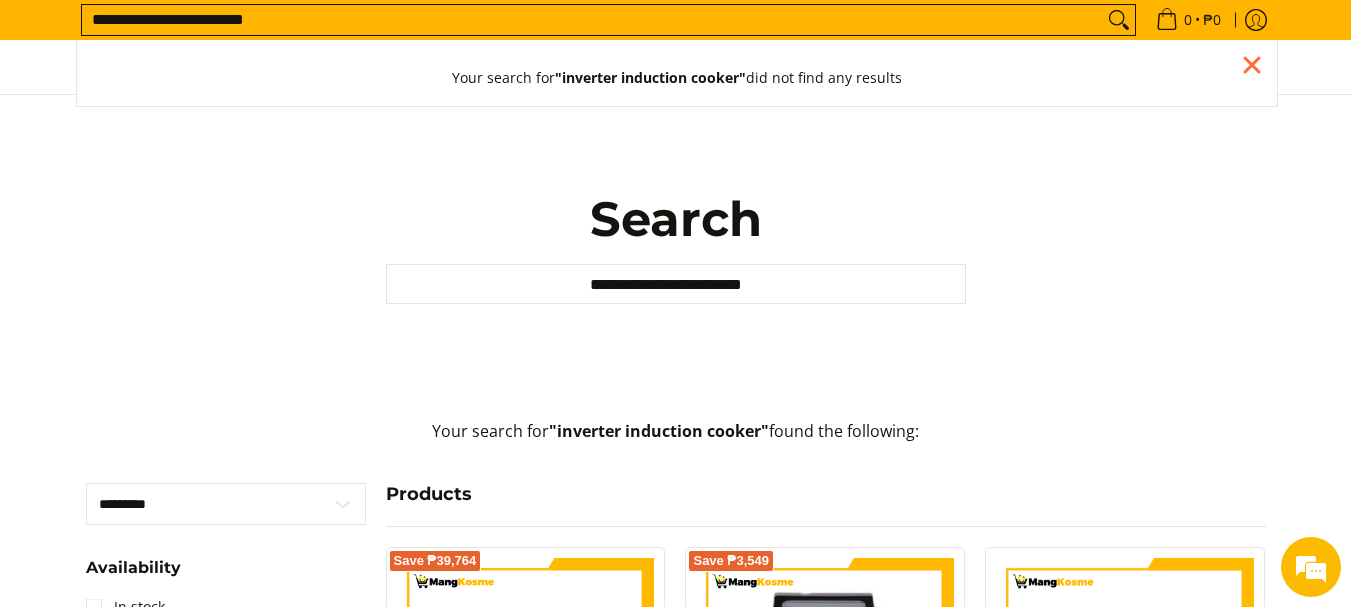 drag, startPoint x: 155, startPoint y: 21, endPoint x: 0, endPoint y: 11, distance: 155.32225 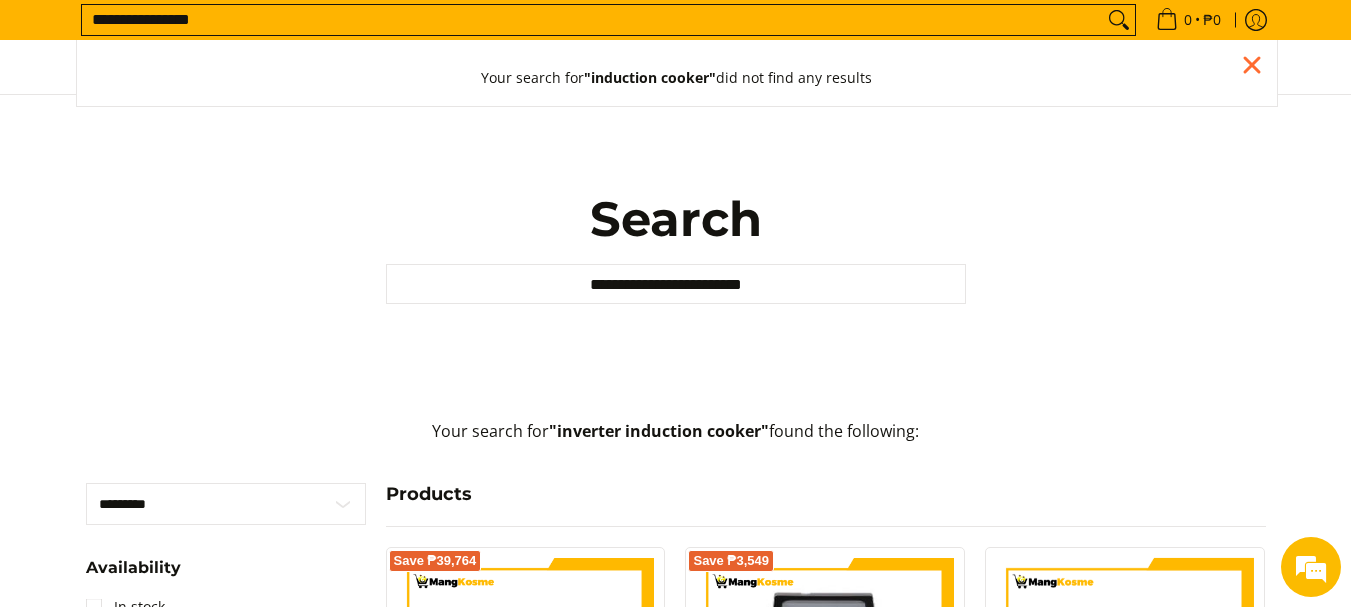 type on "**********" 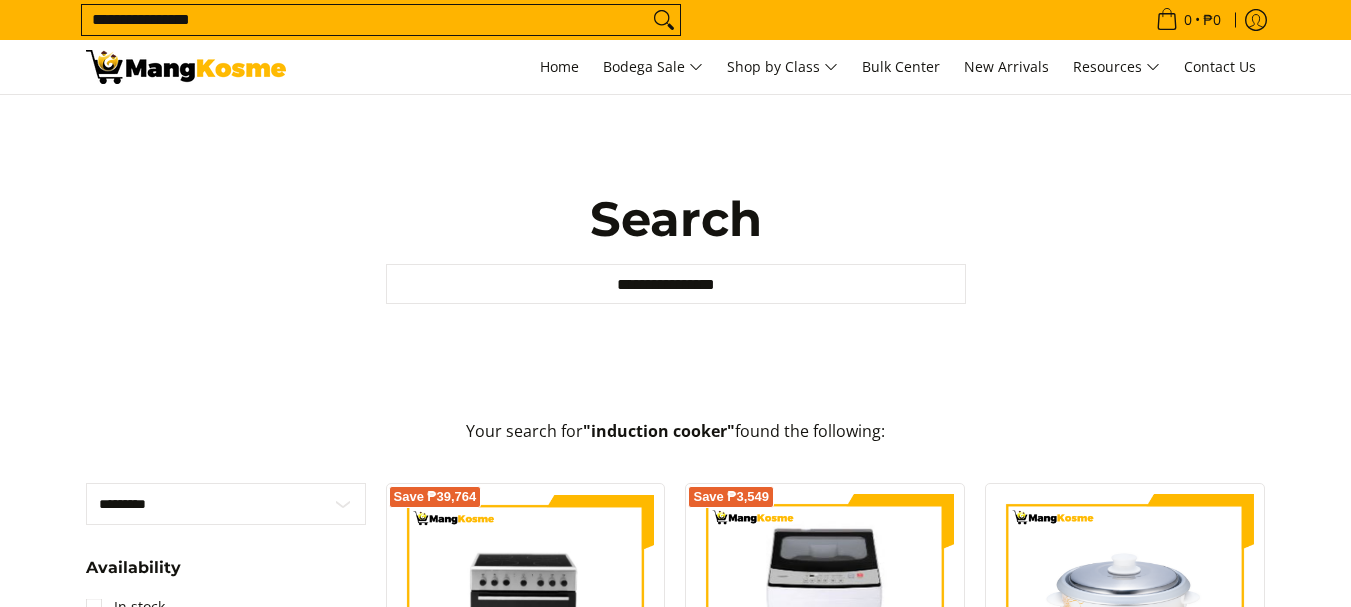 scroll, scrollTop: 0, scrollLeft: 0, axis: both 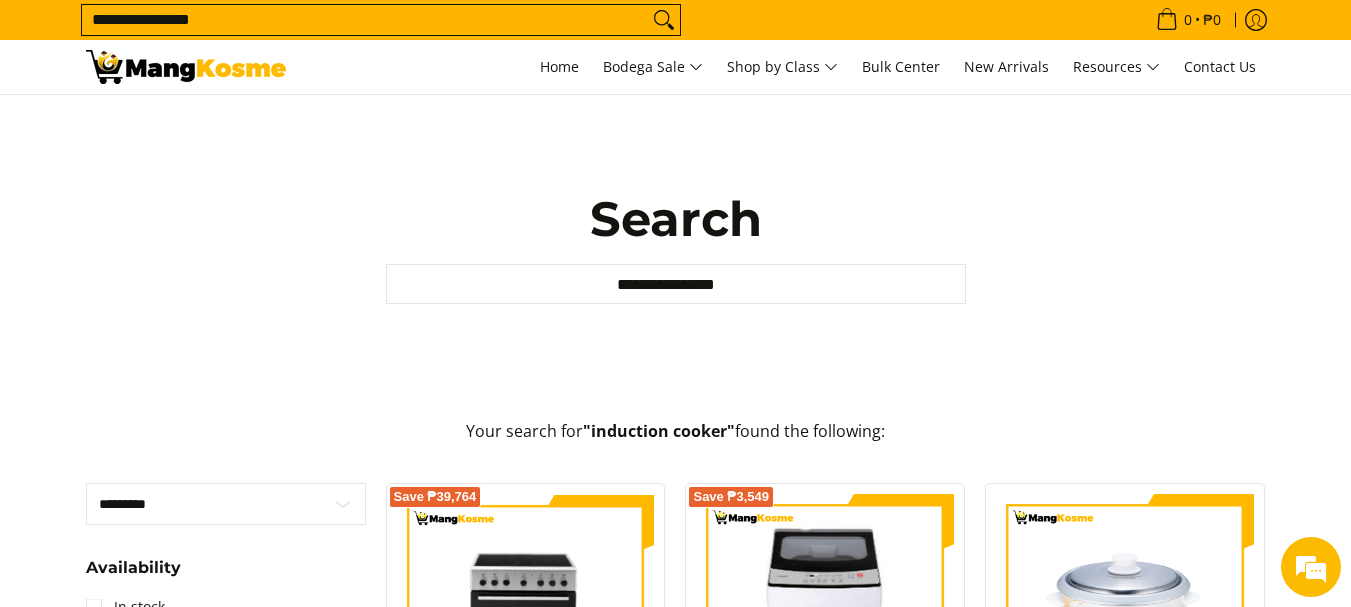 click on "**********" at bounding box center [365, 20] 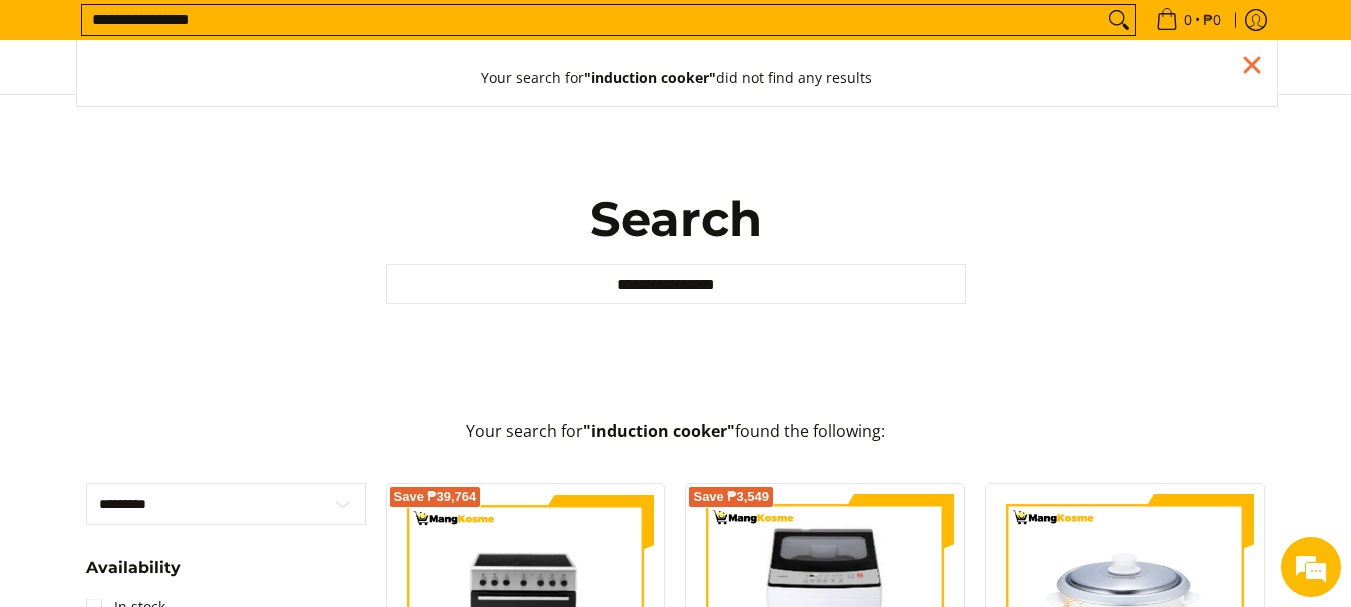 drag, startPoint x: 254, startPoint y: 14, endPoint x: 0, endPoint y: 14, distance: 254 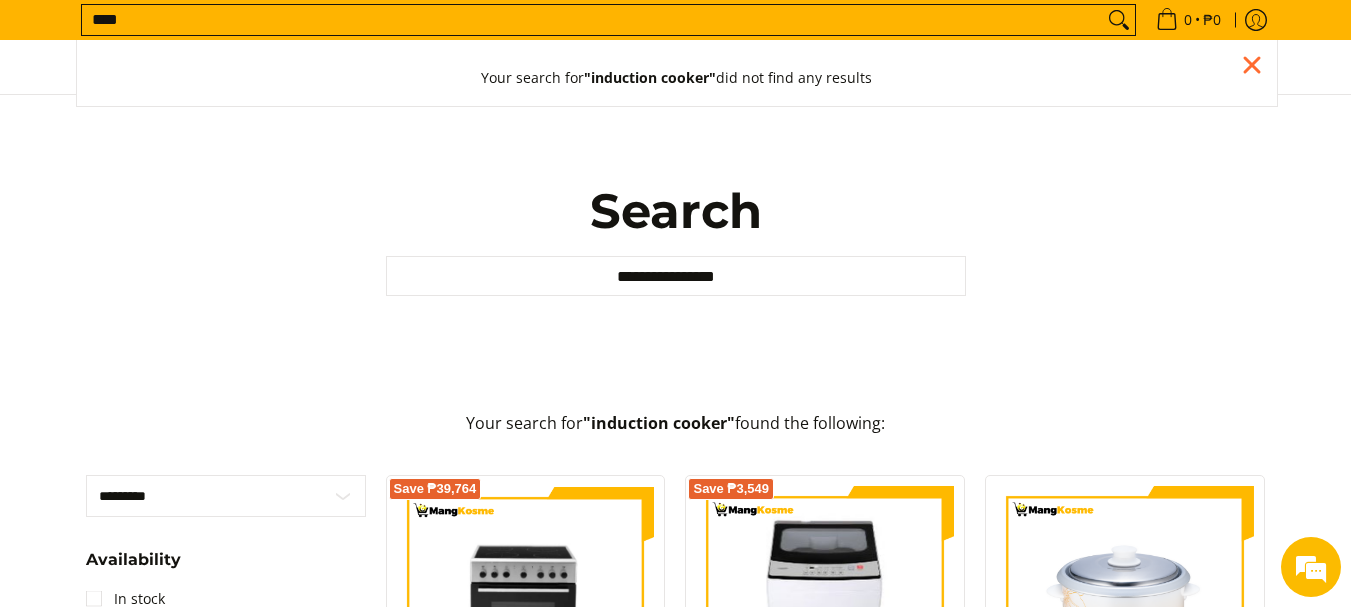 scroll, scrollTop: 0, scrollLeft: 0, axis: both 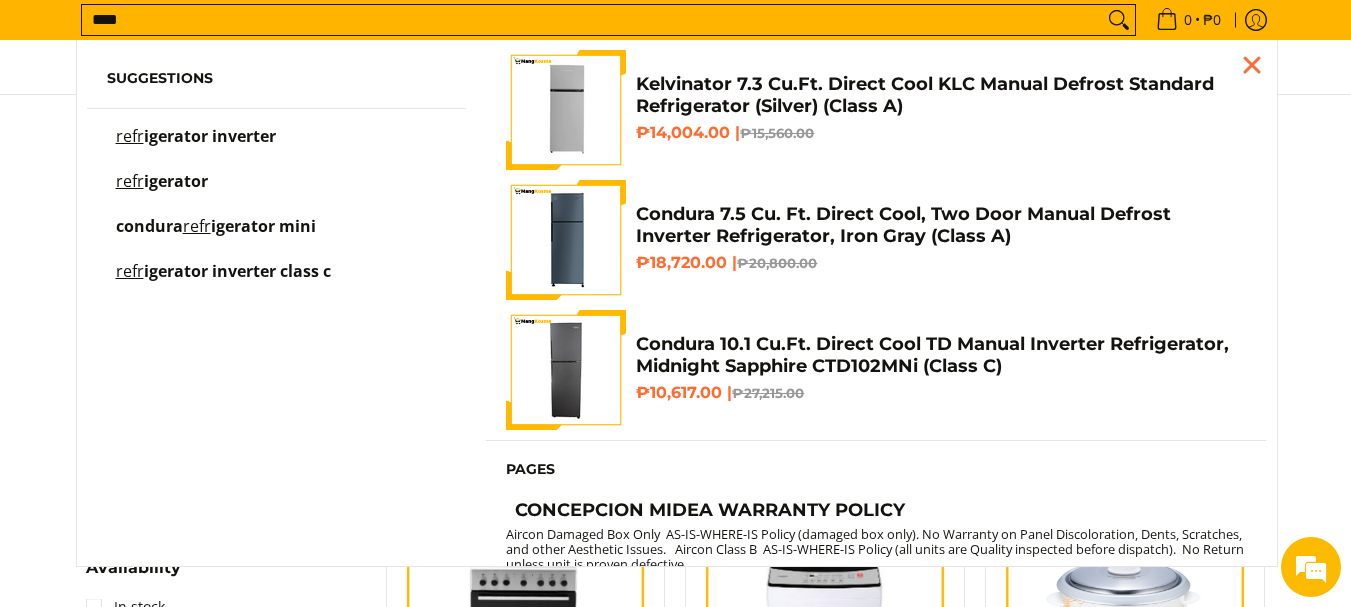 type on "****" 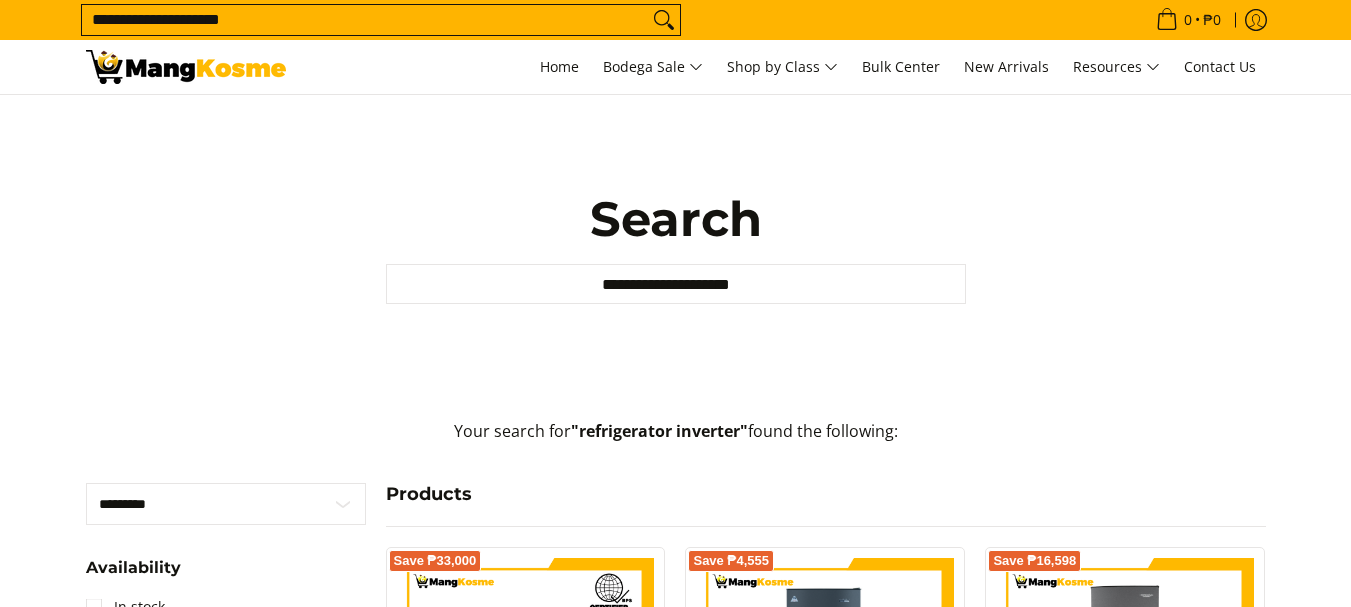 scroll, scrollTop: 302, scrollLeft: 0, axis: vertical 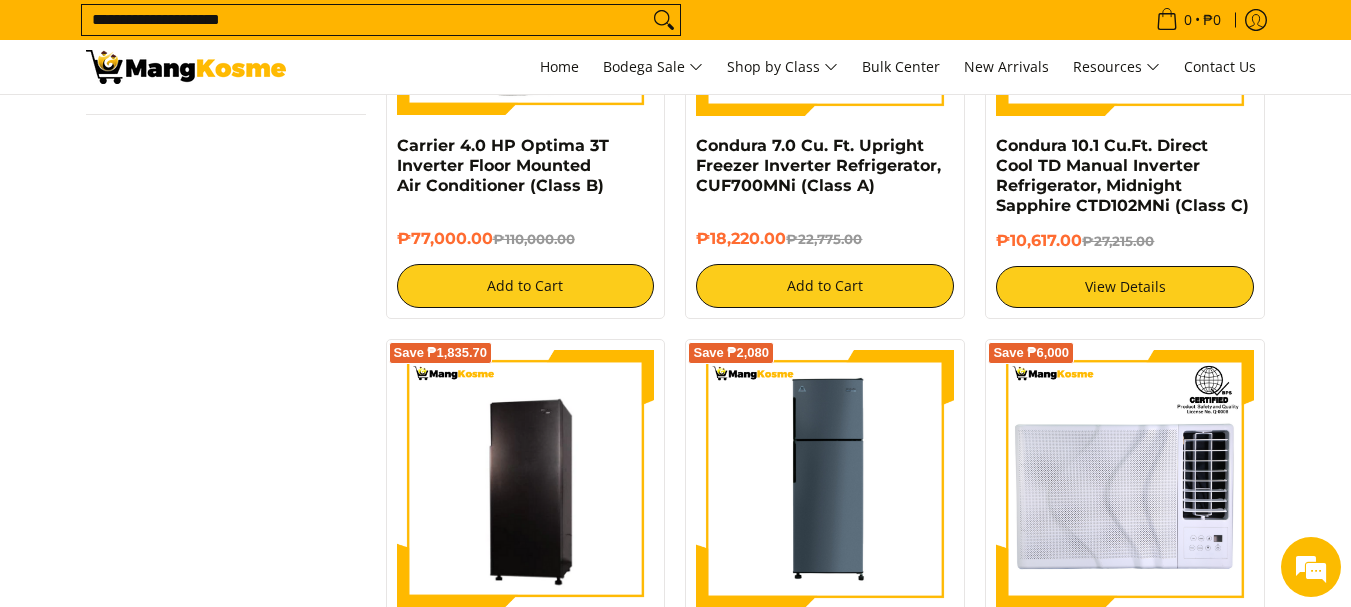 drag, startPoint x: 92, startPoint y: 18, endPoint x: 152, endPoint y: 17, distance: 60.00833 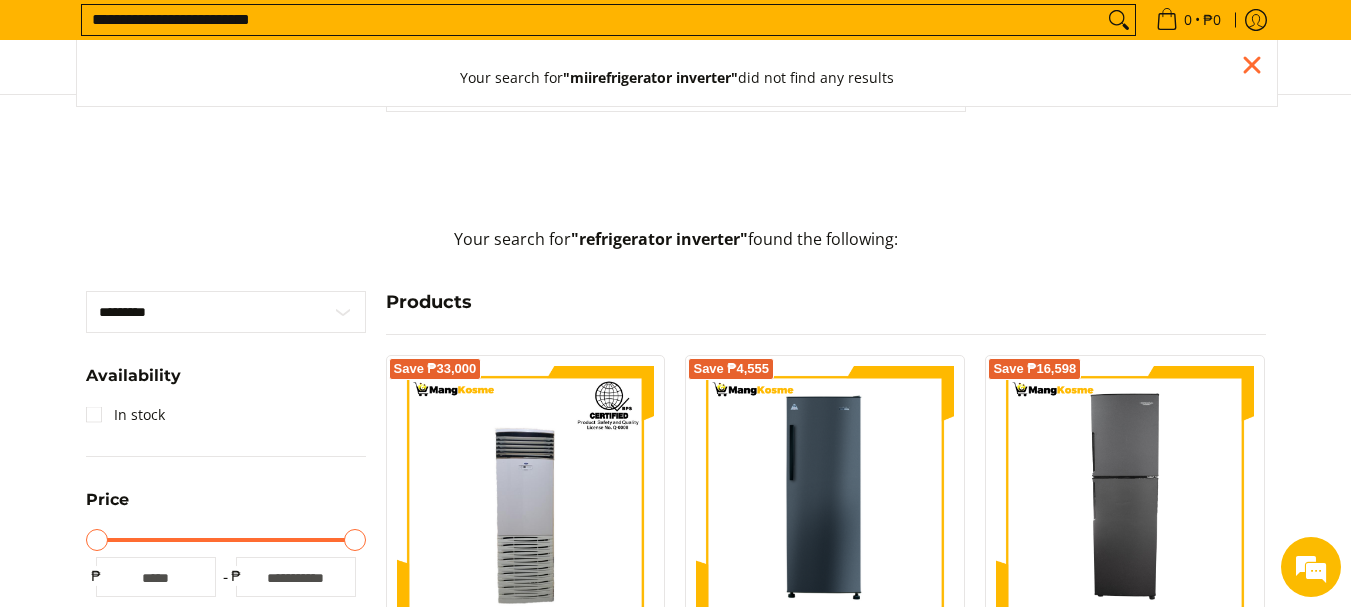 scroll, scrollTop: 141, scrollLeft: 0, axis: vertical 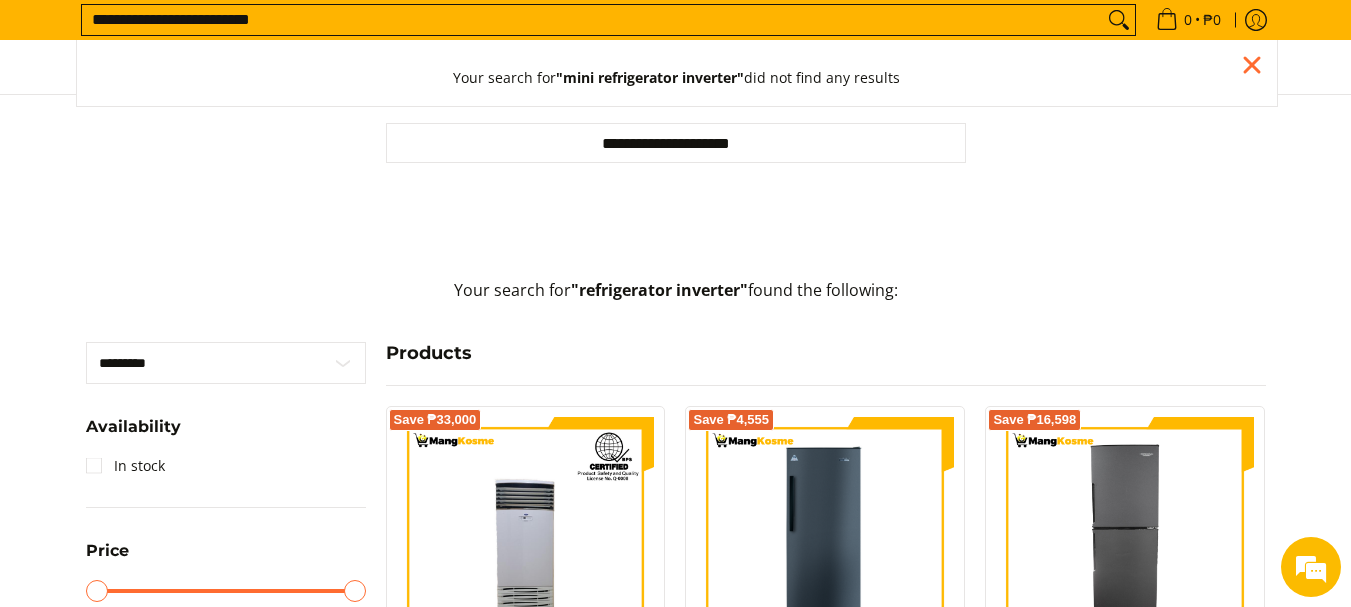 type on "**********" 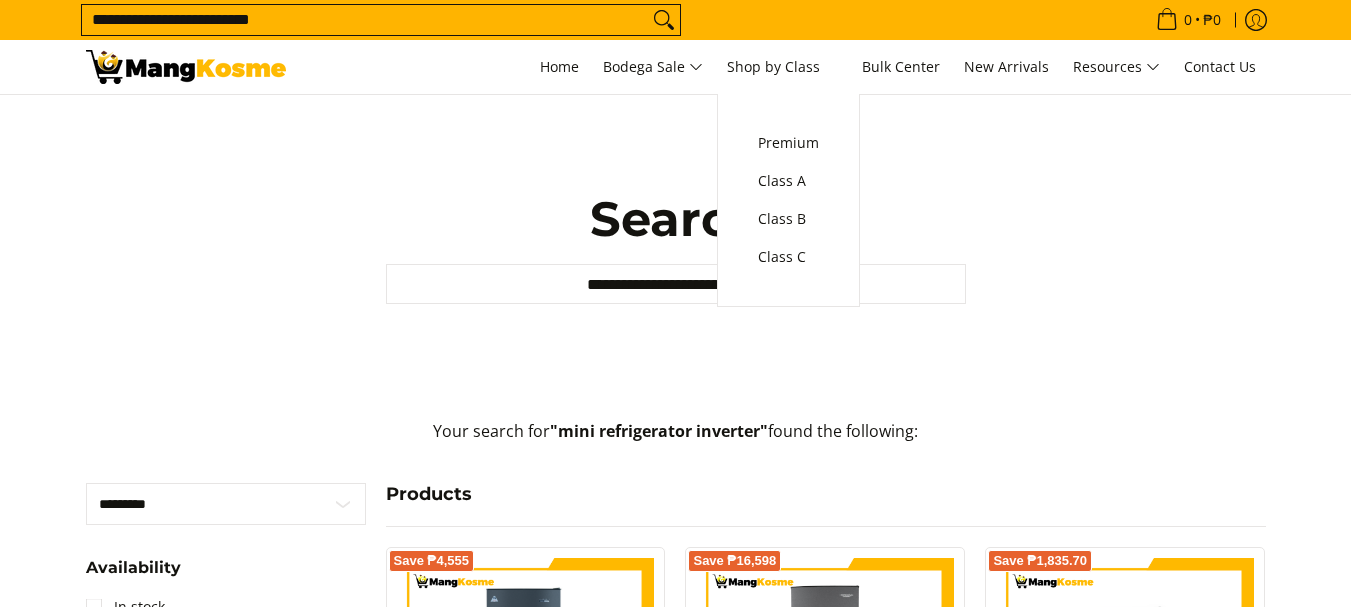scroll, scrollTop: 0, scrollLeft: 0, axis: both 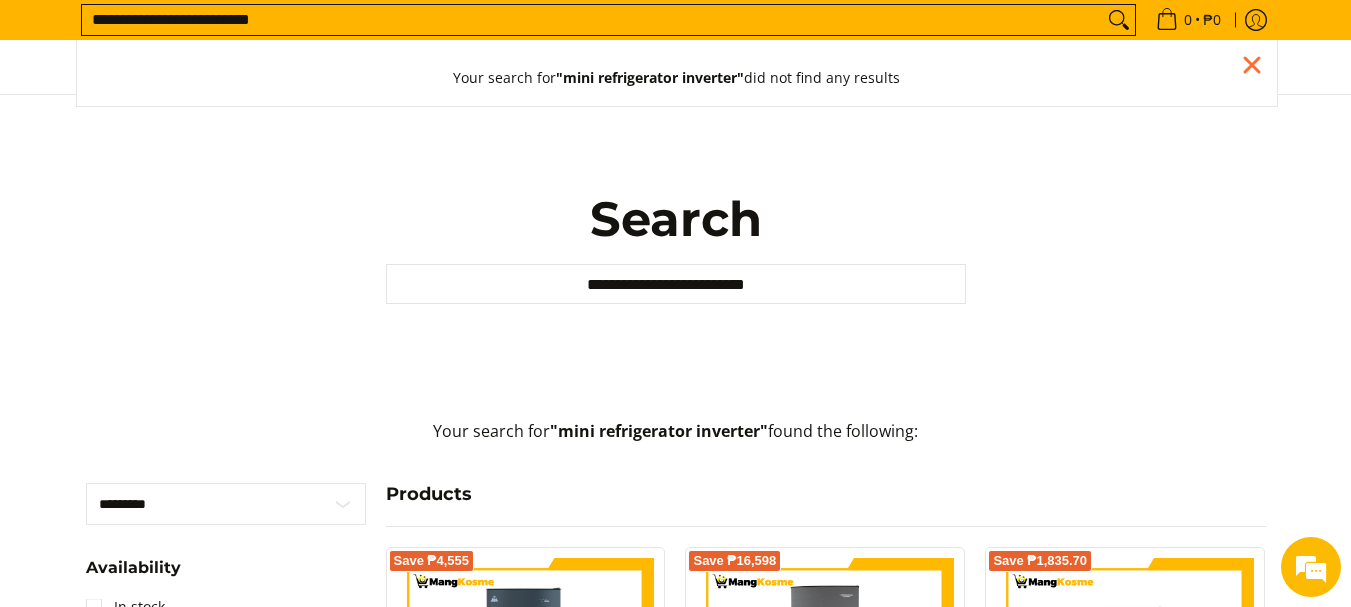 drag, startPoint x: 128, startPoint y: 13, endPoint x: 0, endPoint y: 23, distance: 128.39003 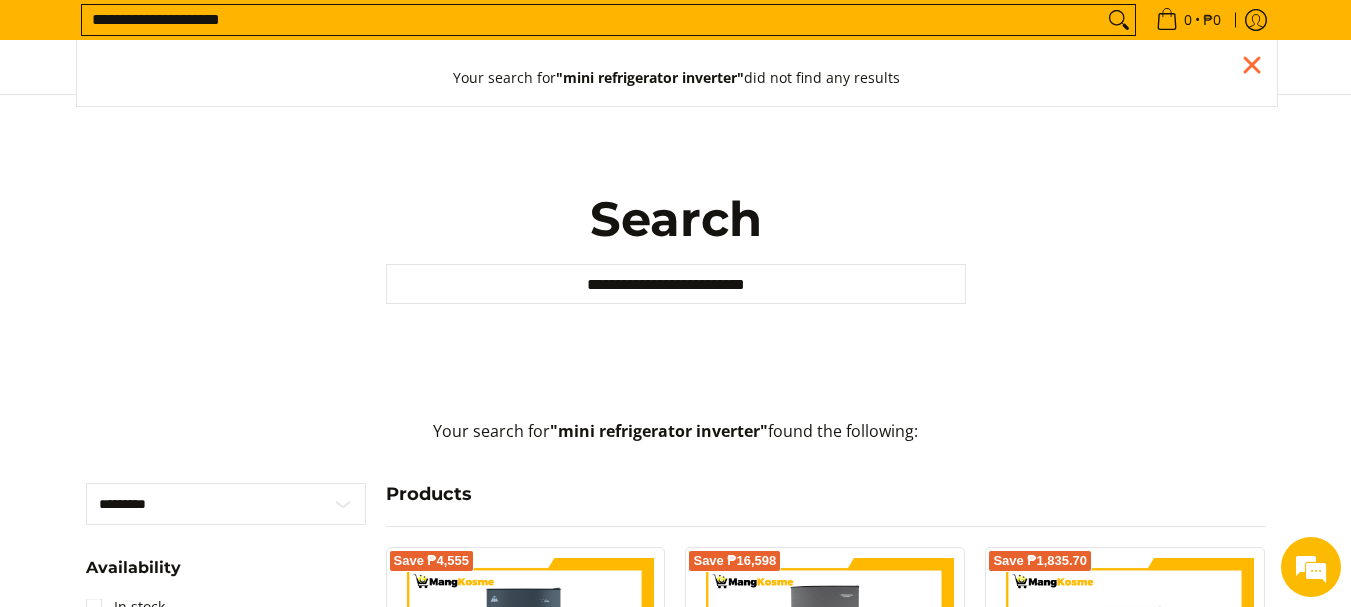 type on "**********" 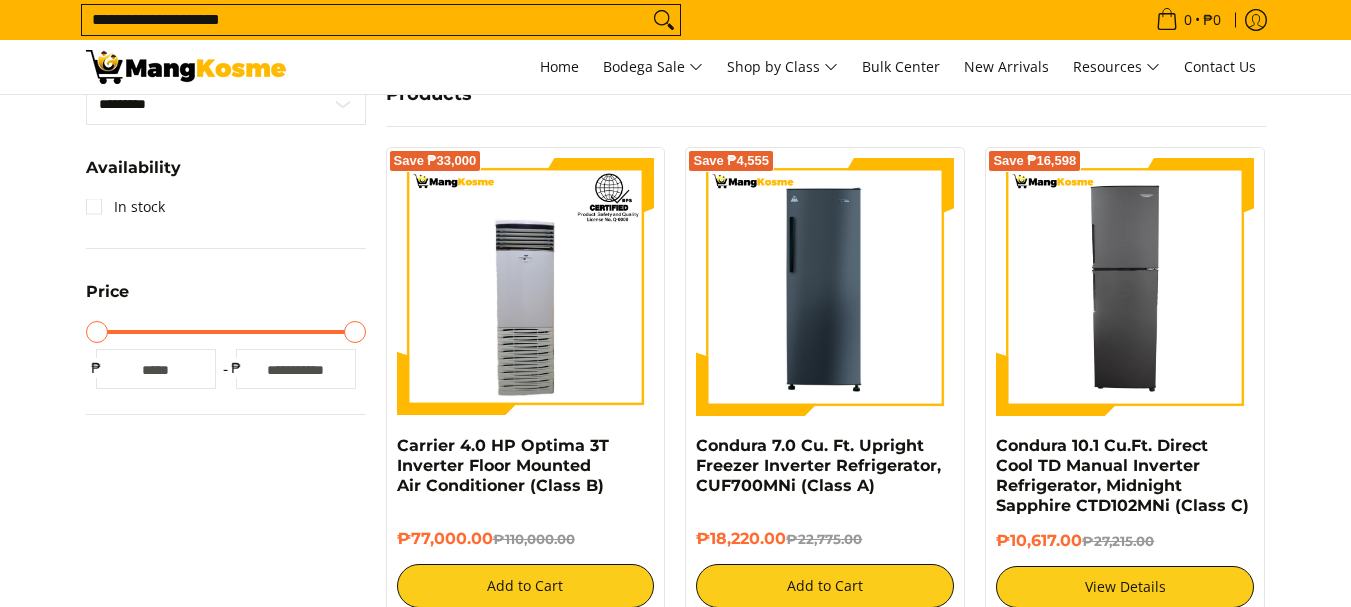 scroll, scrollTop: 400, scrollLeft: 0, axis: vertical 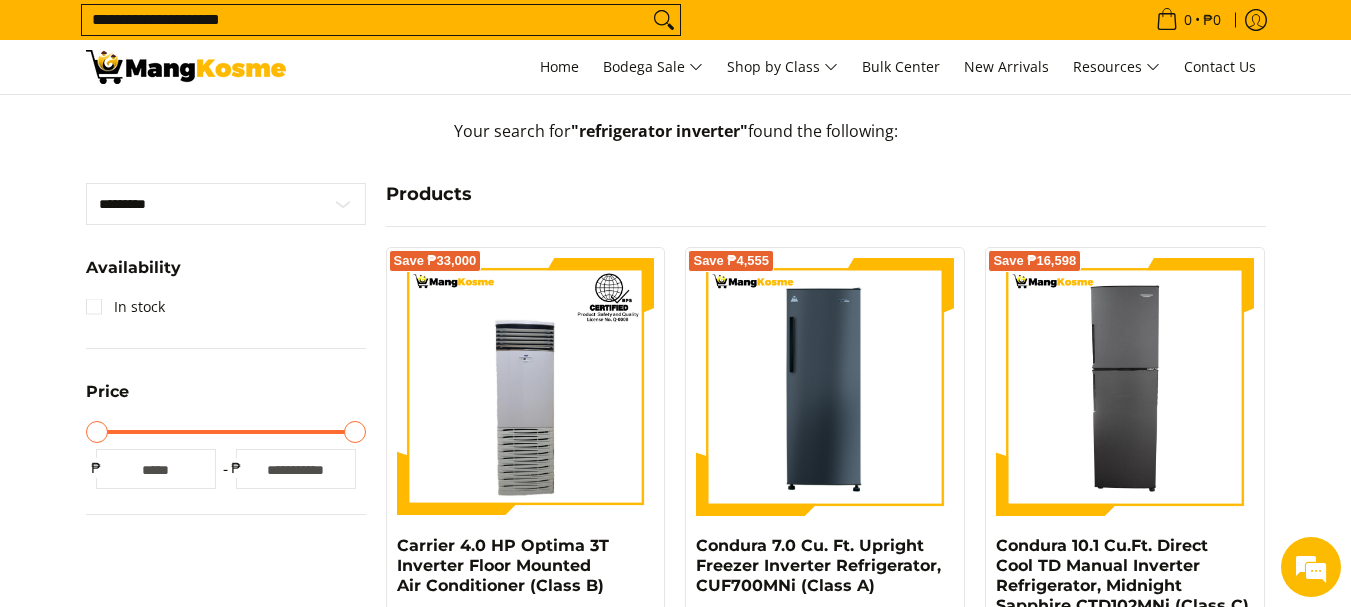 type on "******" 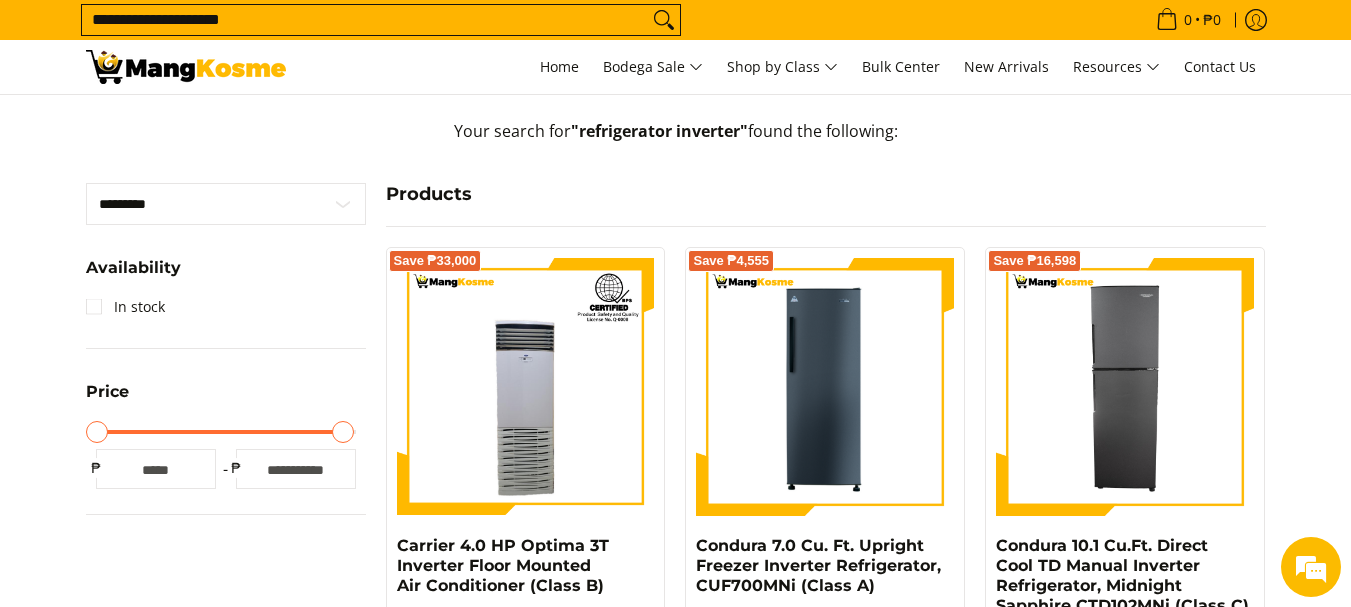 type on "******" 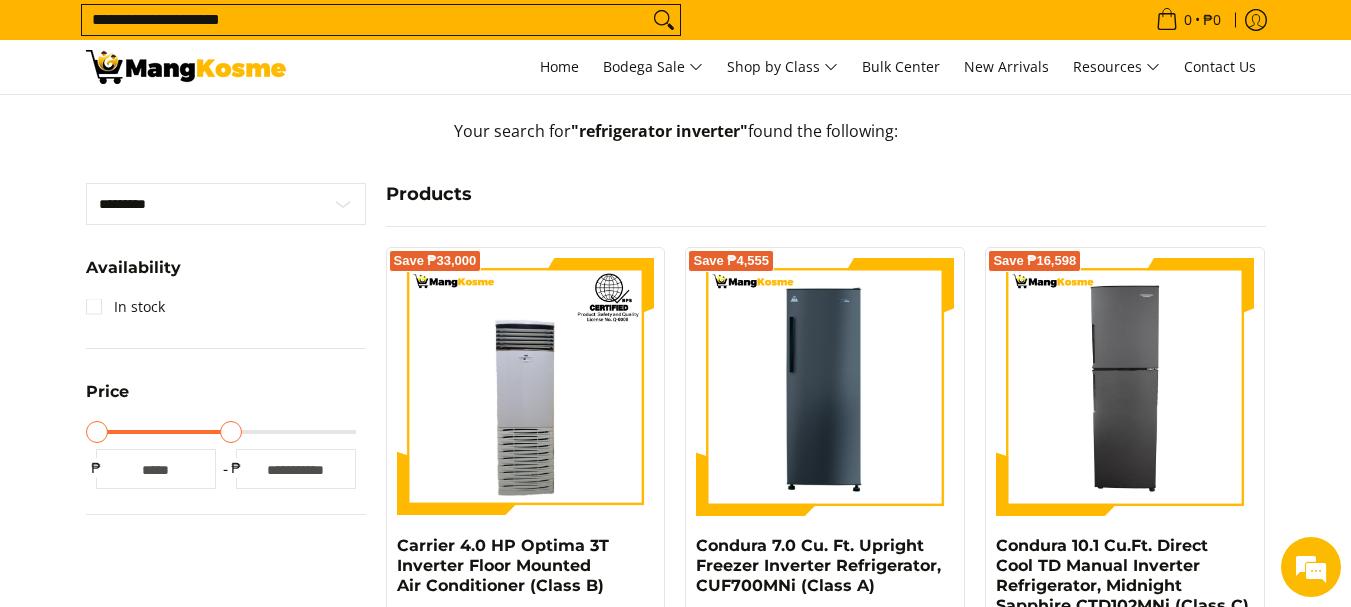 type on "*****" 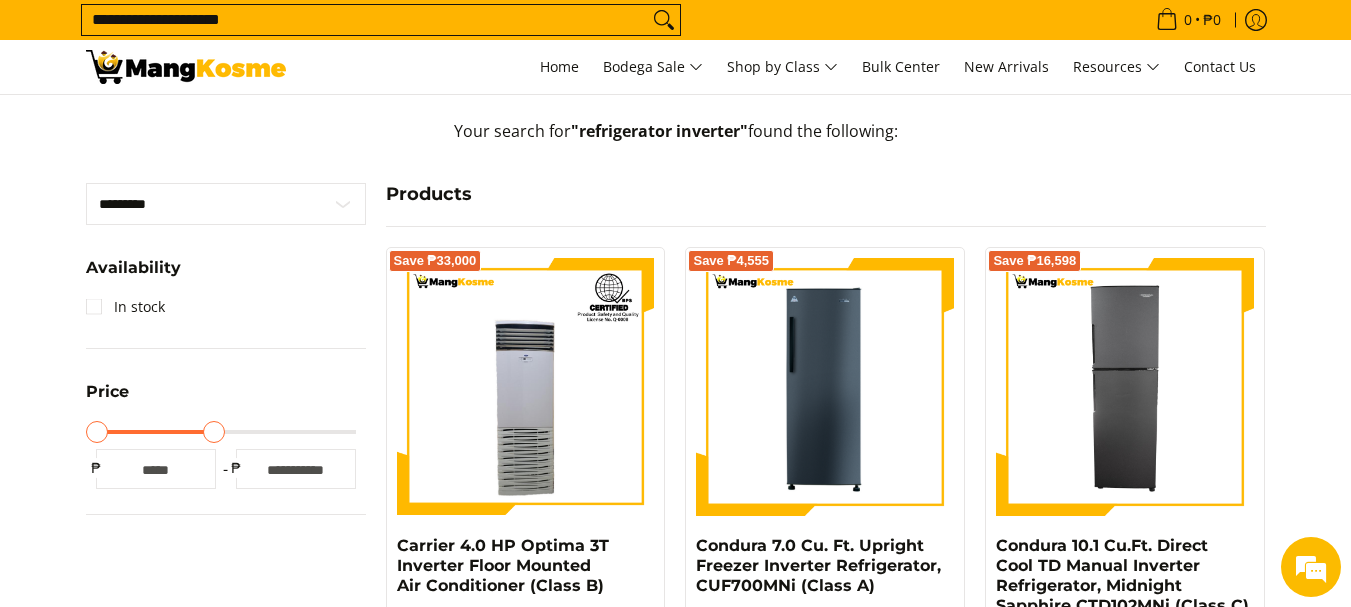 type on "*****" 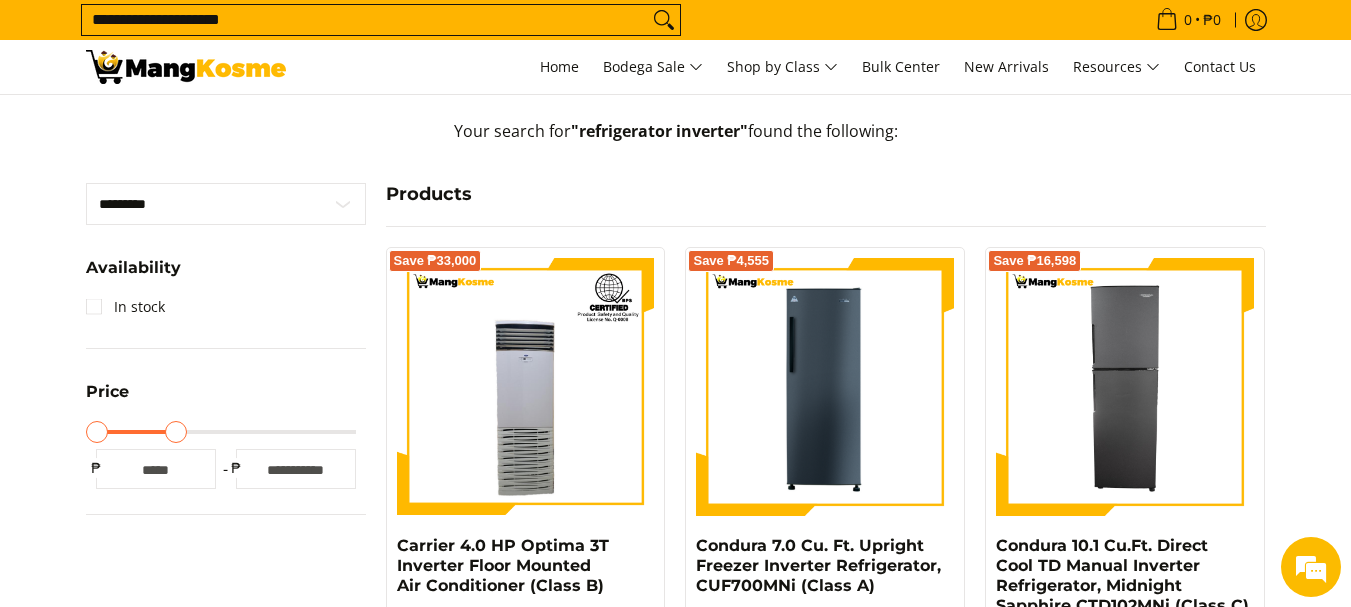 type on "*****" 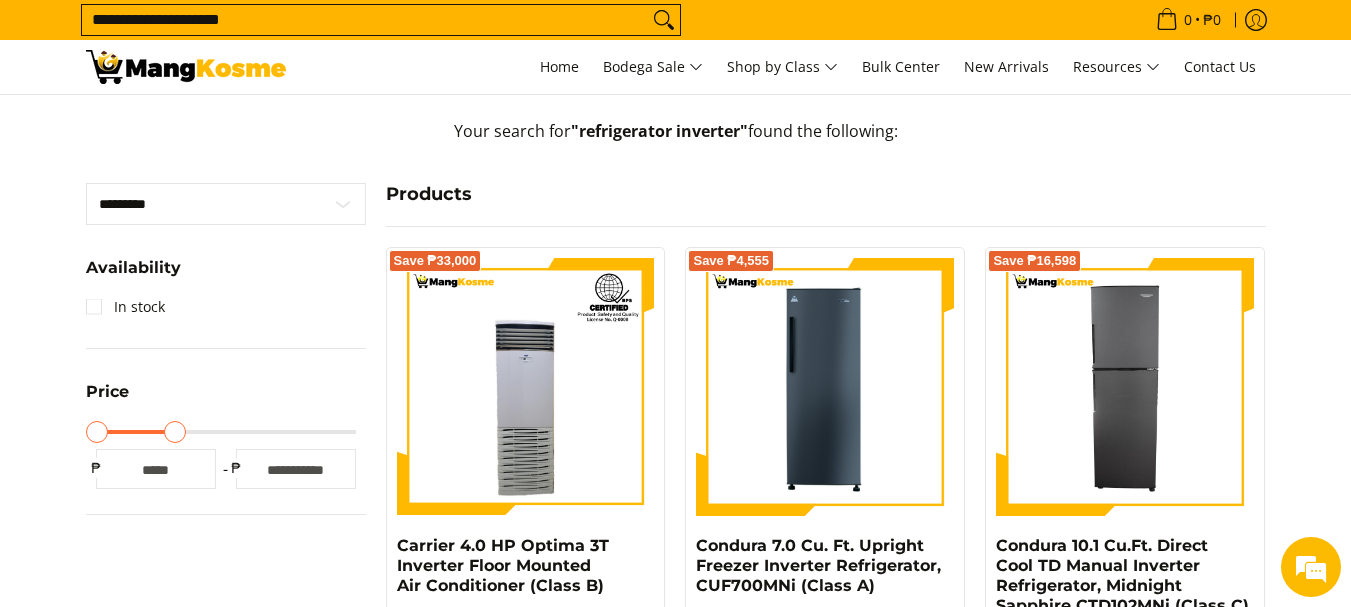 type on "*****" 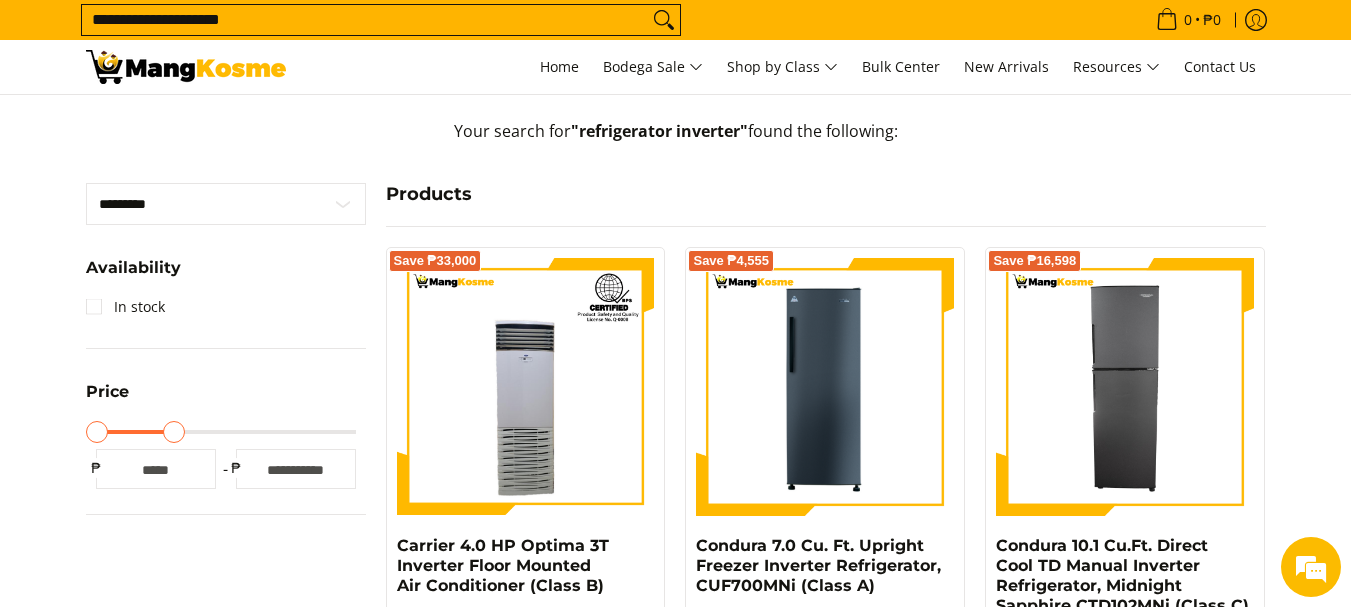 type on "*****" 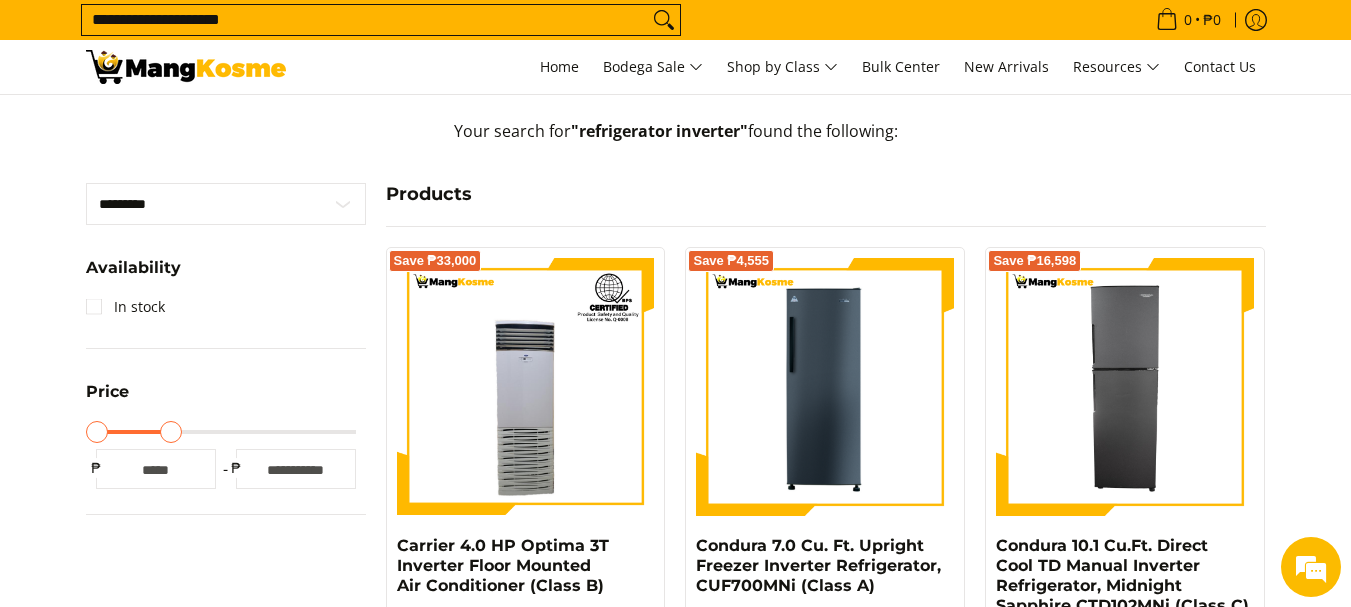 type on "*****" 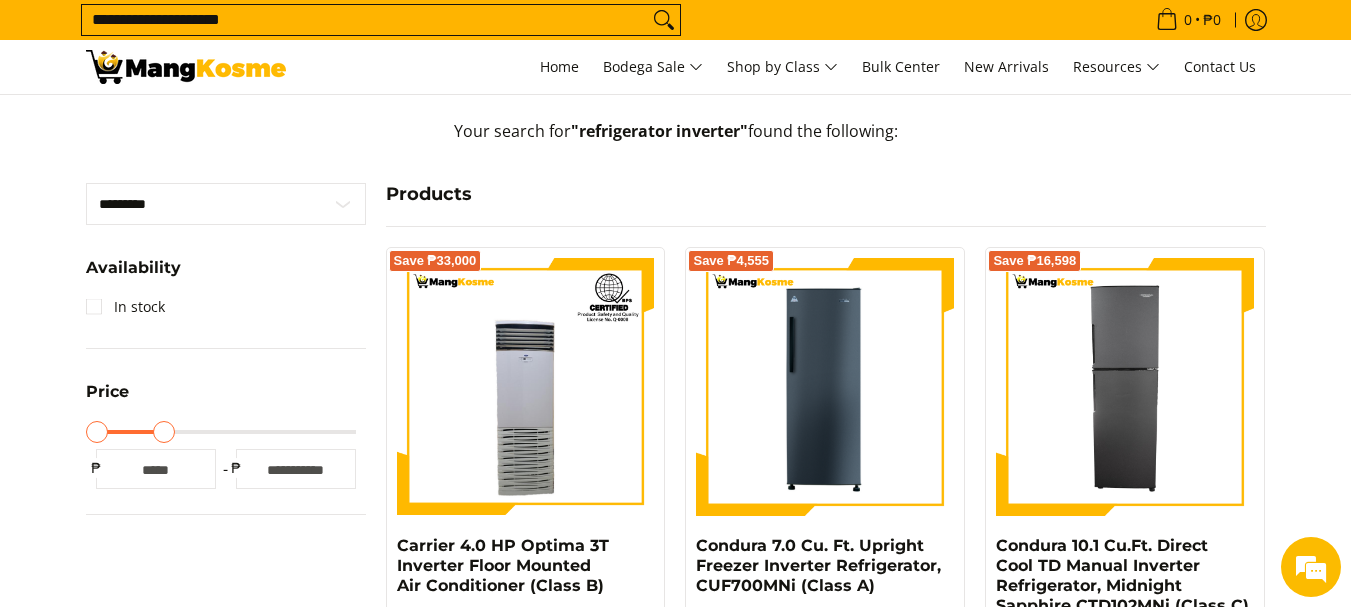 type on "*****" 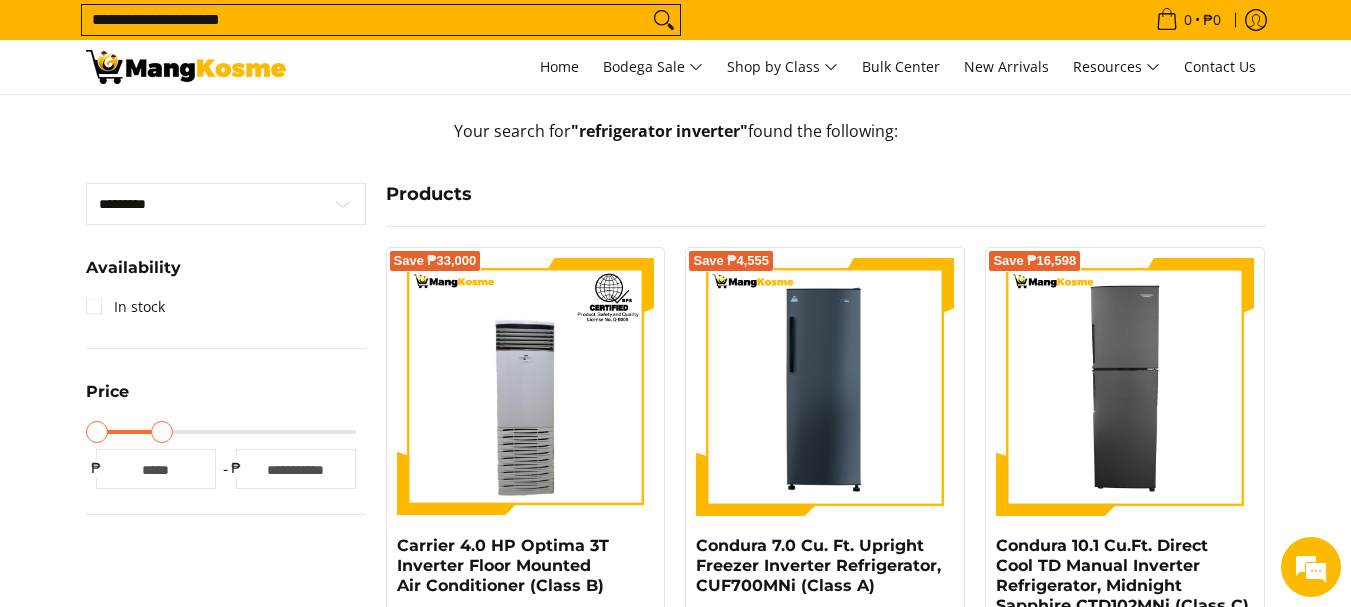 type on "*****" 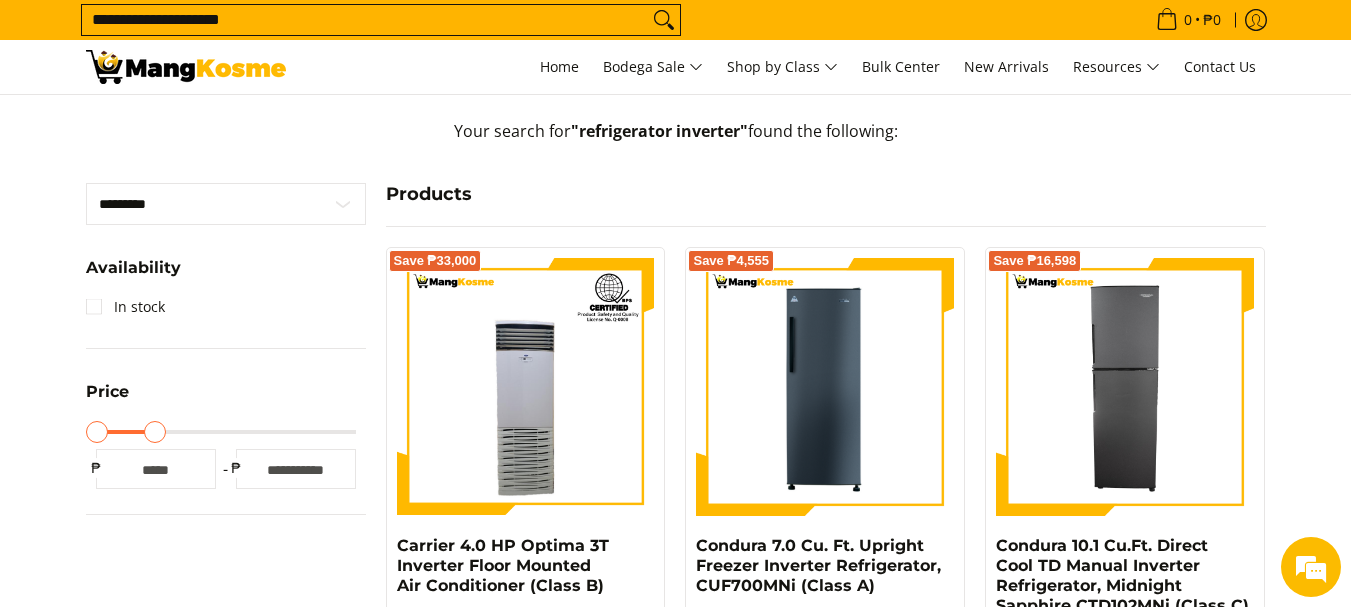 type on "*****" 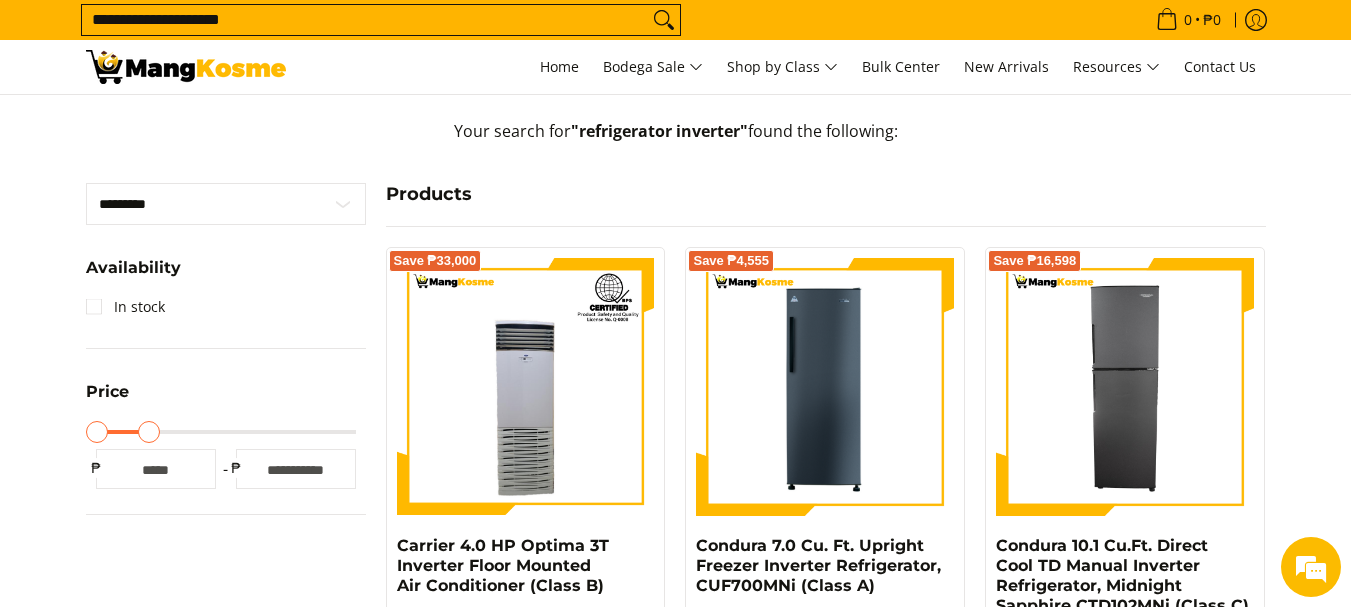 type on "*****" 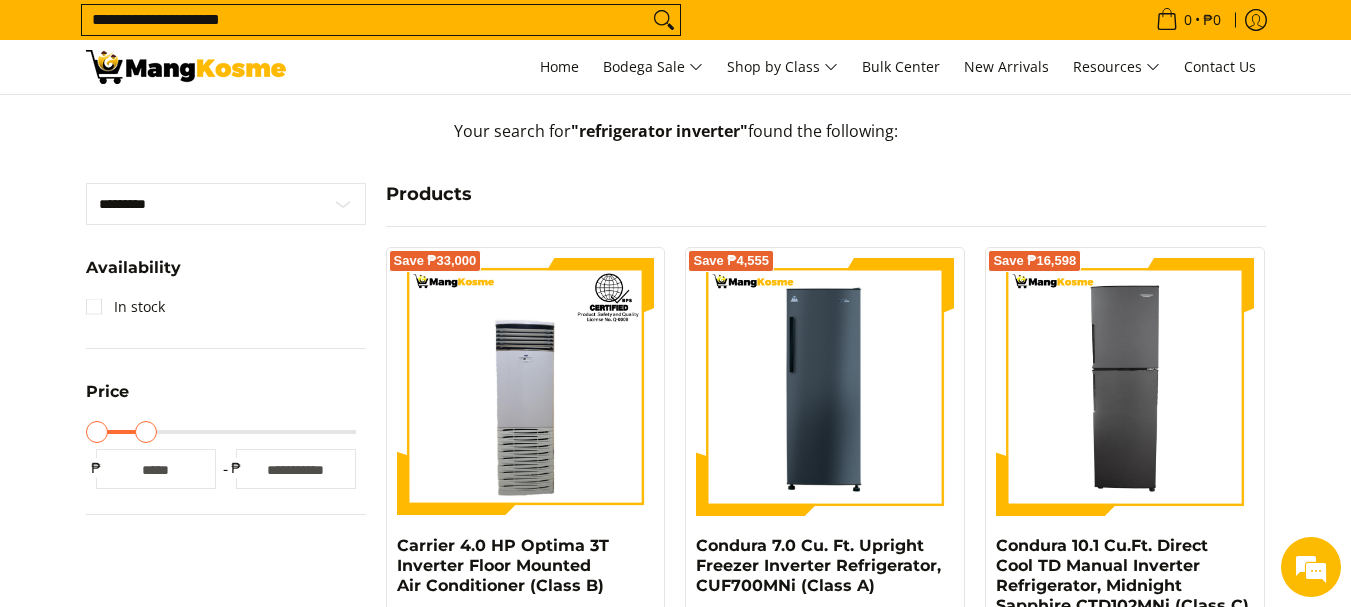 type on "*****" 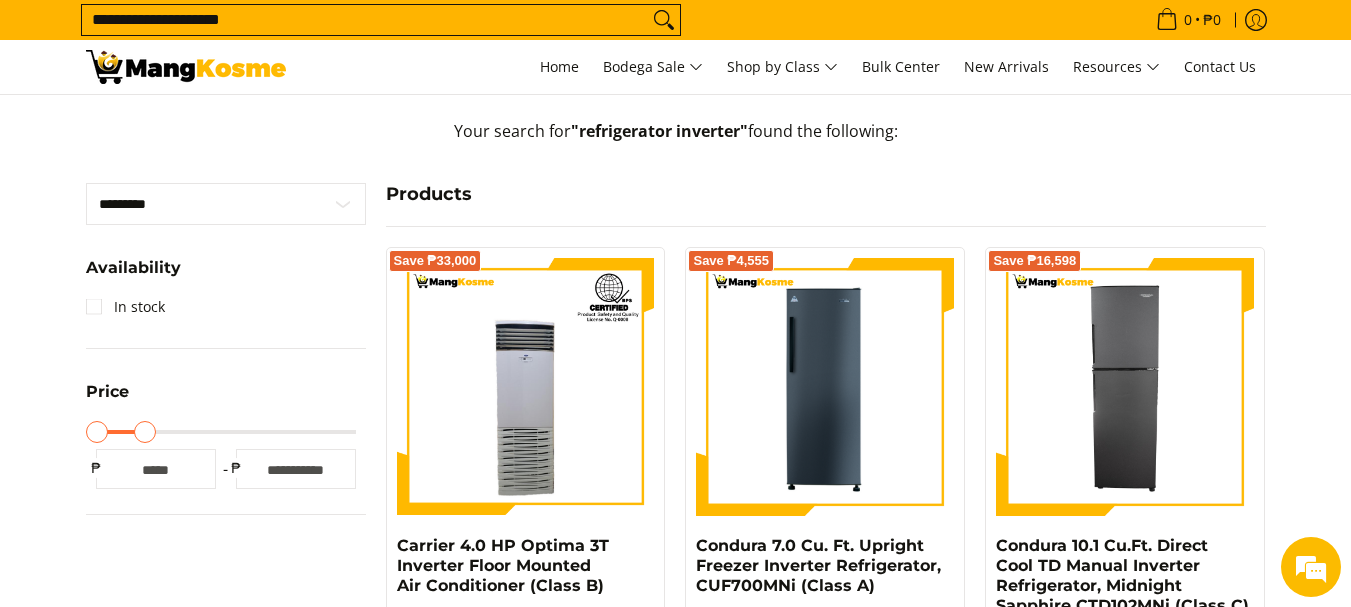 type on "*****" 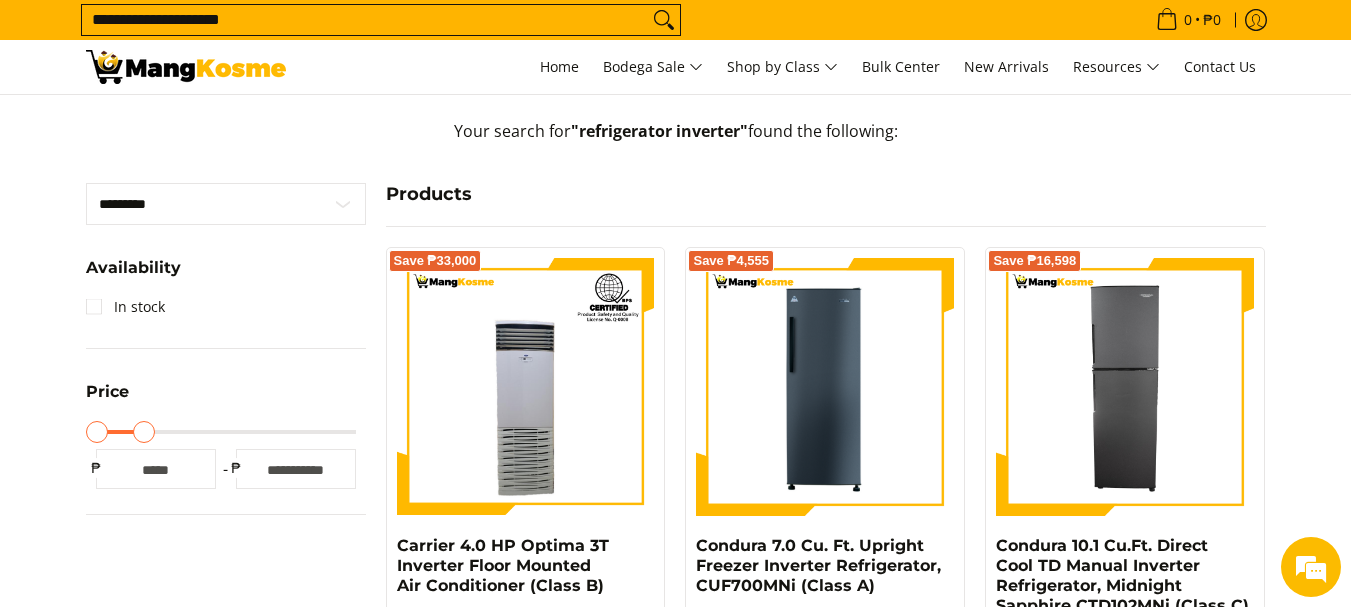 drag, startPoint x: 354, startPoint y: 428, endPoint x: 145, endPoint y: 441, distance: 209.40392 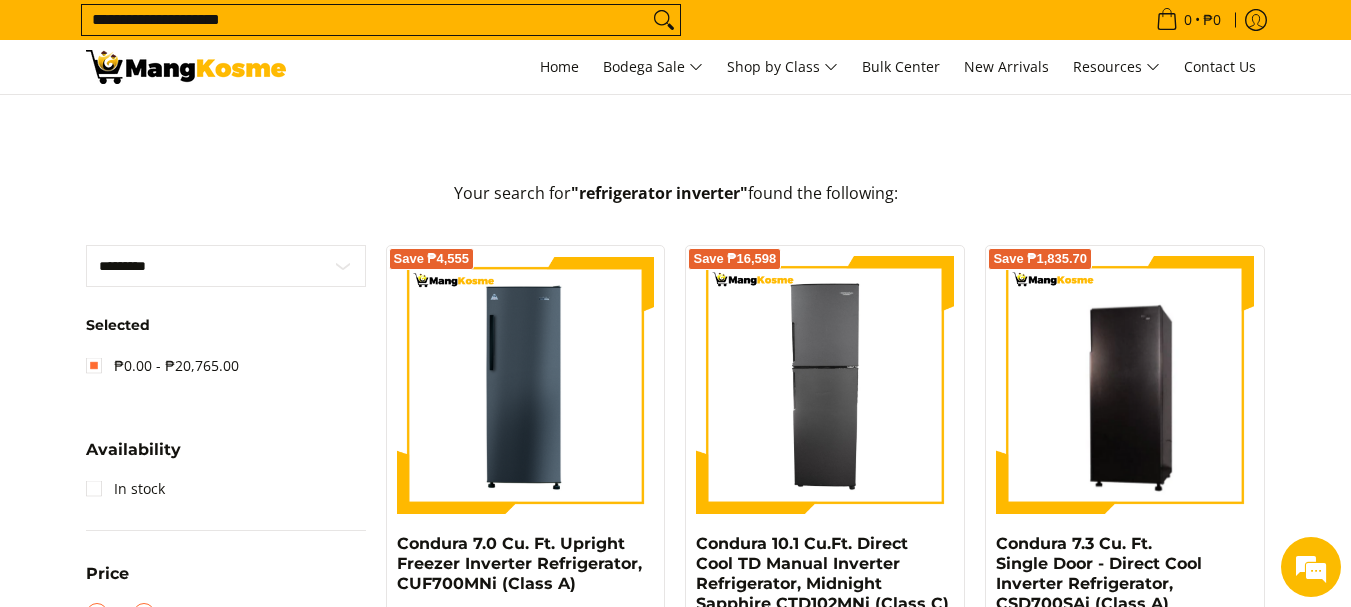 scroll, scrollTop: 400, scrollLeft: 0, axis: vertical 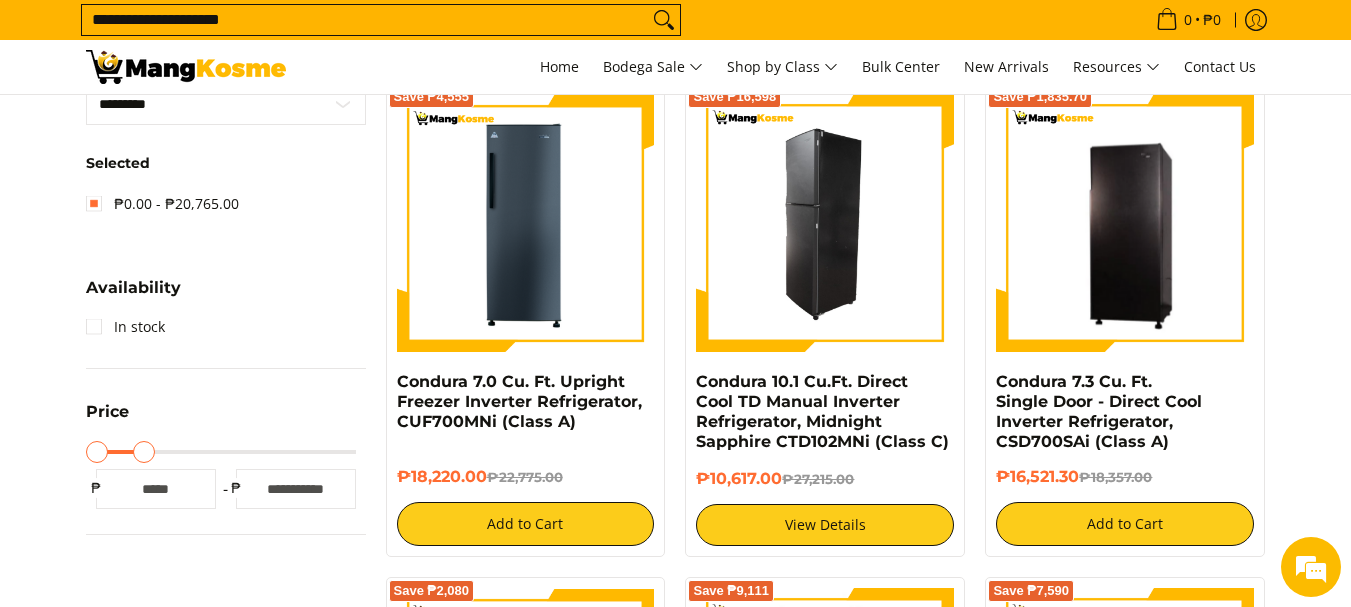 click at bounding box center [825, 223] 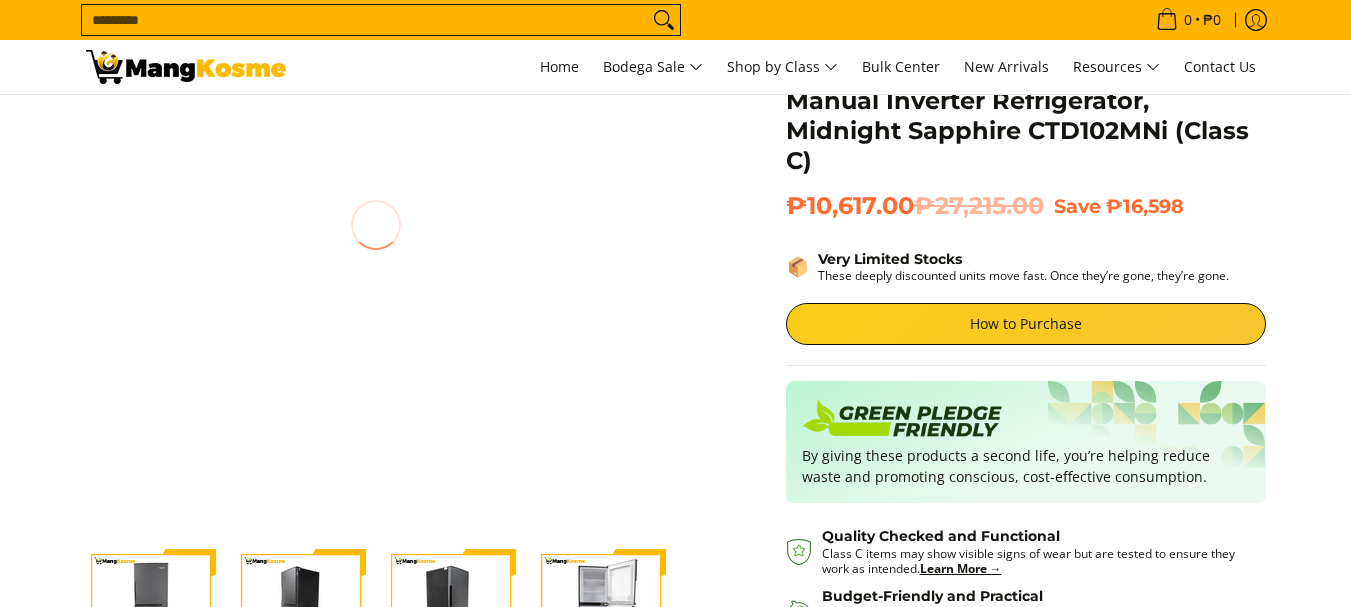 scroll, scrollTop: 200, scrollLeft: 0, axis: vertical 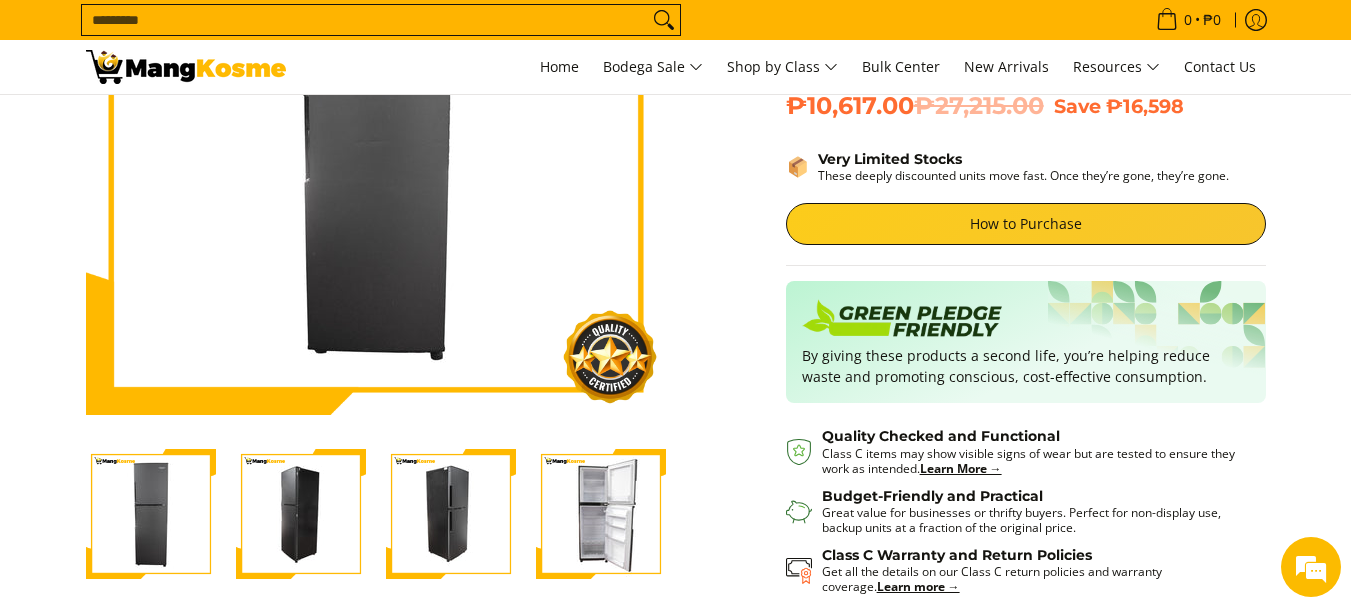 click at bounding box center [301, 514] 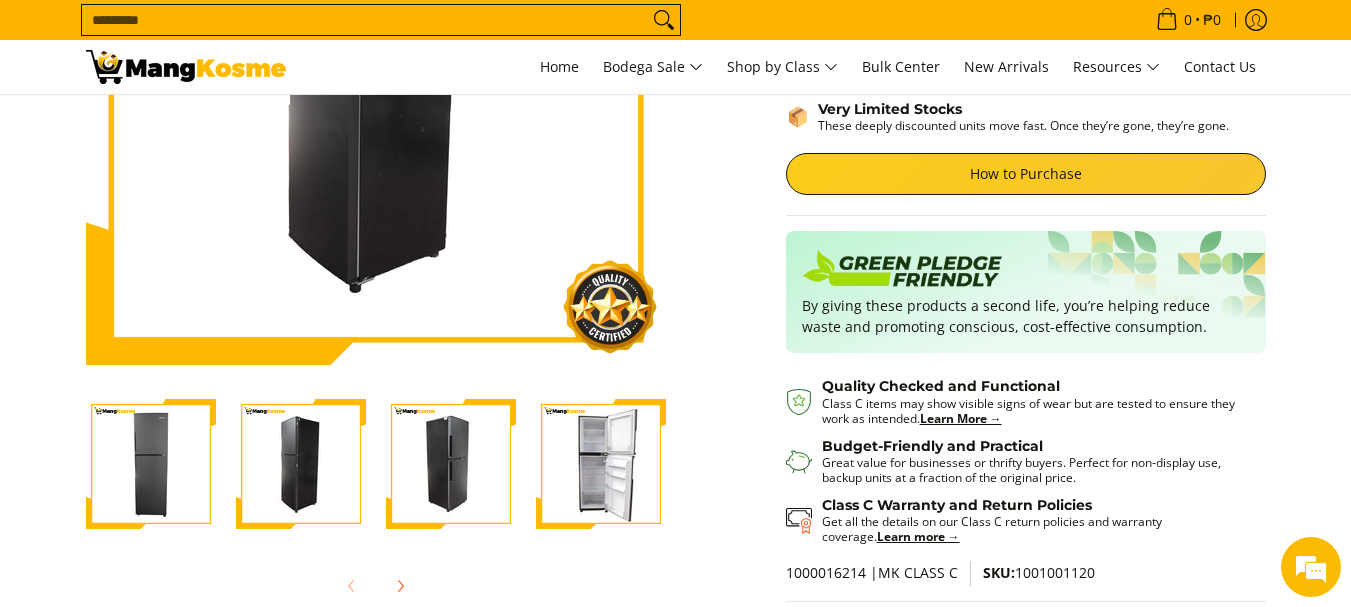 scroll, scrollTop: 500, scrollLeft: 0, axis: vertical 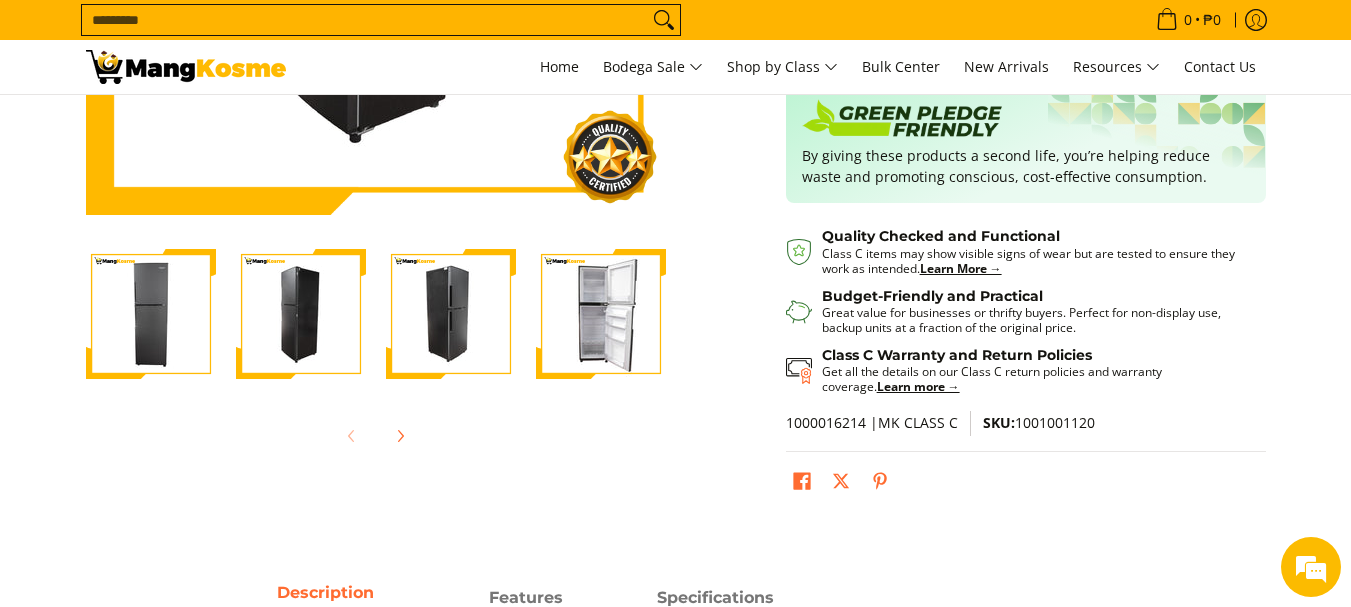 click at bounding box center [451, 314] 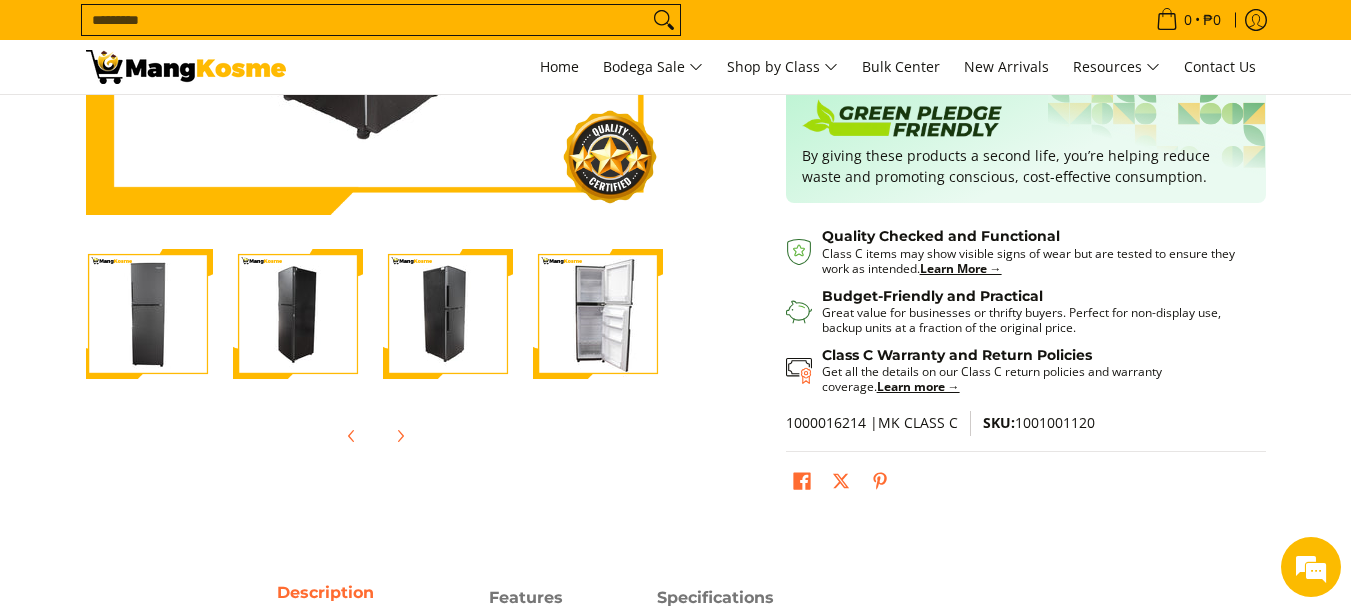 scroll, scrollTop: 0, scrollLeft: 0, axis: both 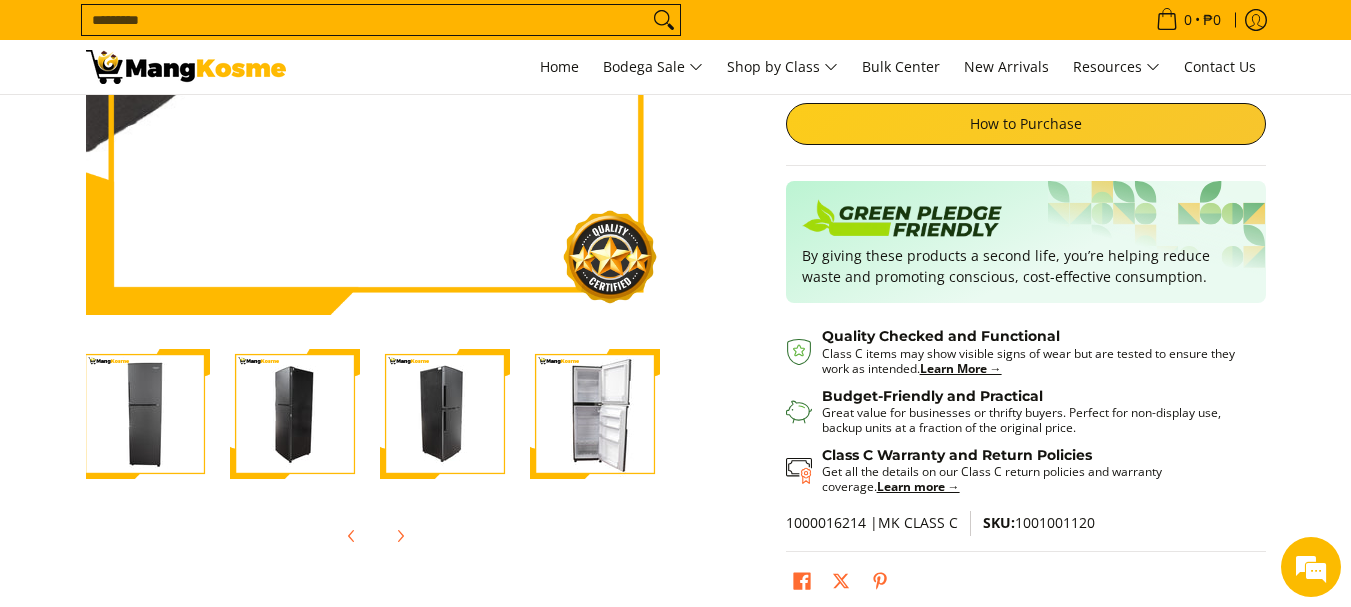 click at bounding box center [595, 414] 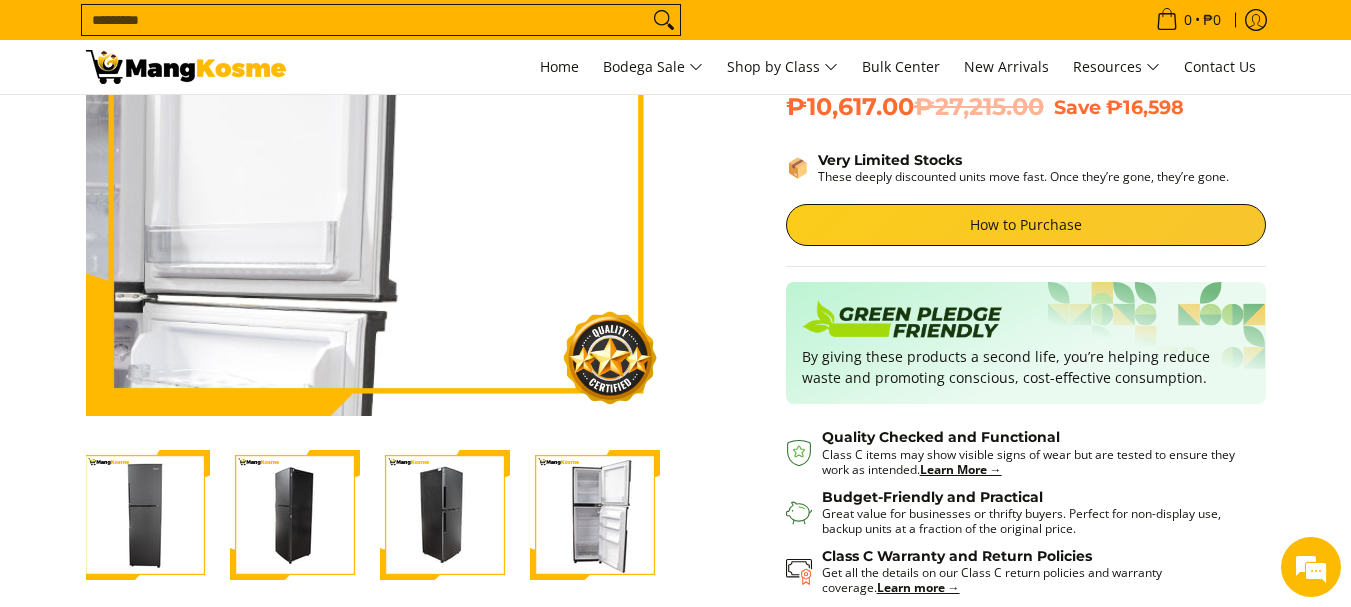 scroll, scrollTop: 300, scrollLeft: 0, axis: vertical 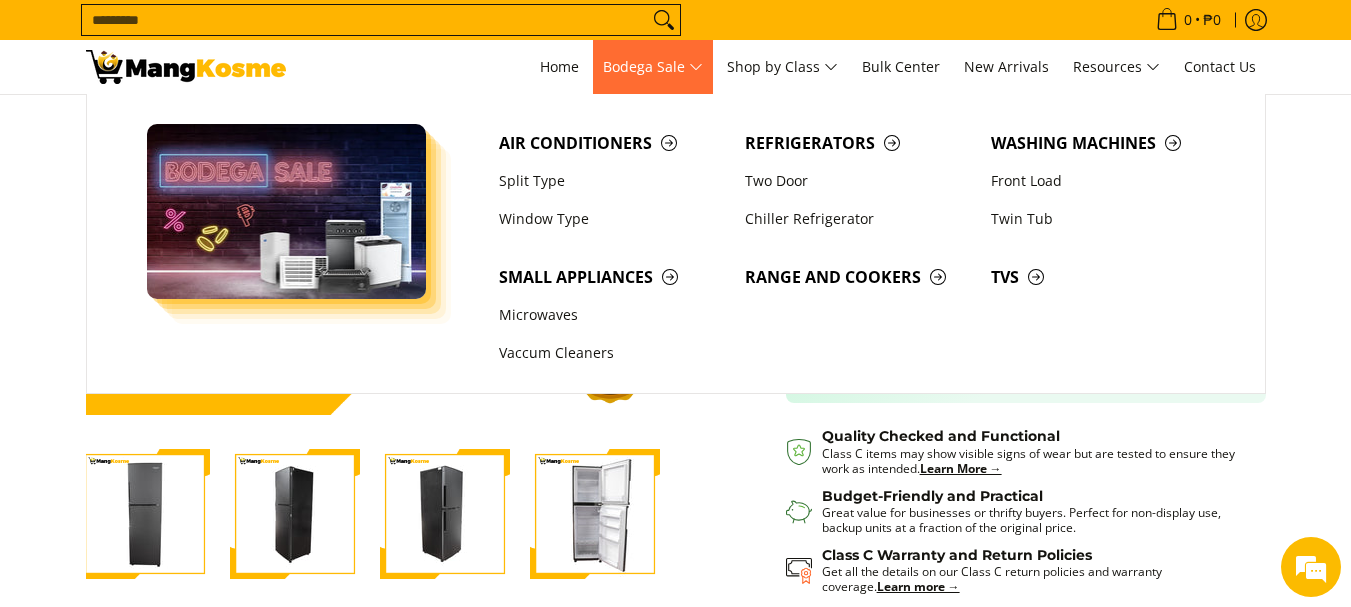 click on "Bodega Sale" at bounding box center (653, 67) 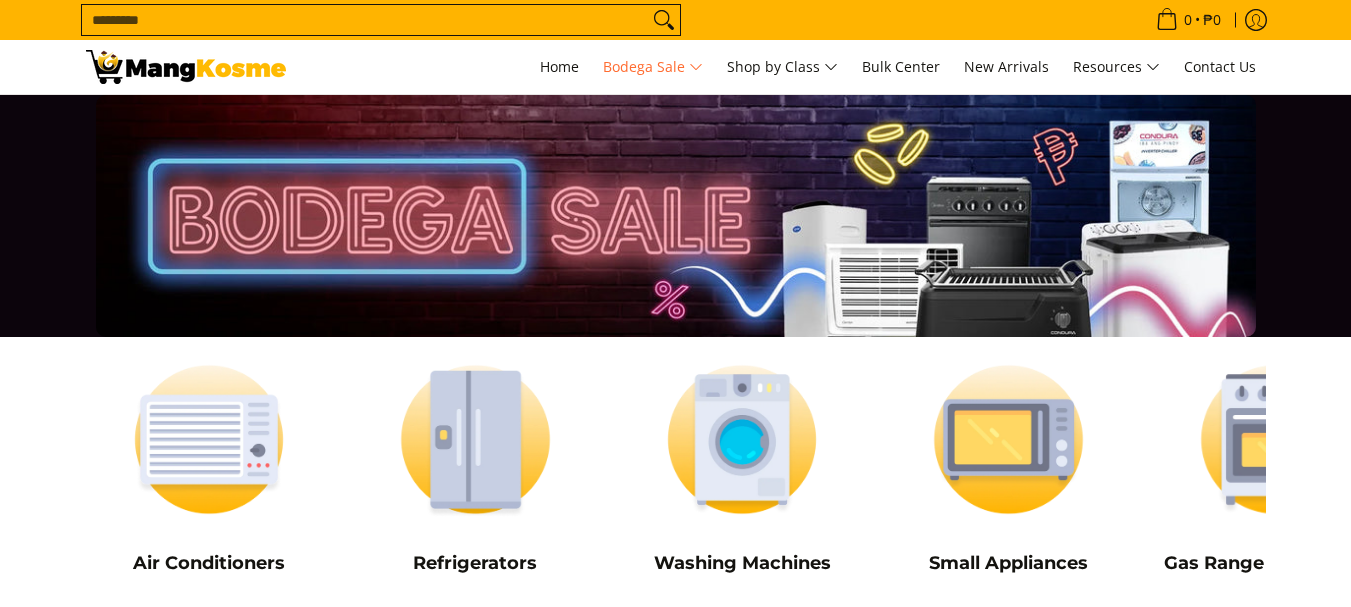 scroll, scrollTop: 300, scrollLeft: 0, axis: vertical 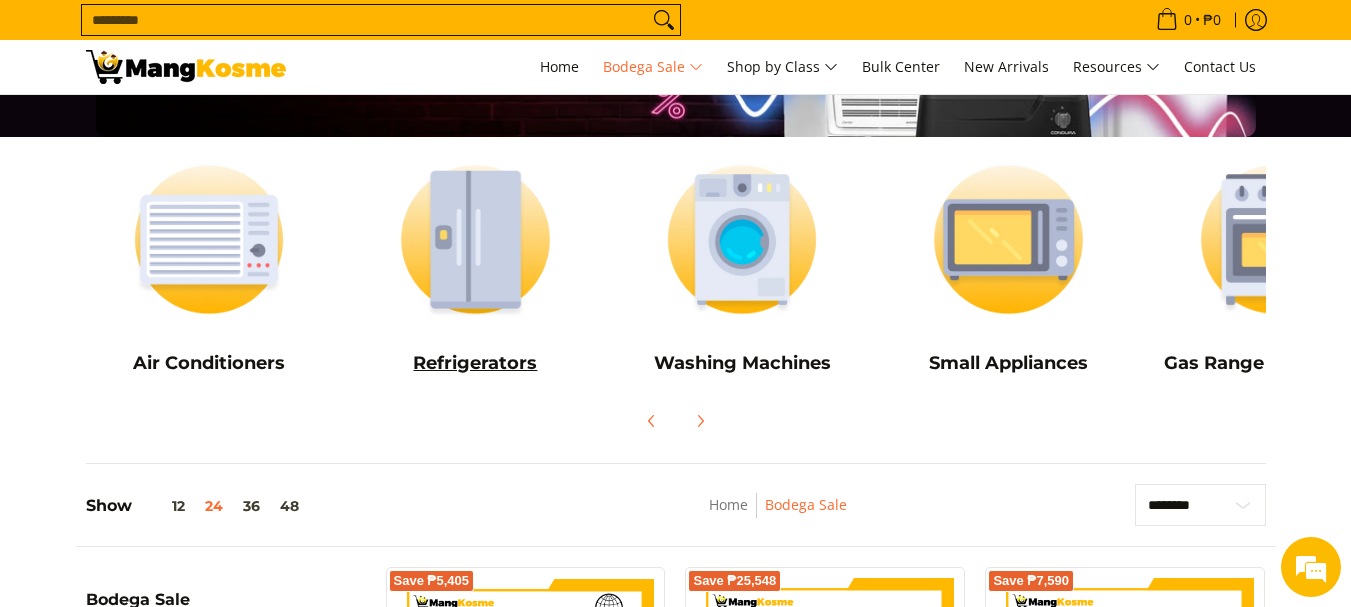 click at bounding box center (475, 239) 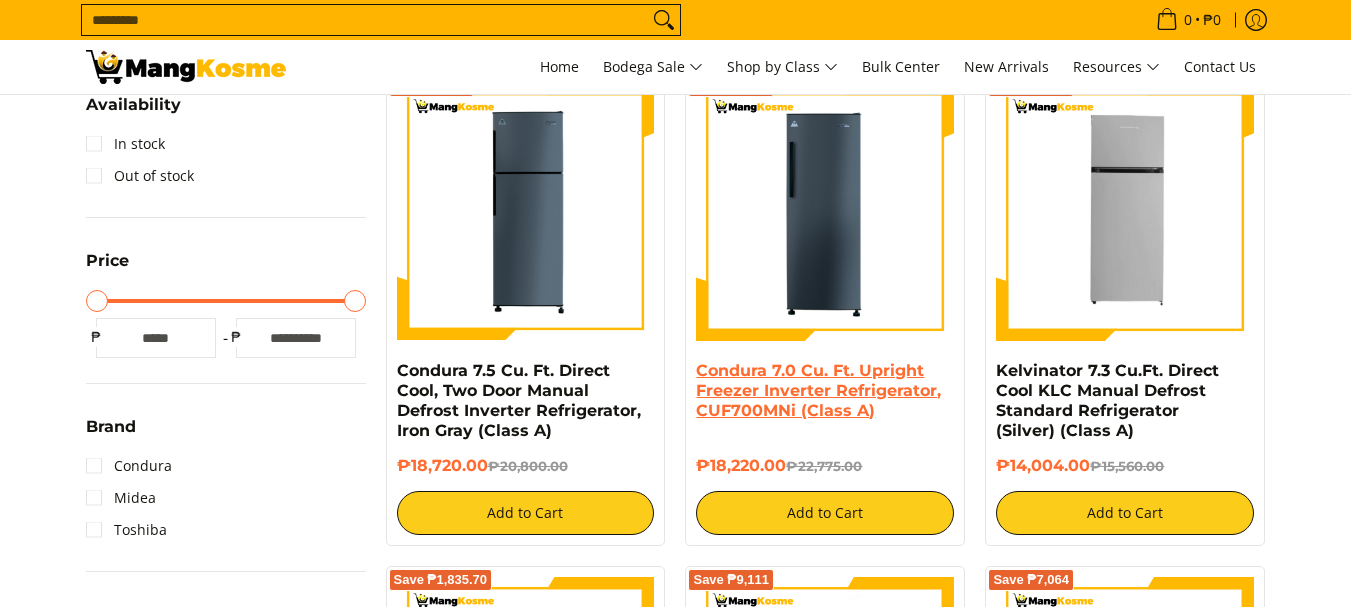 scroll, scrollTop: 400, scrollLeft: 0, axis: vertical 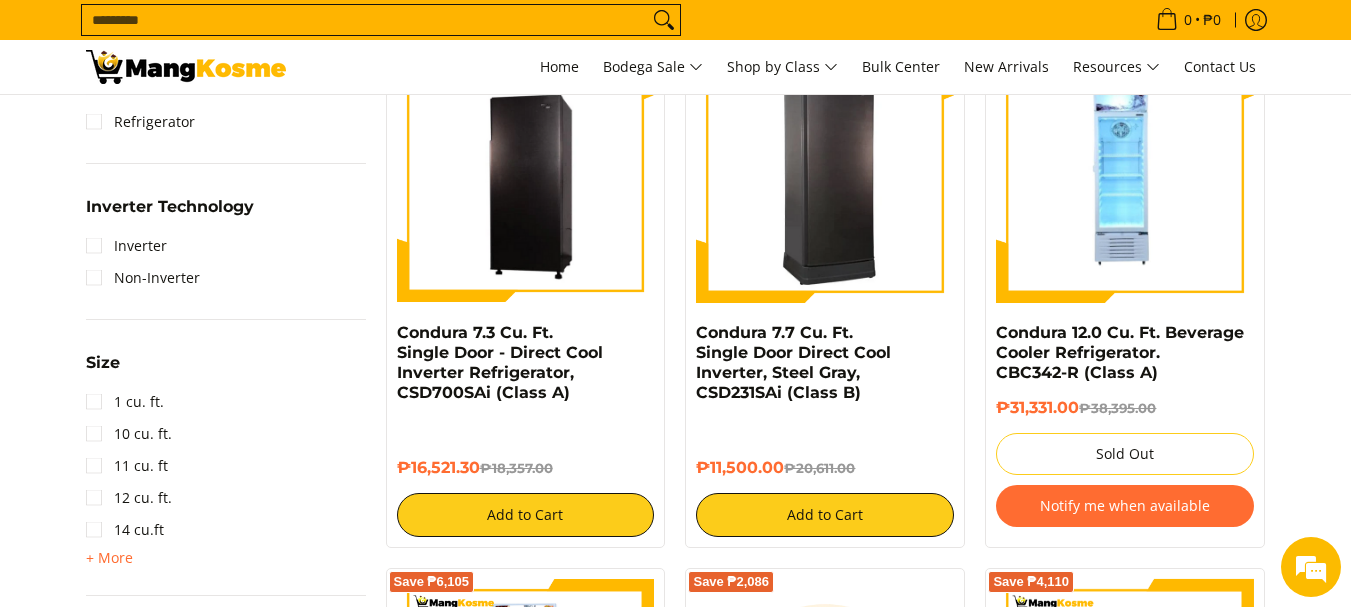 click at bounding box center (825, 174) 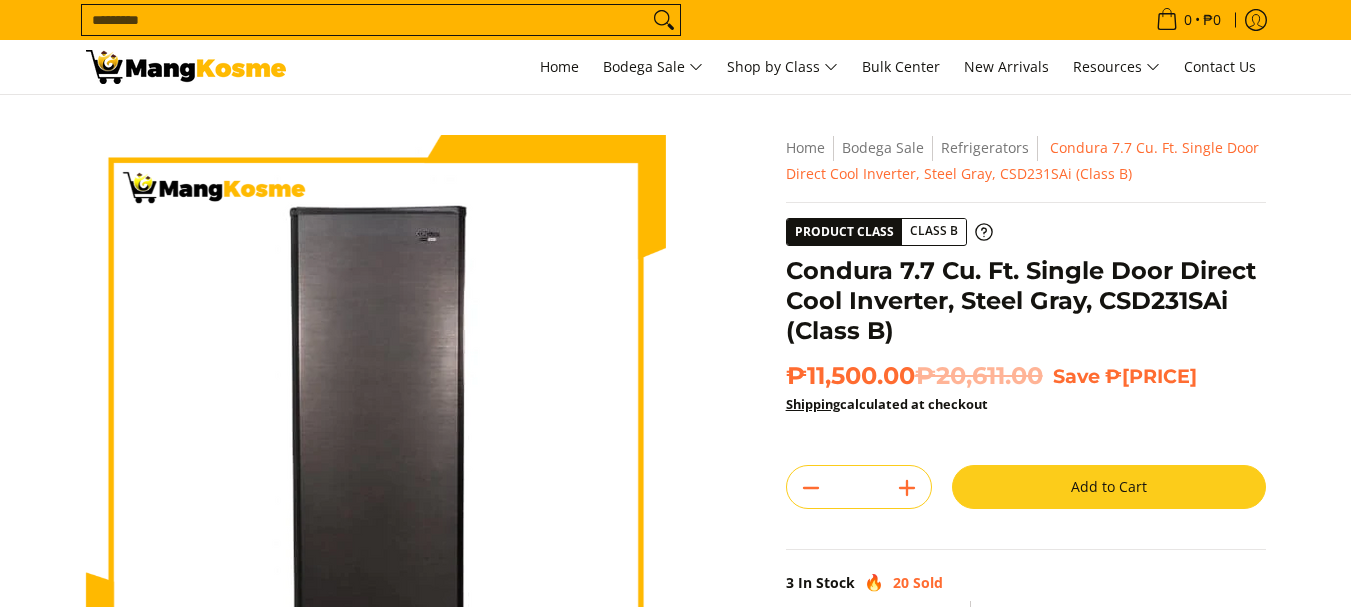 click at bounding box center (301, 814) 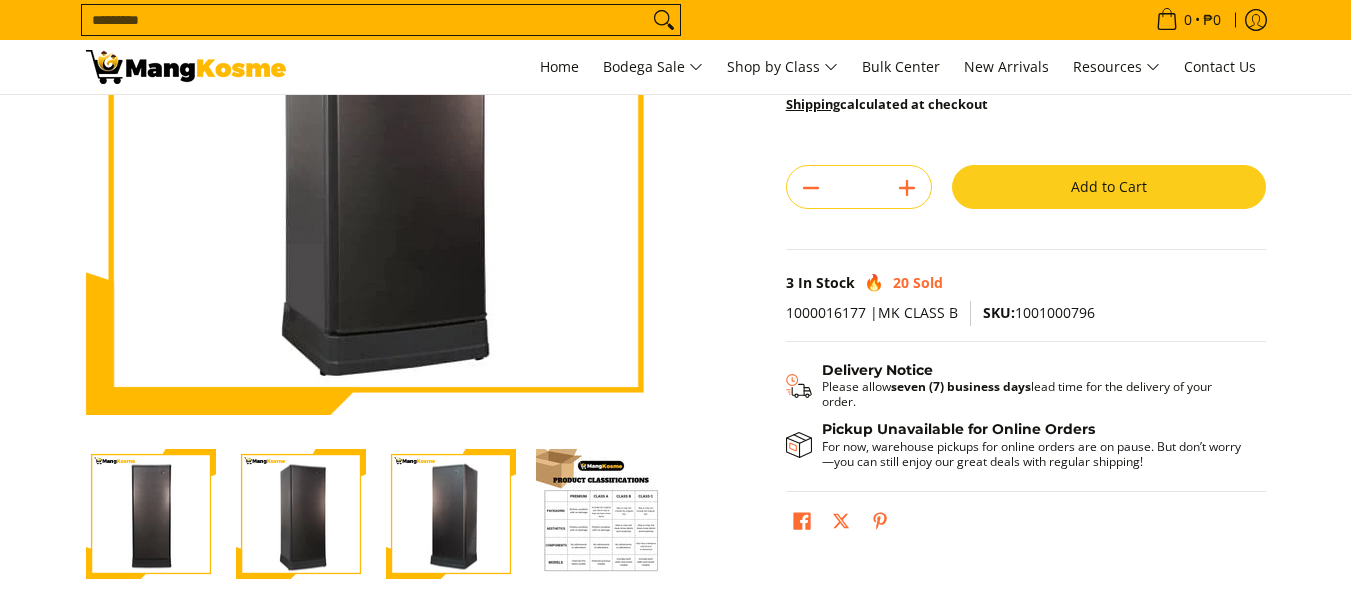 scroll, scrollTop: 300, scrollLeft: 0, axis: vertical 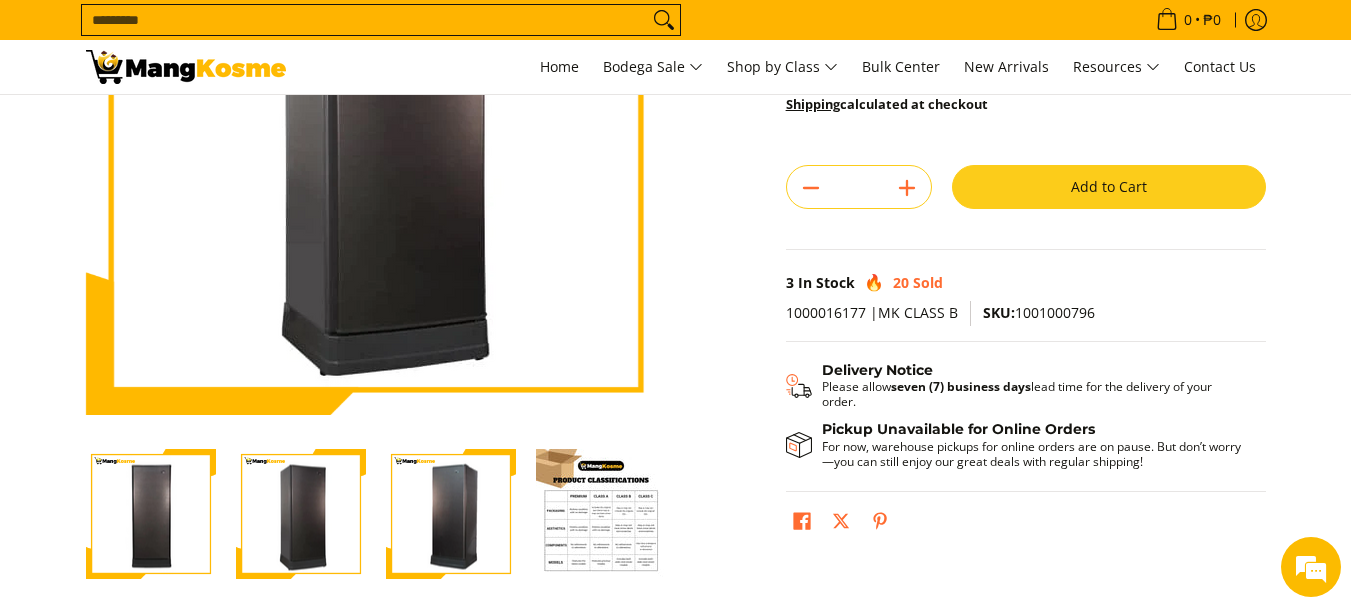 click at bounding box center (451, 514) 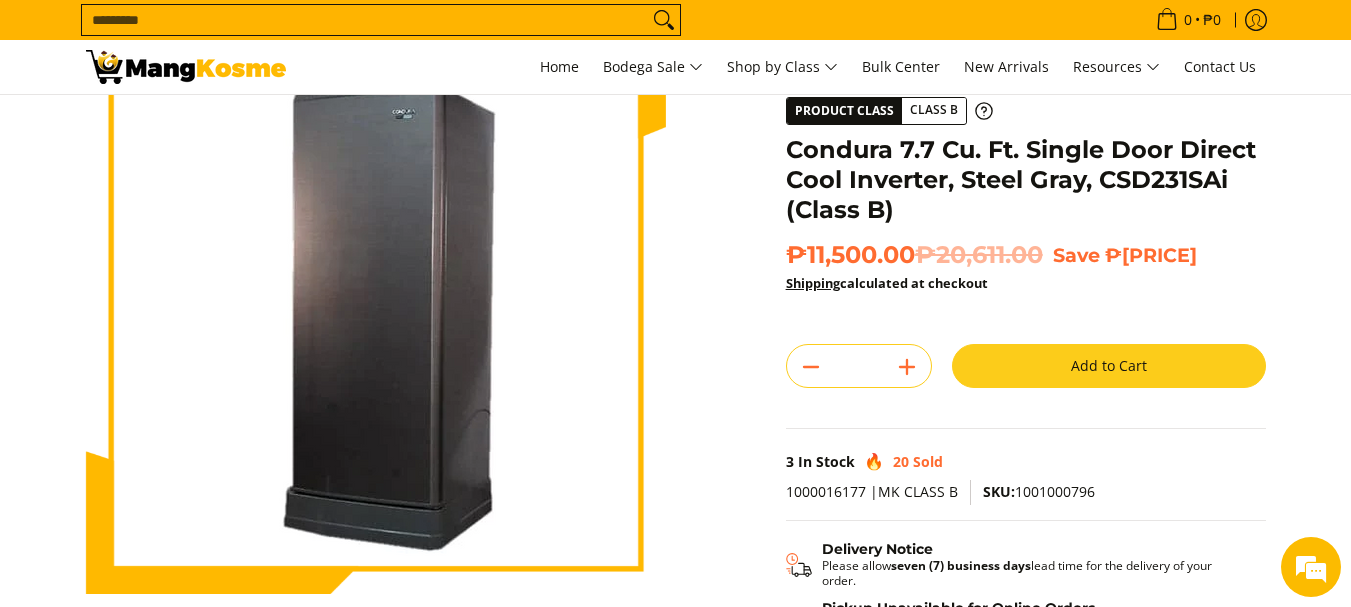 scroll, scrollTop: 0, scrollLeft: 0, axis: both 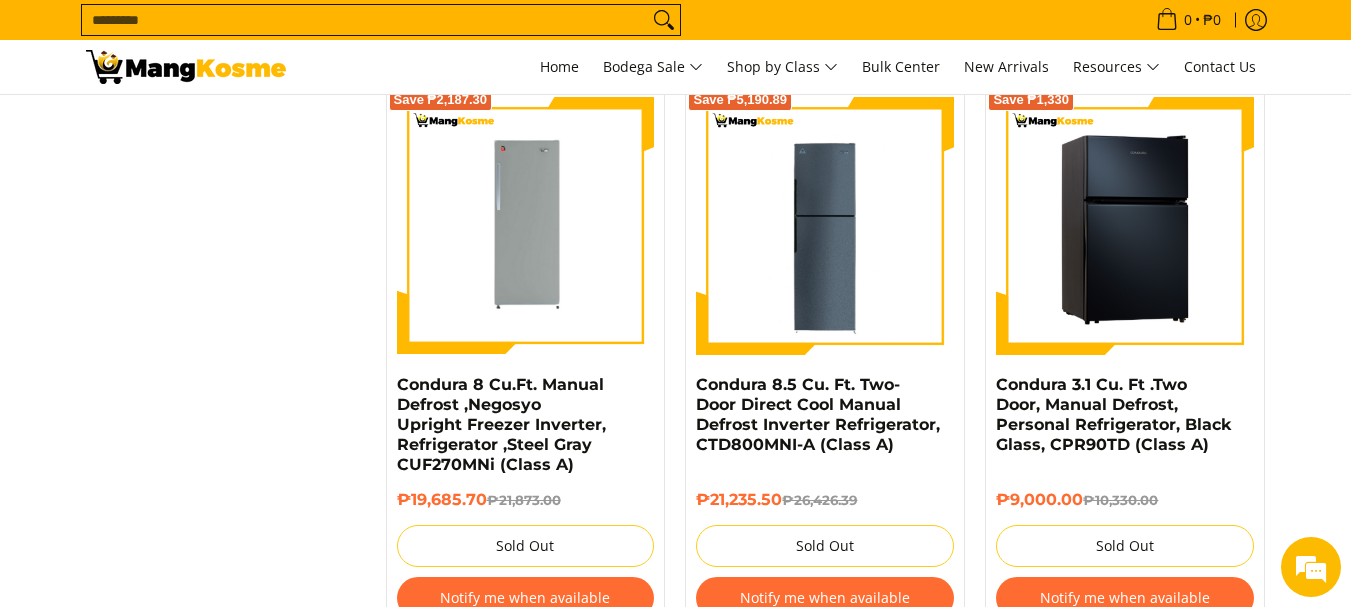 click at bounding box center (1125, 226) 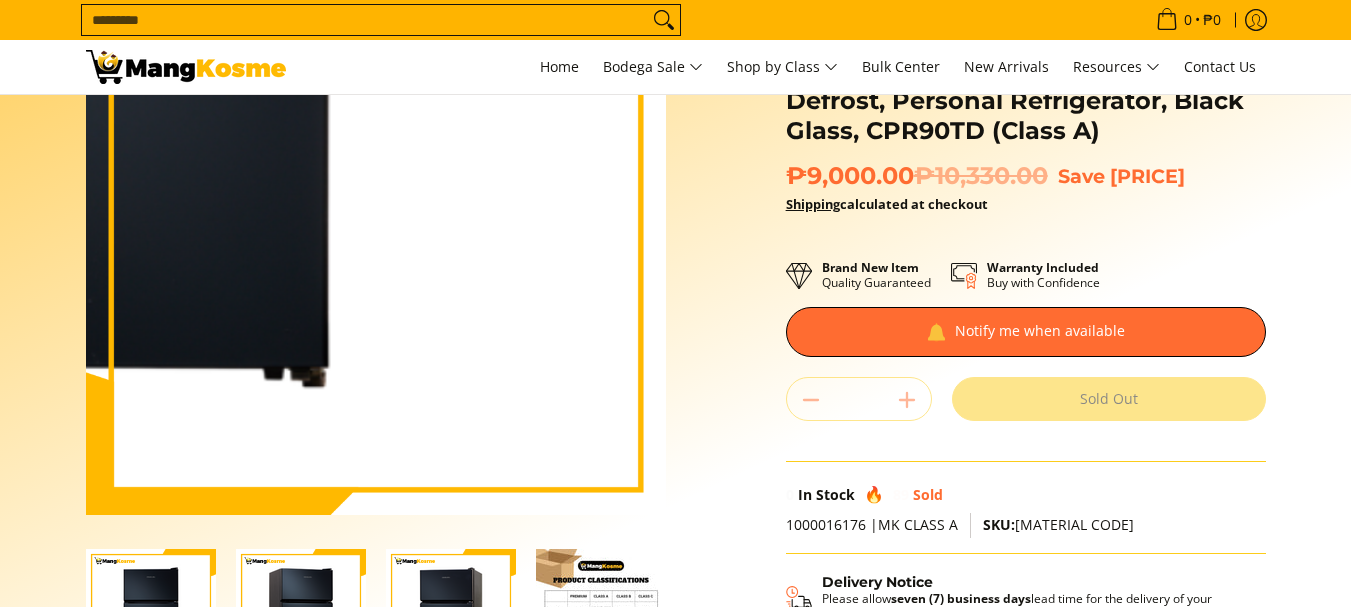 scroll, scrollTop: 200, scrollLeft: 0, axis: vertical 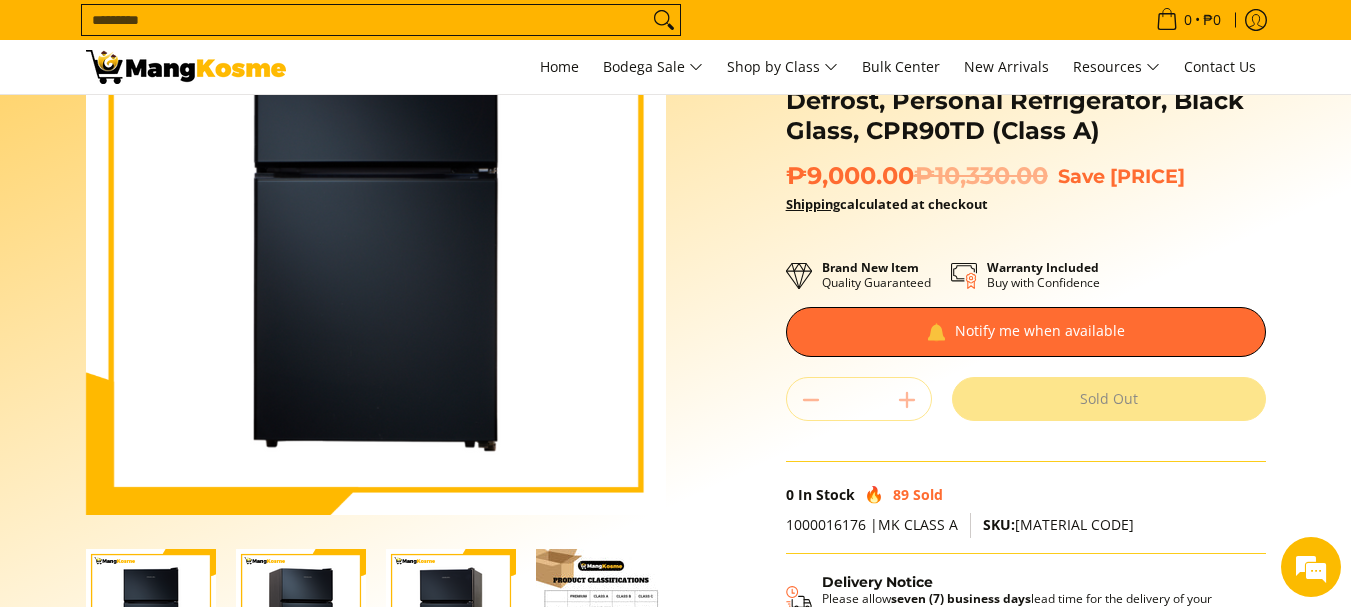 click at bounding box center [301, 614] 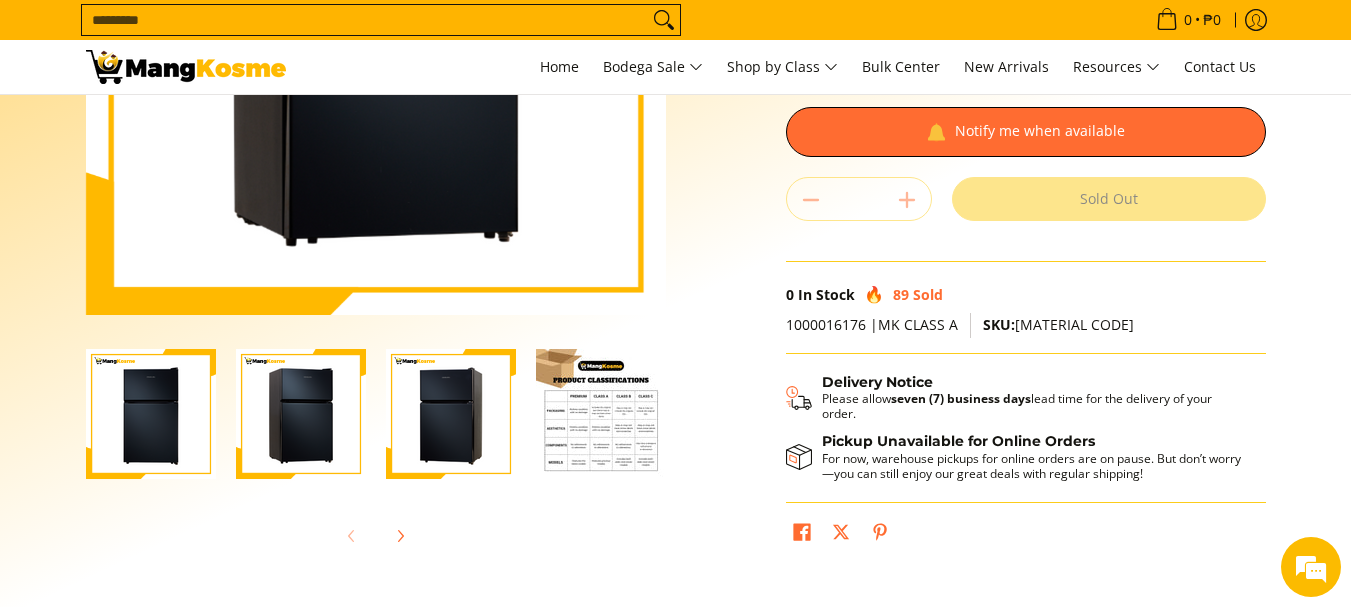 click at bounding box center (451, 414) 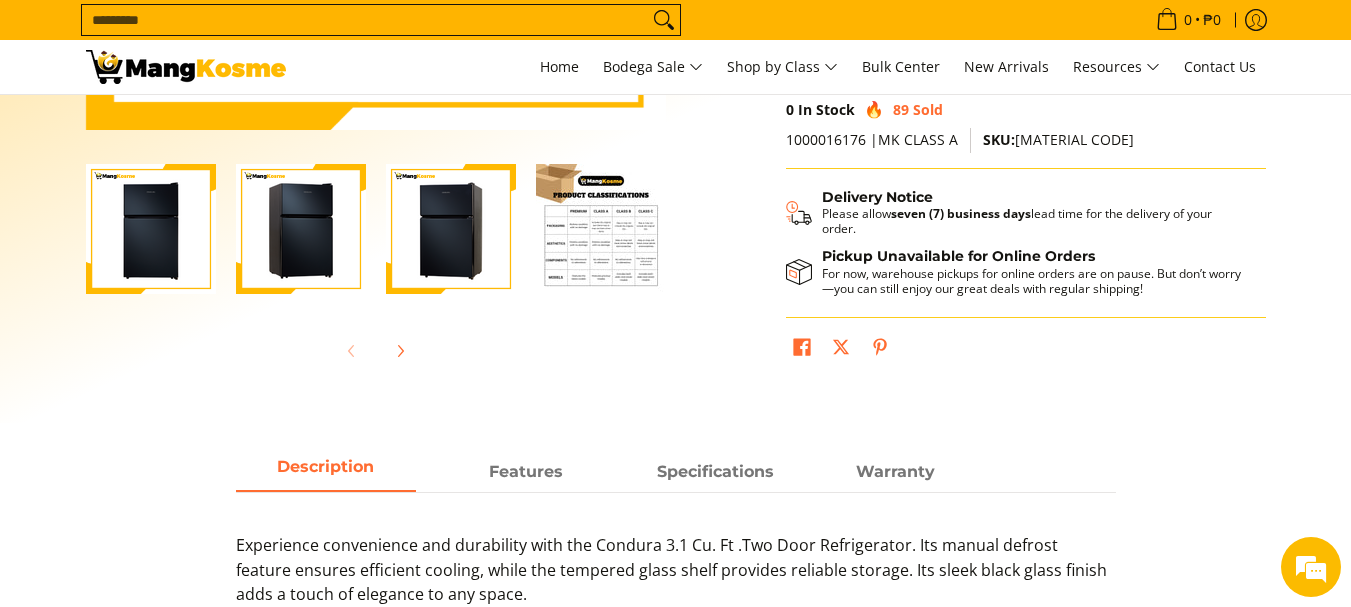 scroll, scrollTop: 400, scrollLeft: 0, axis: vertical 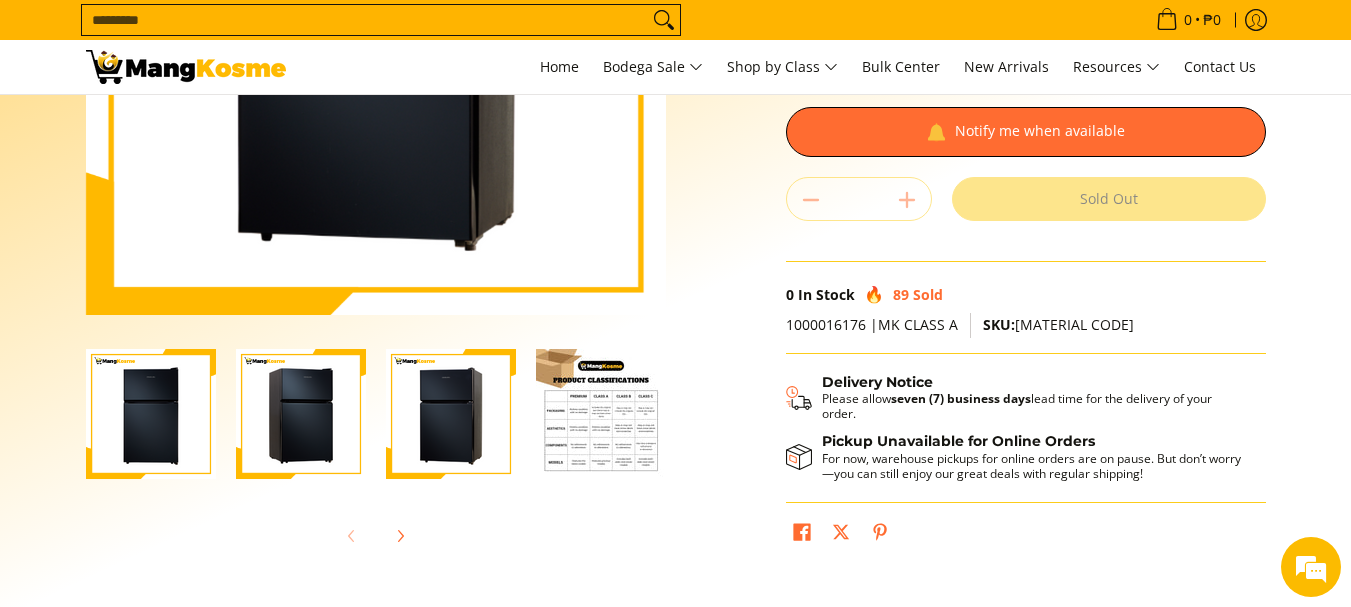 click at bounding box center [601, 414] 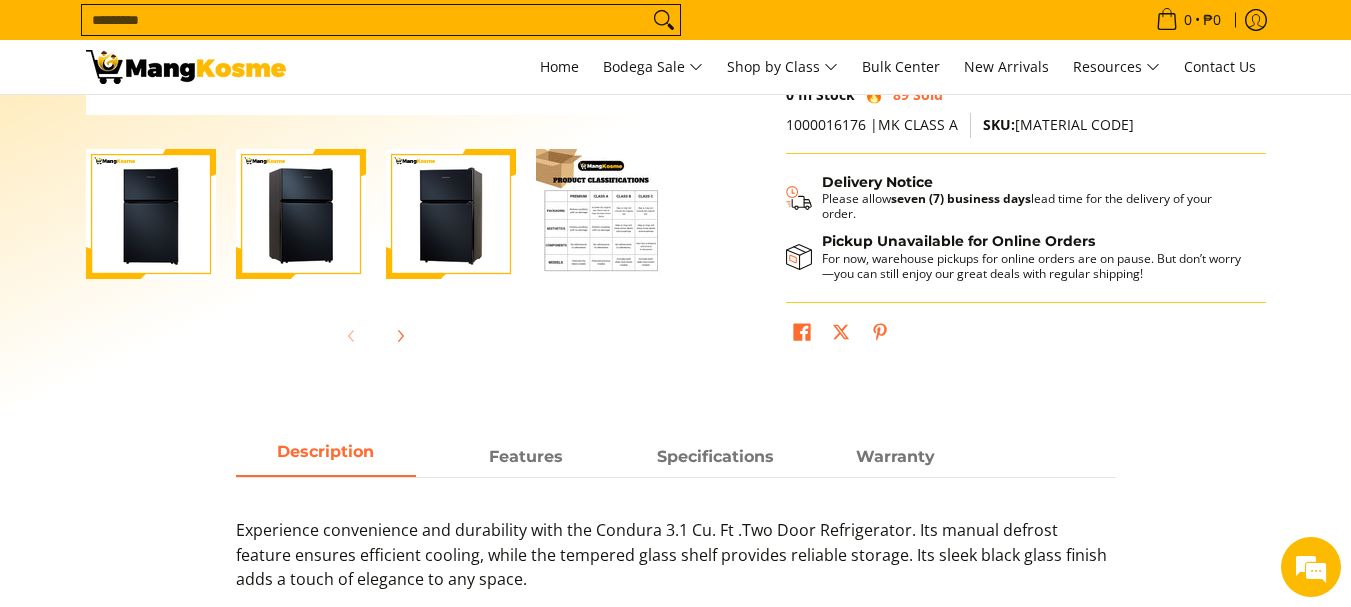 scroll, scrollTop: 900, scrollLeft: 0, axis: vertical 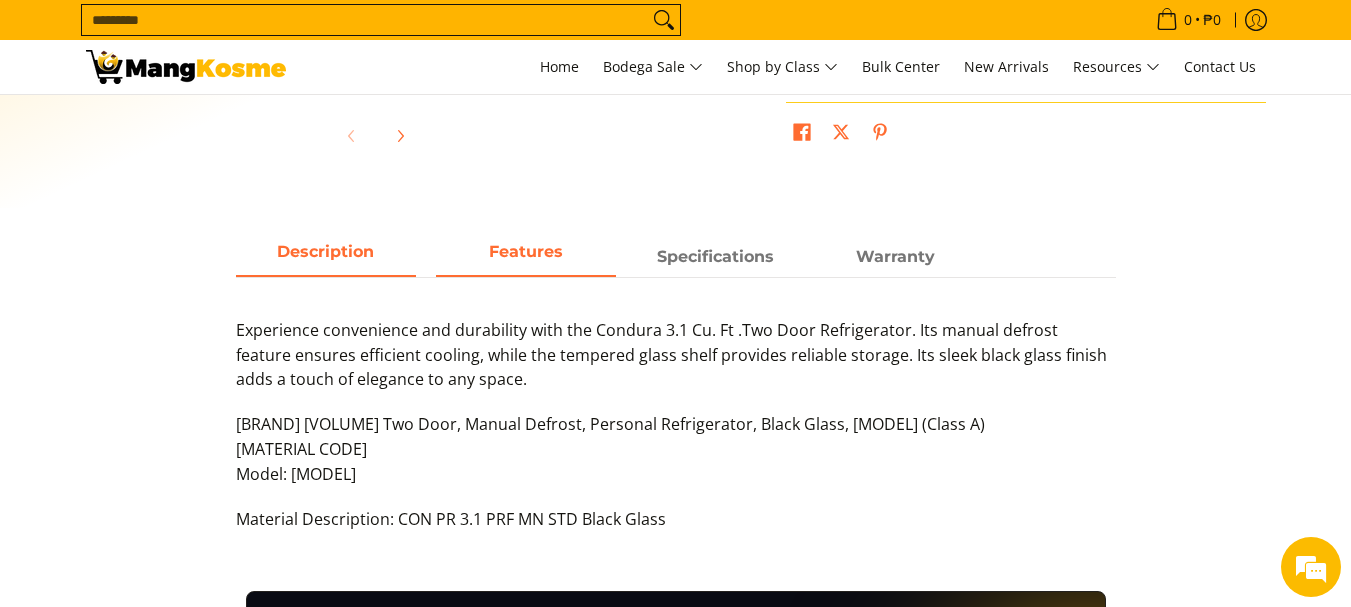 drag, startPoint x: 507, startPoint y: 228, endPoint x: 527, endPoint y: 249, distance: 29 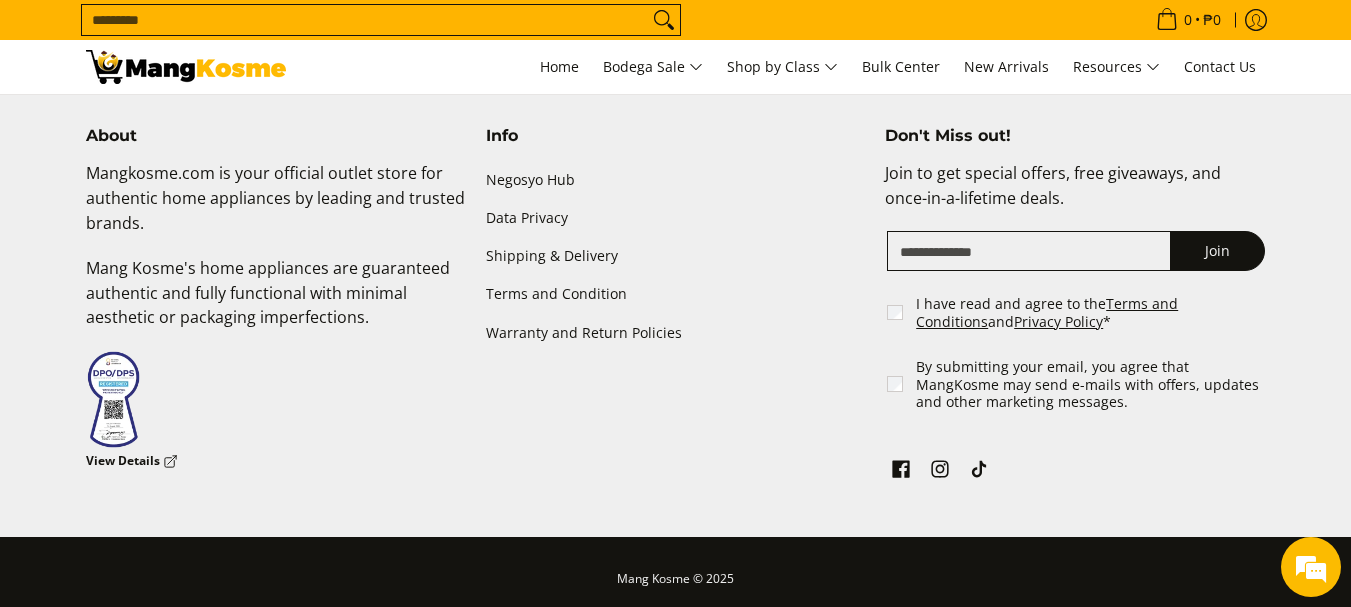 scroll, scrollTop: 1997, scrollLeft: 0, axis: vertical 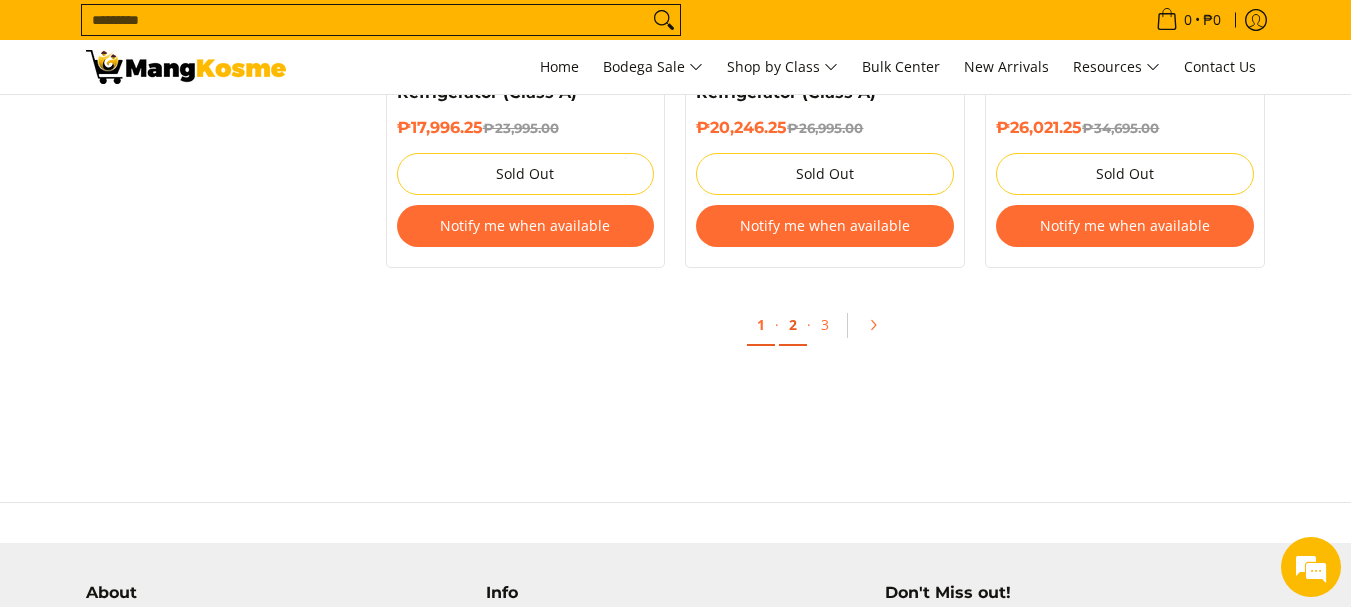 click on "2" at bounding box center (793, 325) 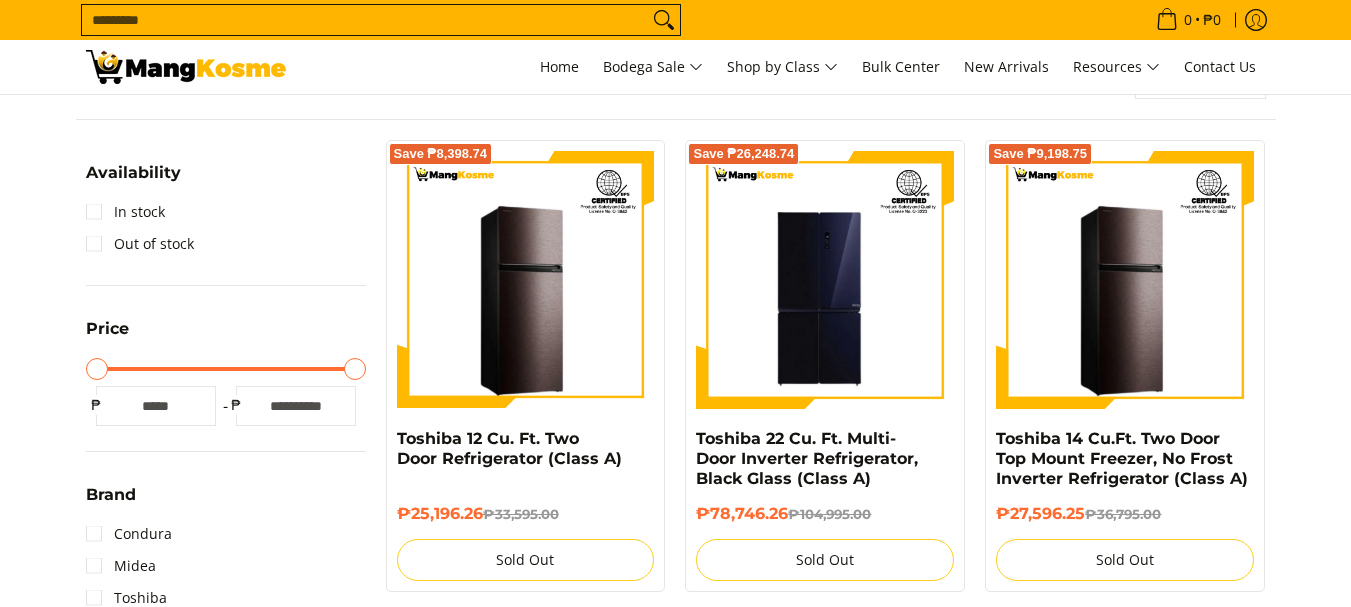 scroll, scrollTop: 300, scrollLeft: 0, axis: vertical 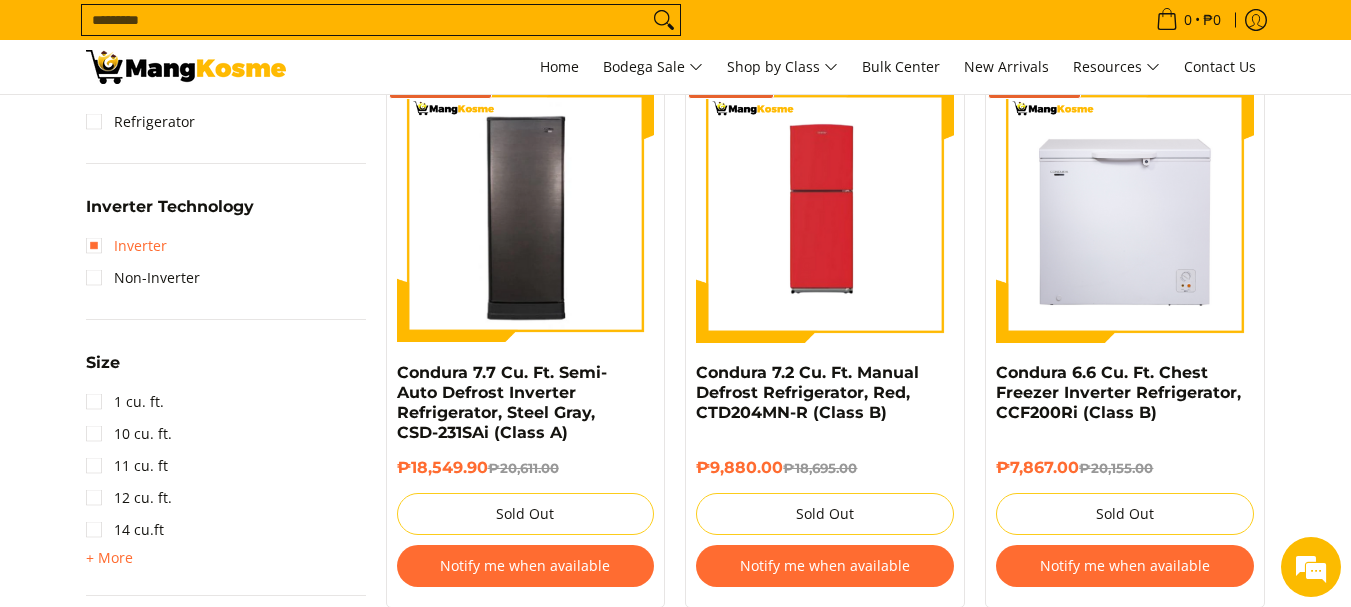click on "Inverter" at bounding box center [126, 246] 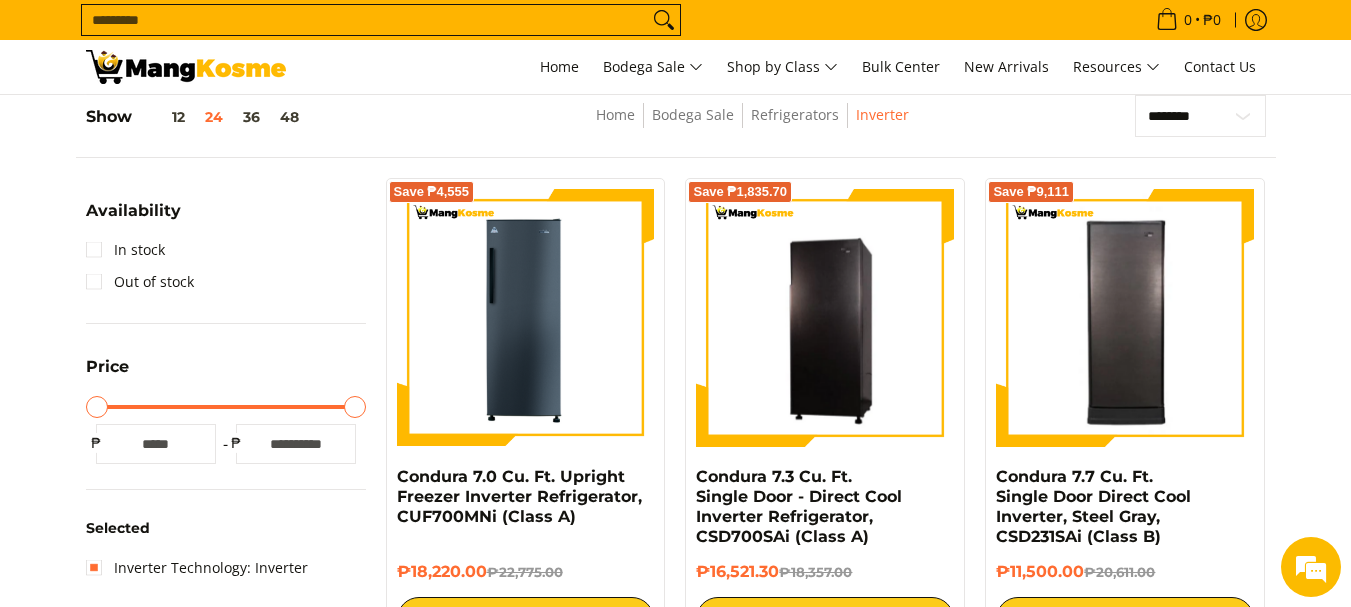 scroll, scrollTop: 562, scrollLeft: 0, axis: vertical 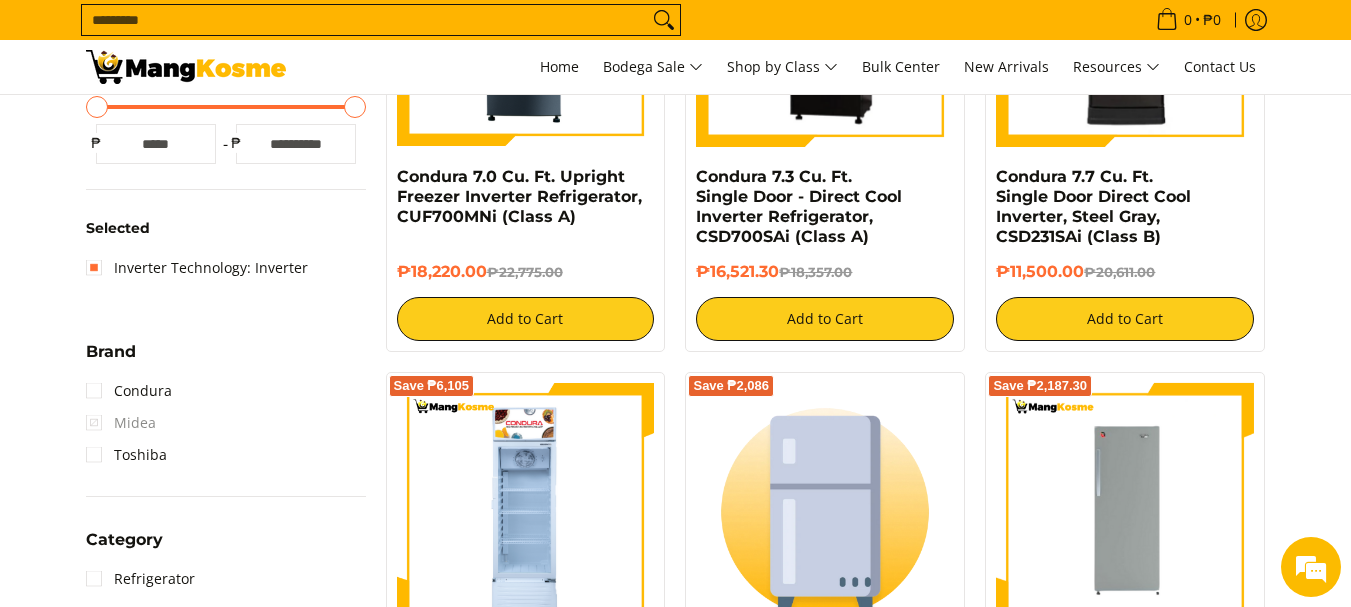 drag, startPoint x: 337, startPoint y: 107, endPoint x: 213, endPoint y: 116, distance: 124.32619 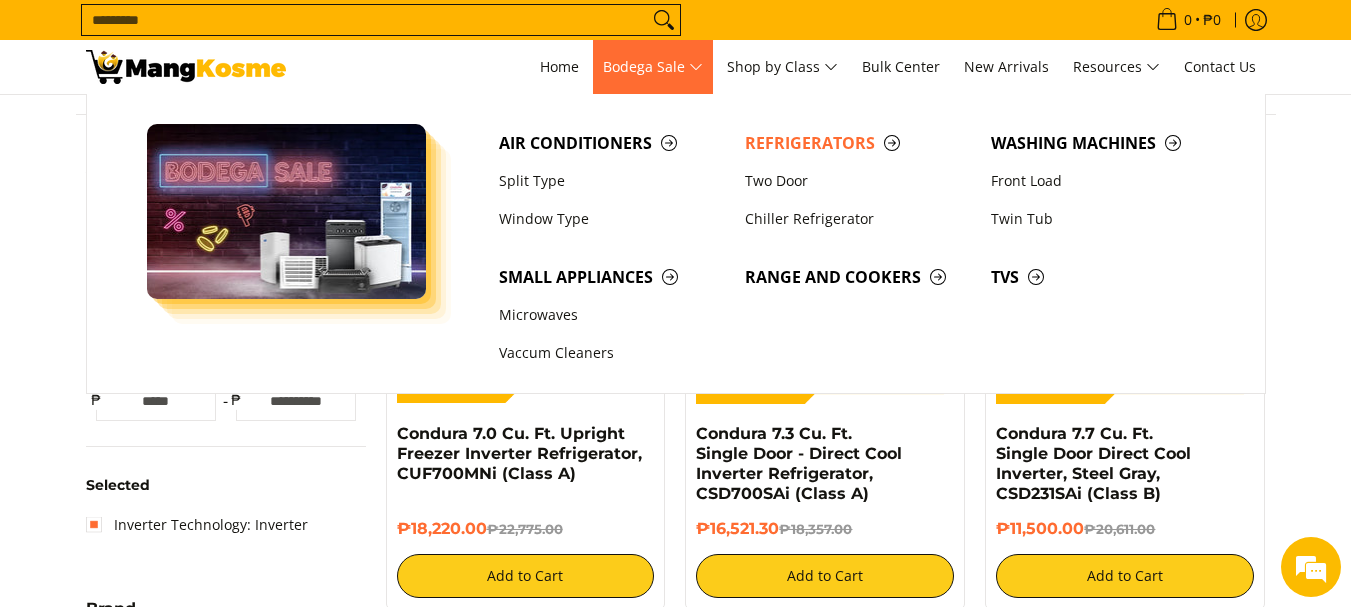 scroll, scrollTop: 300, scrollLeft: 0, axis: vertical 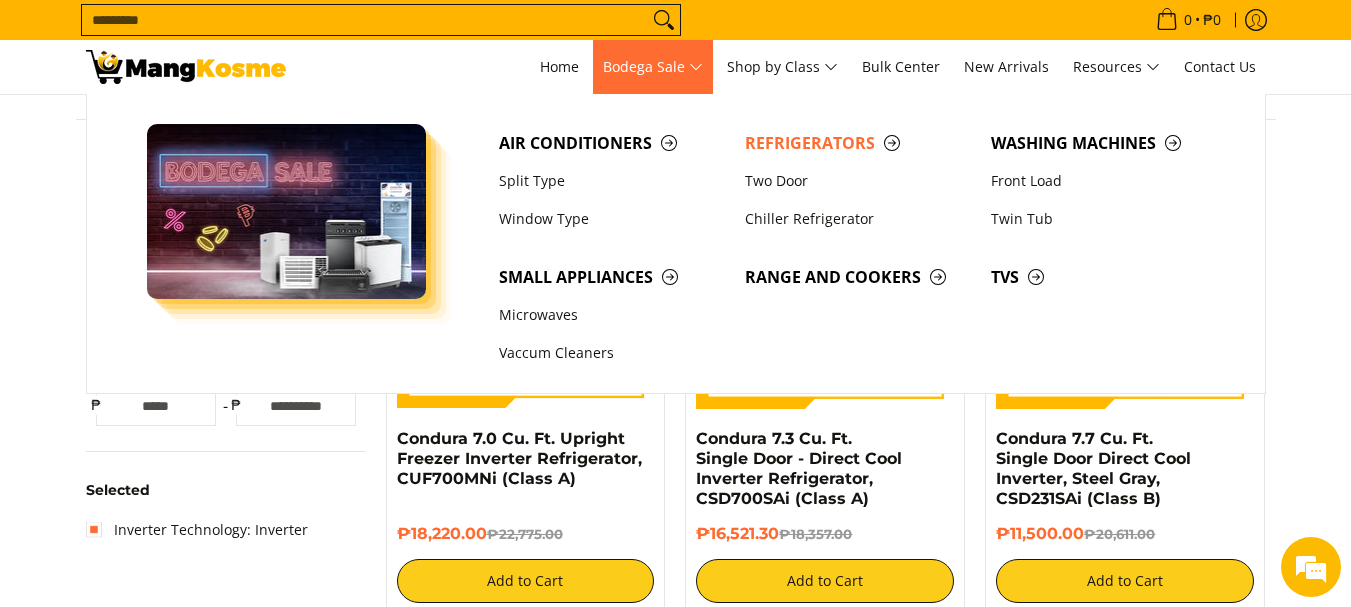 click on "Bodega Sale" at bounding box center [653, 67] 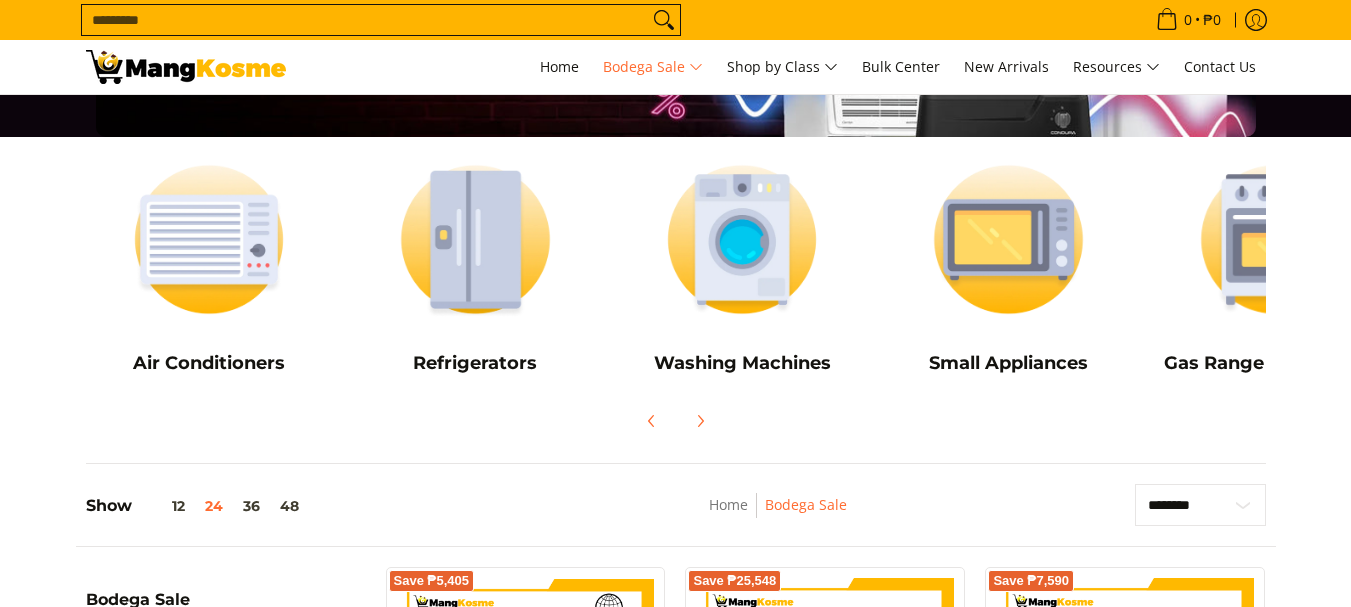 scroll, scrollTop: 200, scrollLeft: 0, axis: vertical 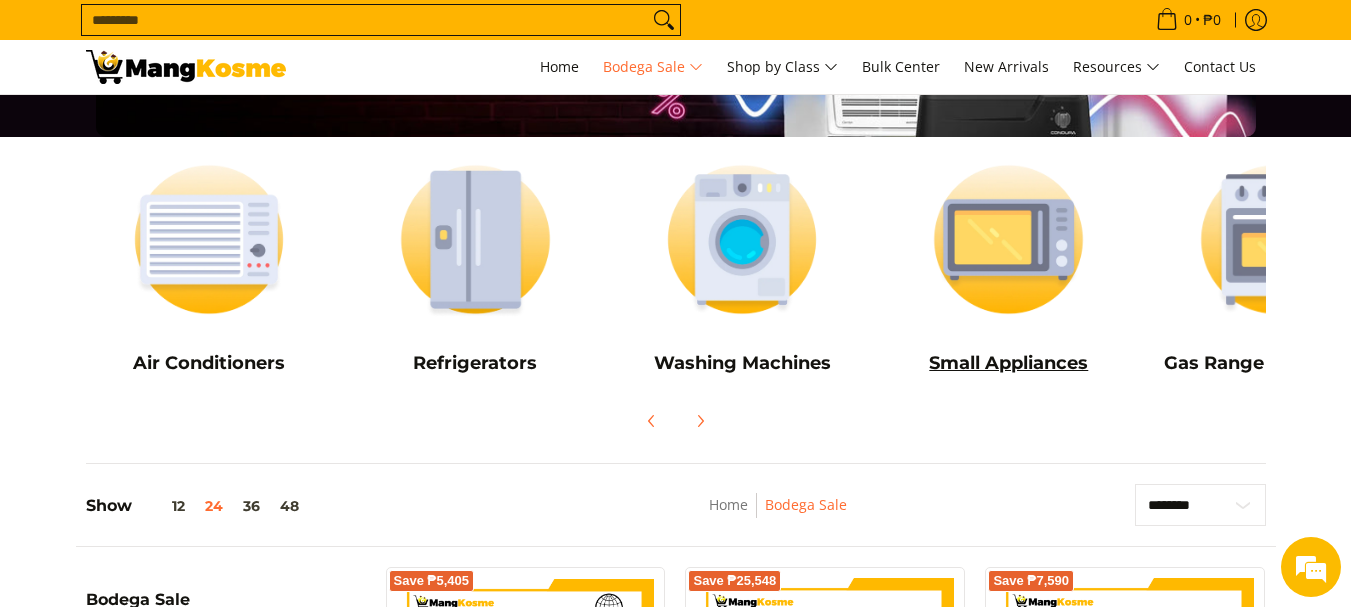 drag, startPoint x: 1084, startPoint y: 362, endPoint x: 1083, endPoint y: 377, distance: 15.033297 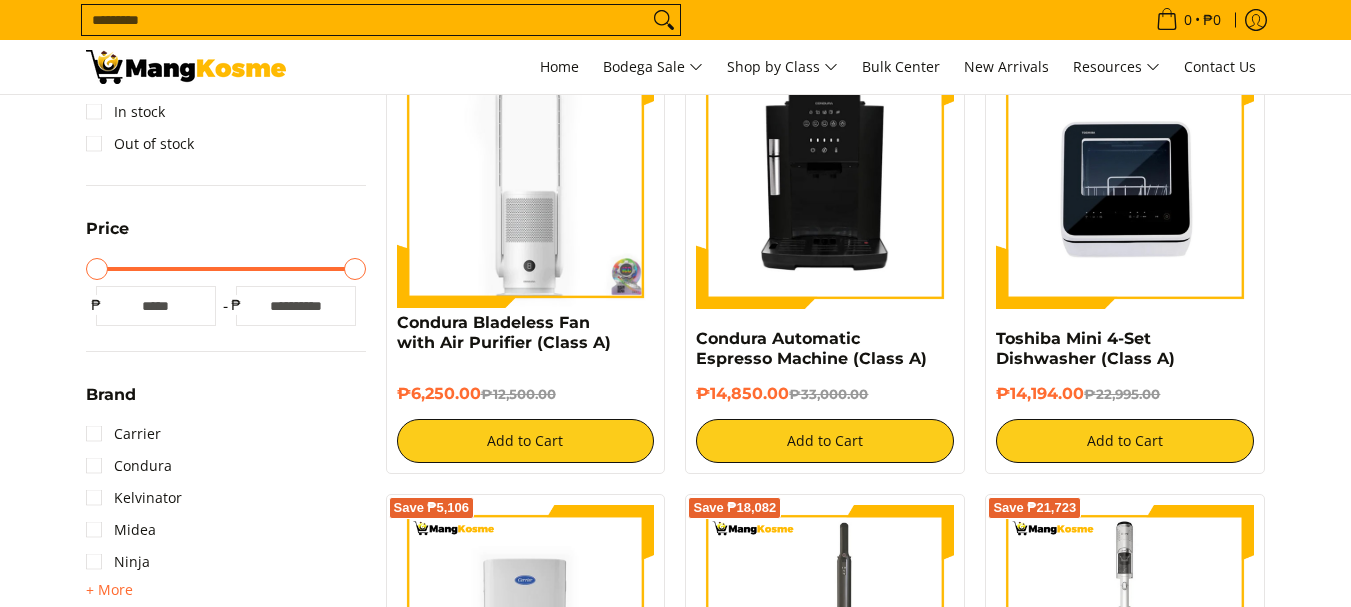 scroll, scrollTop: 400, scrollLeft: 0, axis: vertical 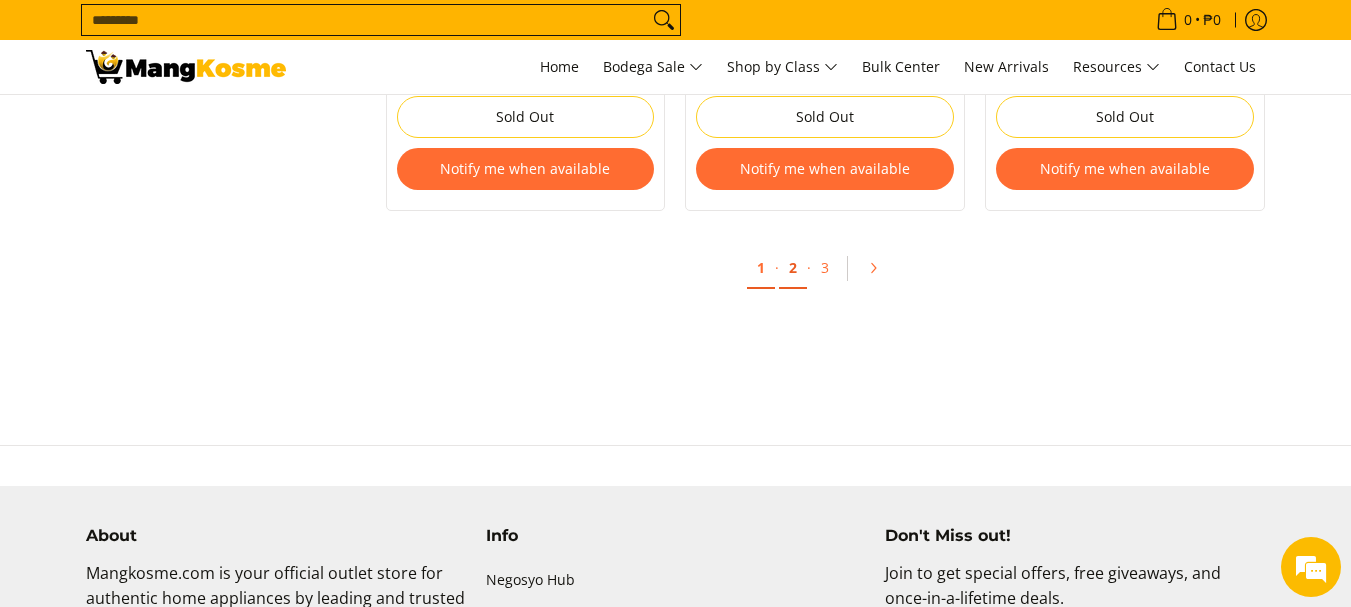 click on "2" at bounding box center [793, 268] 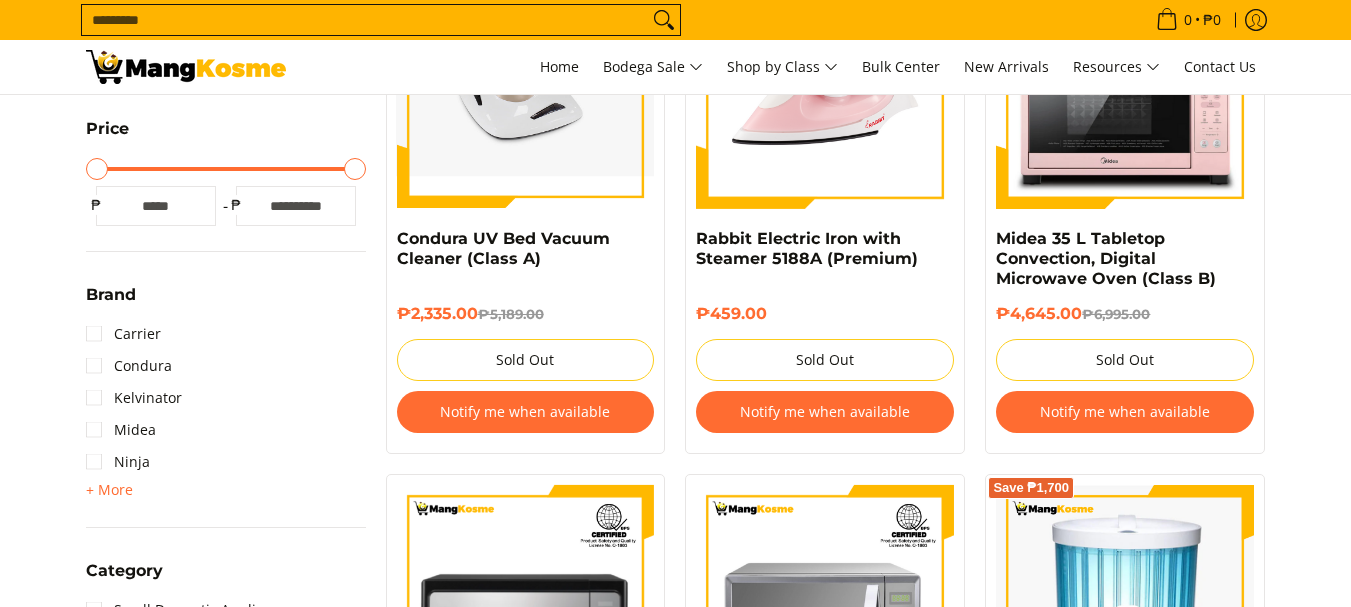 scroll, scrollTop: 0, scrollLeft: 0, axis: both 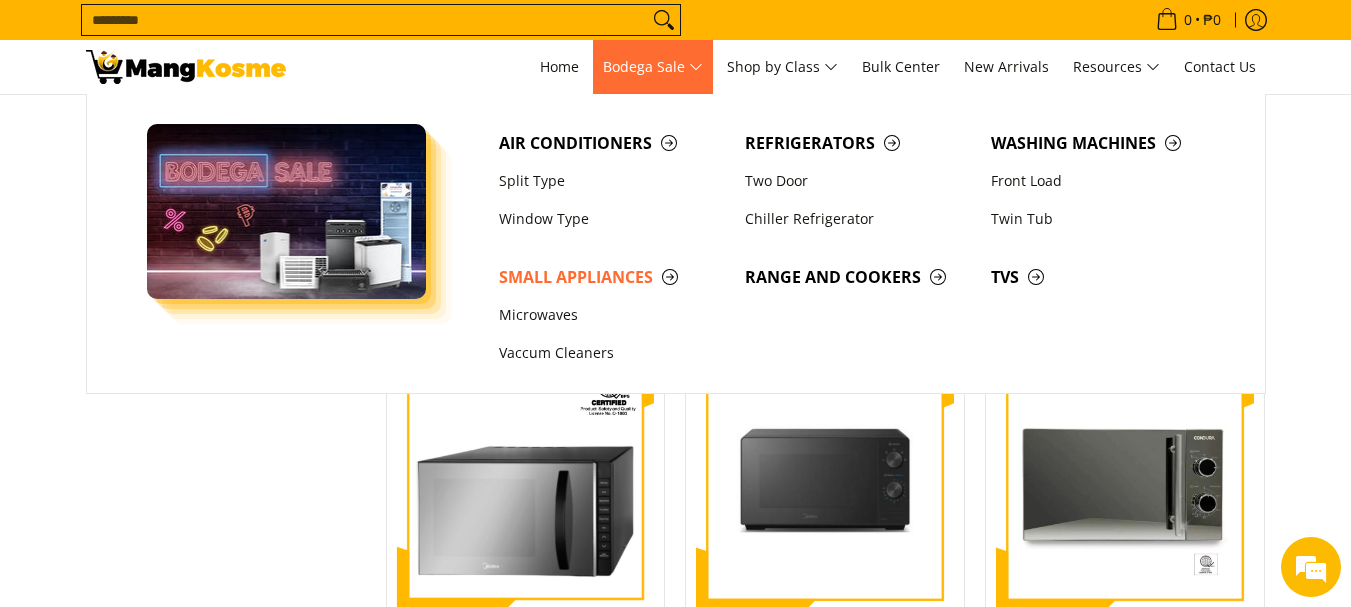 click on "Bodega Sale" at bounding box center (653, 67) 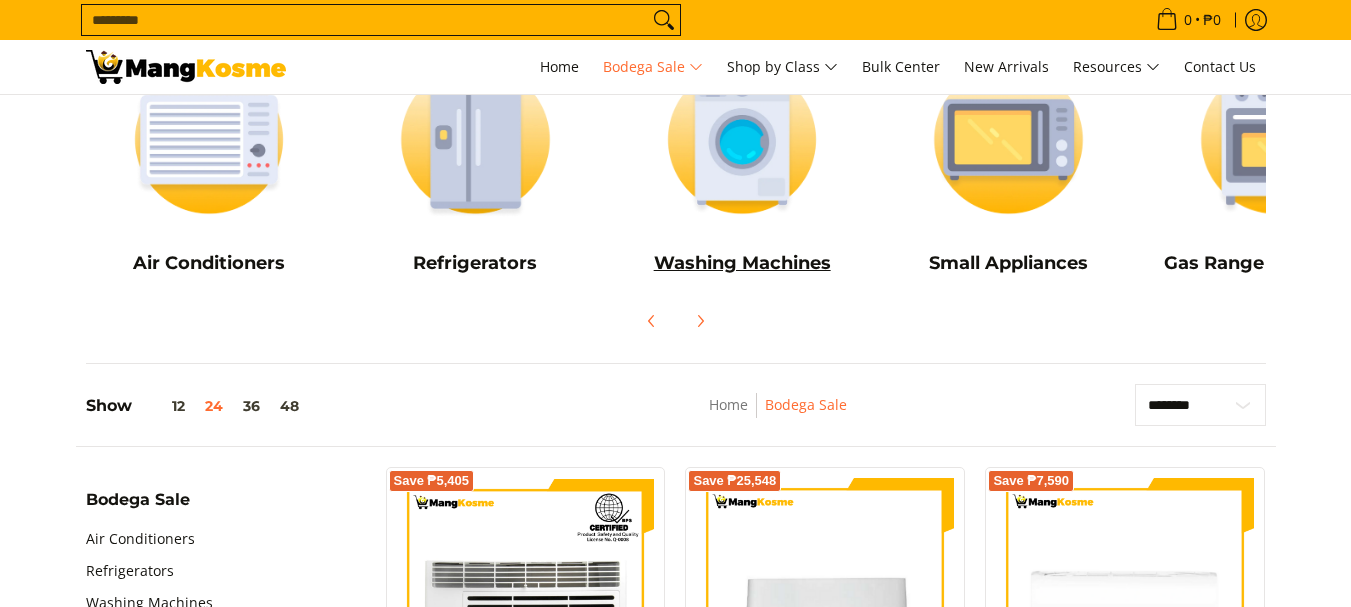 scroll, scrollTop: 300, scrollLeft: 0, axis: vertical 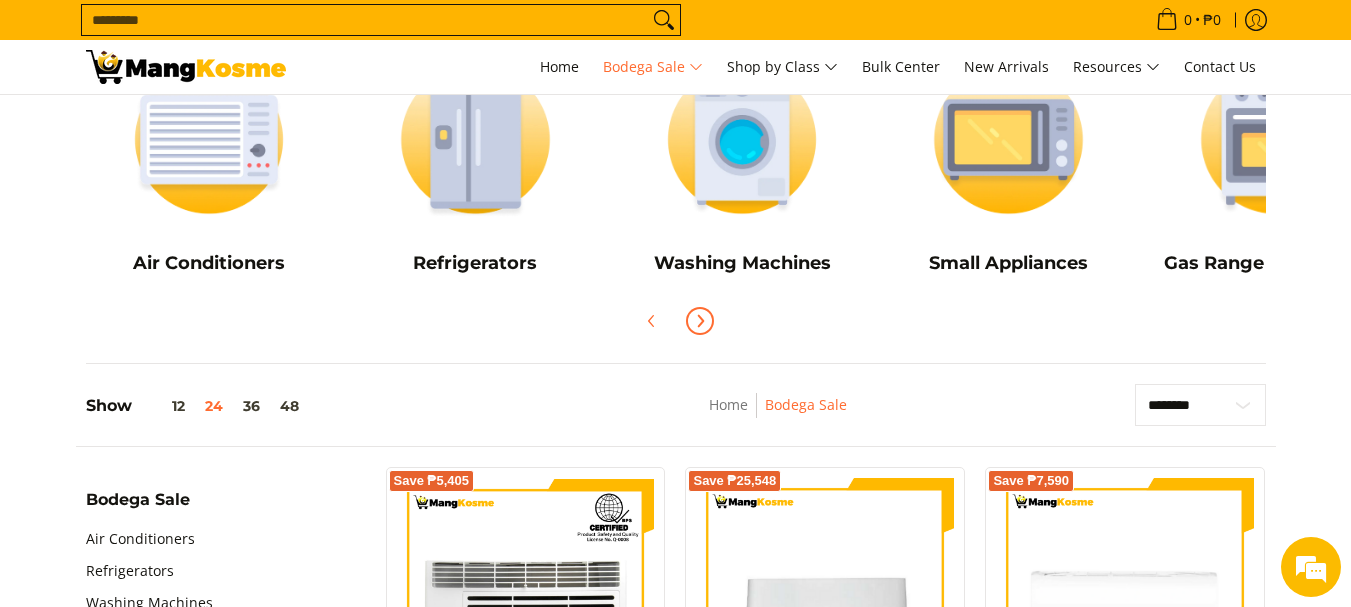 click 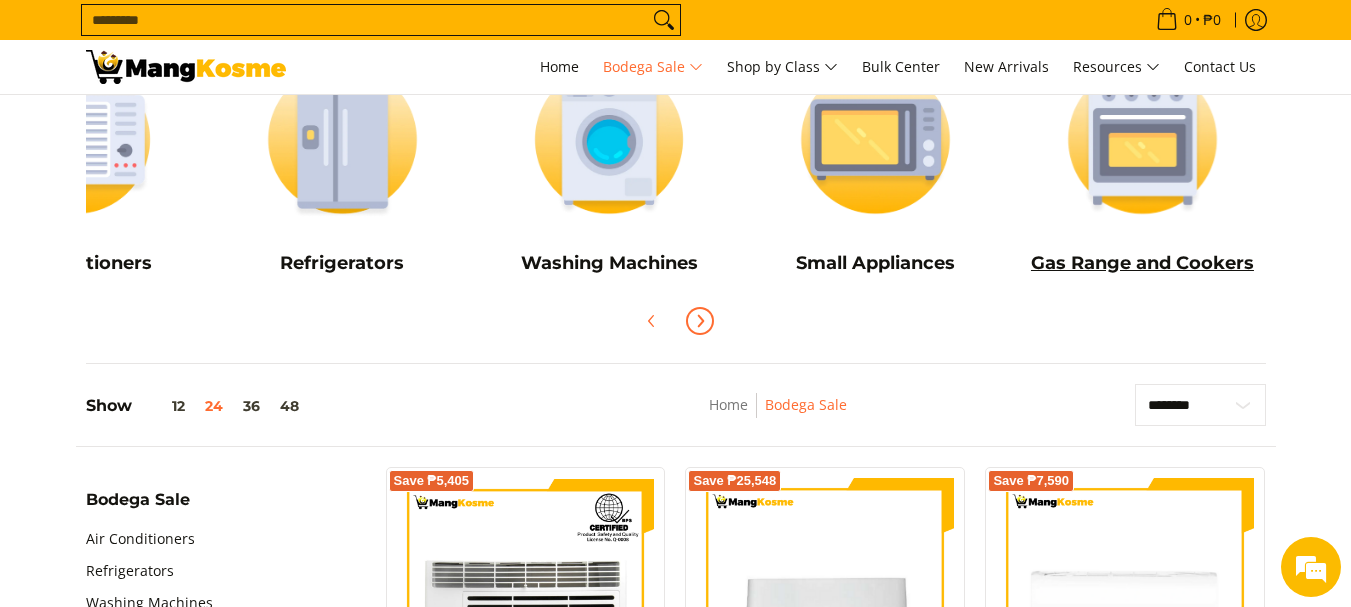 click at bounding box center (1142, 139) 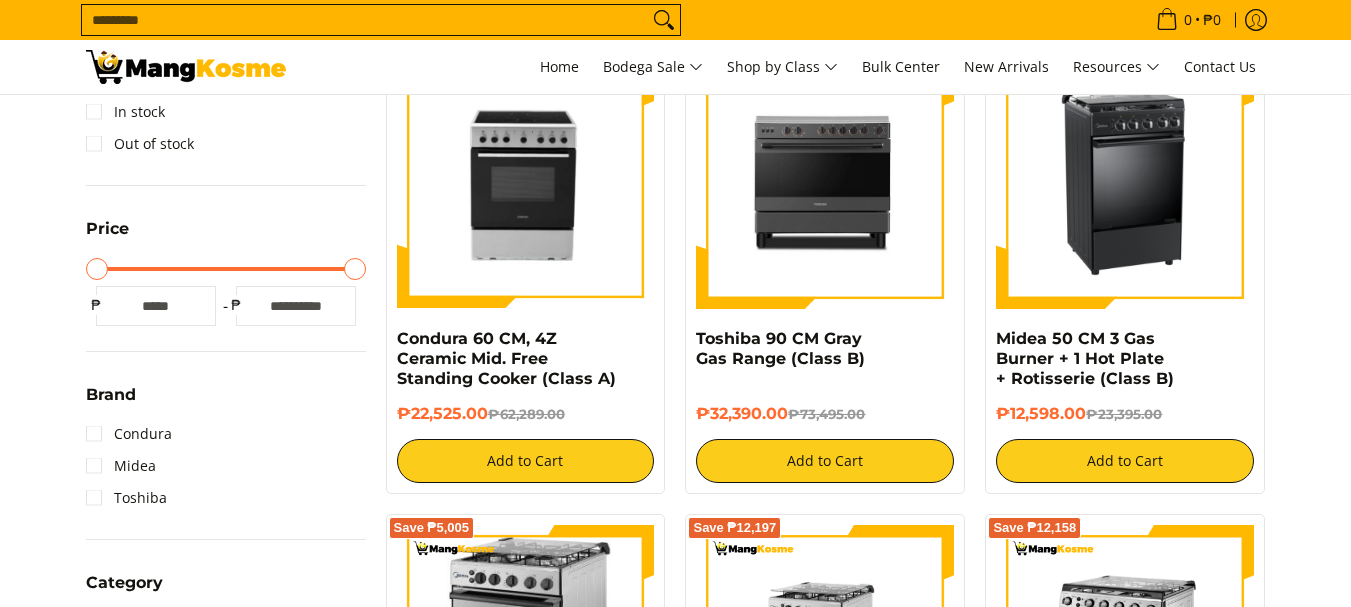 scroll, scrollTop: 400, scrollLeft: 0, axis: vertical 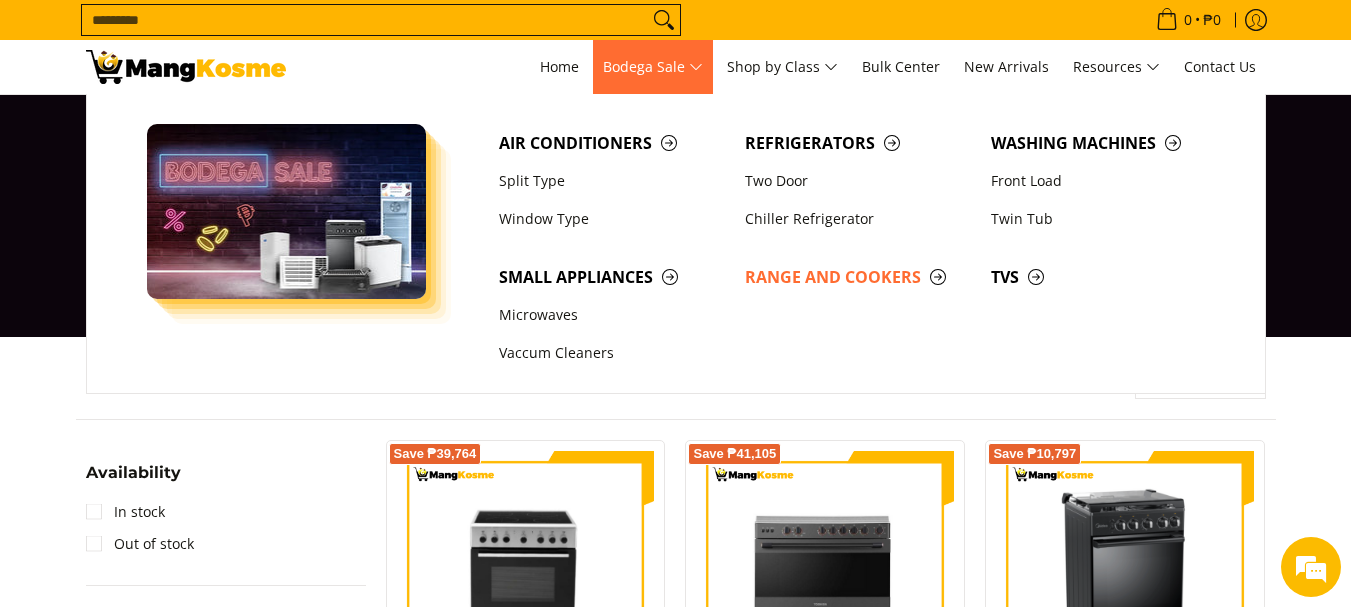 click on "Bodega Sale" at bounding box center (653, 67) 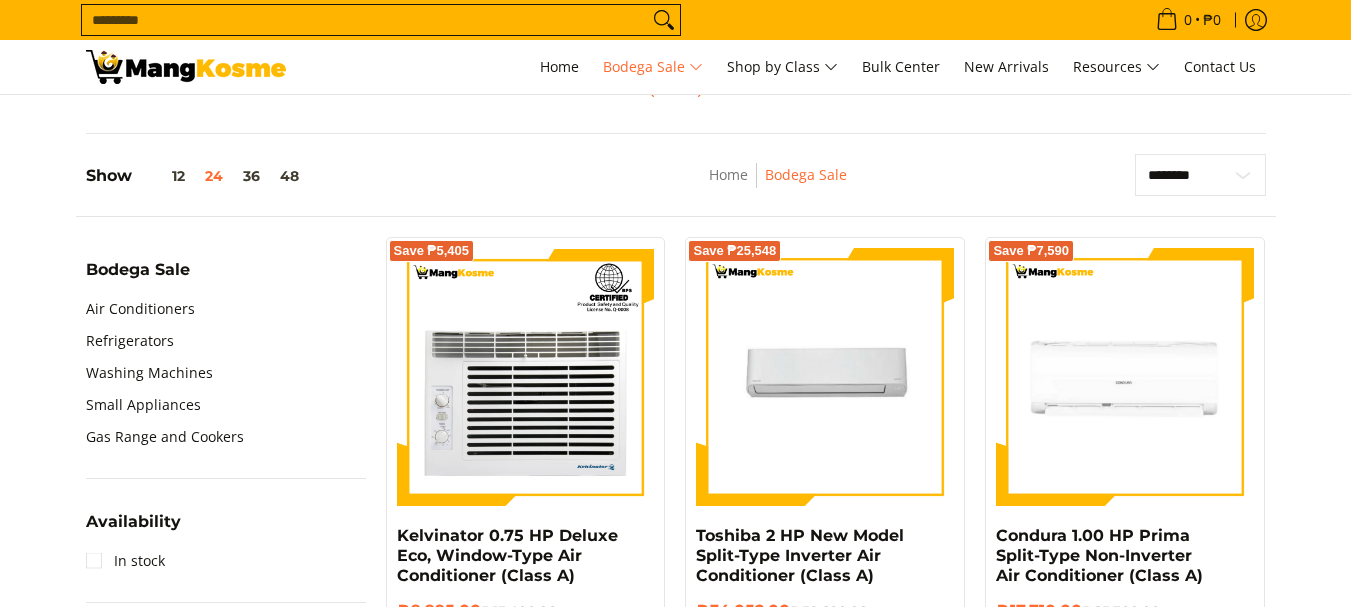 scroll, scrollTop: 898, scrollLeft: 0, axis: vertical 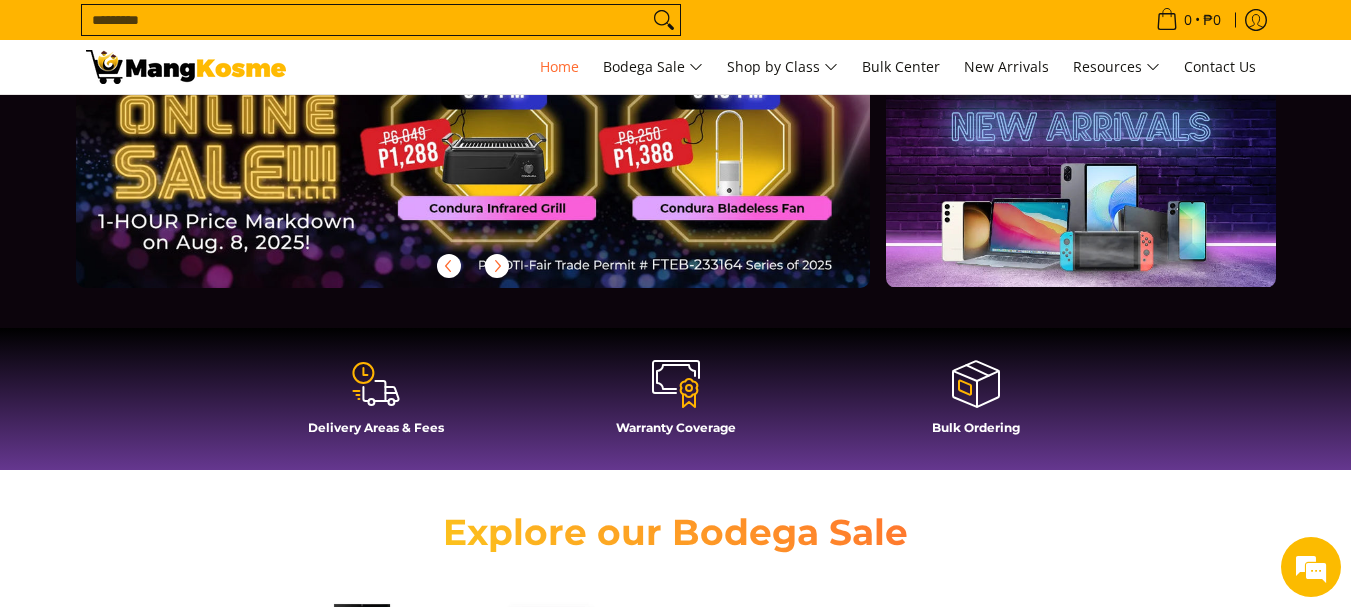 click at bounding box center [505, 77] 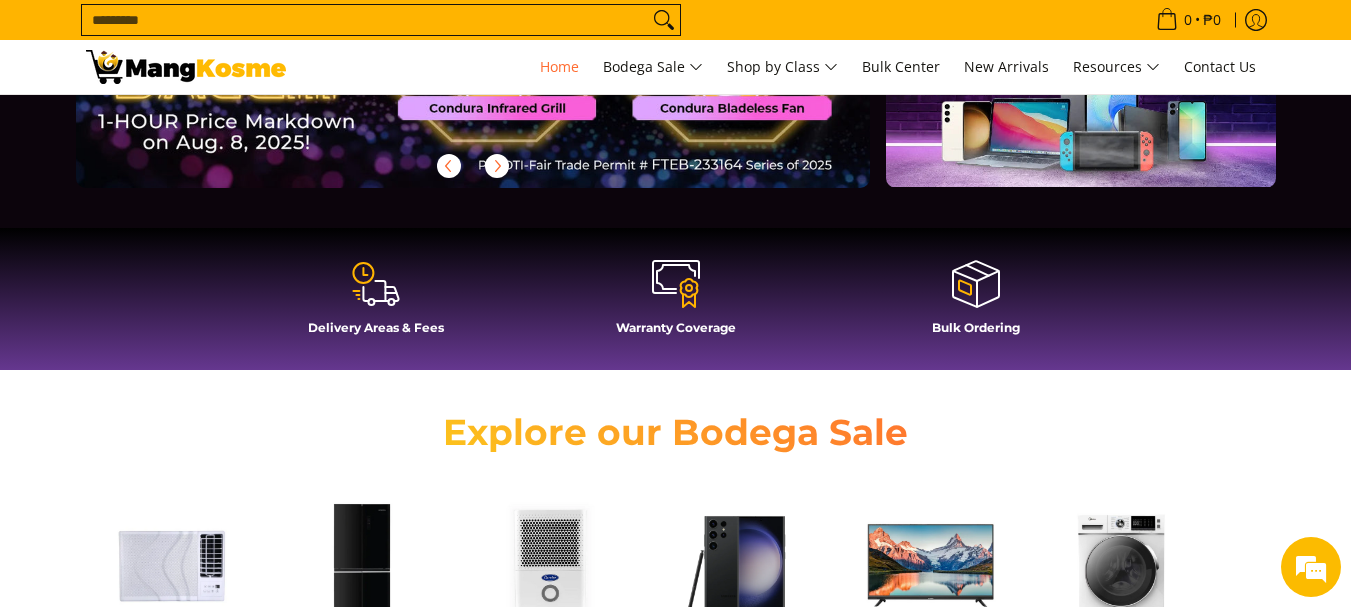 scroll, scrollTop: 100, scrollLeft: 0, axis: vertical 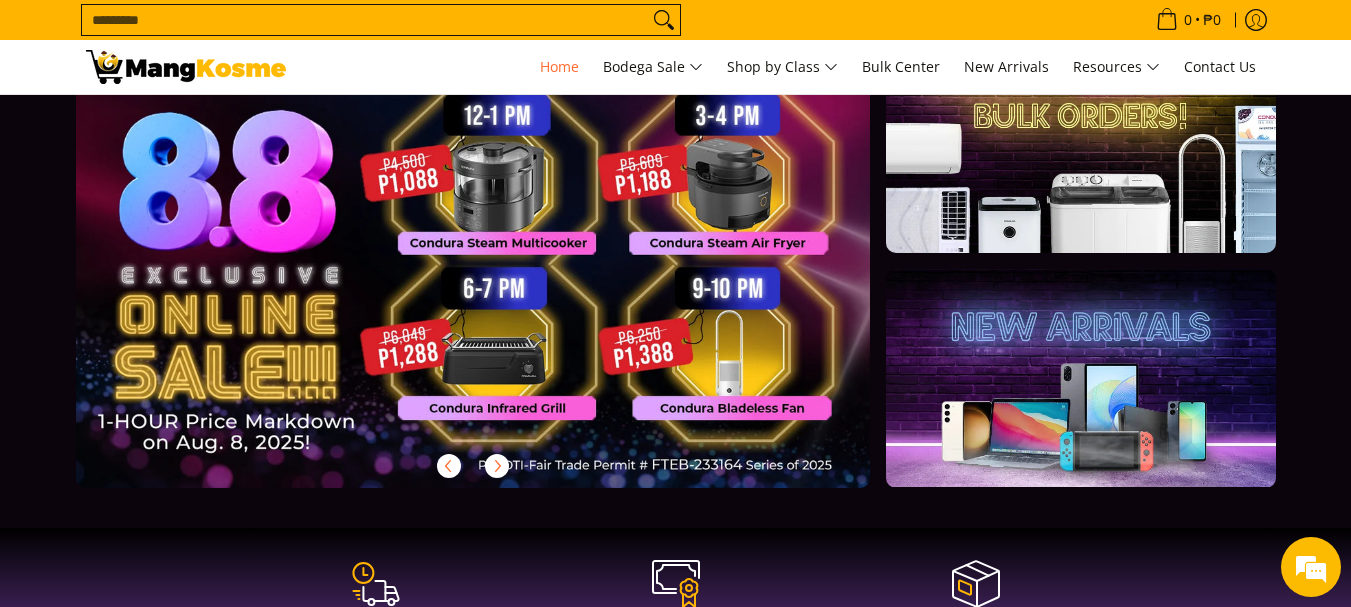 click at bounding box center [505, 277] 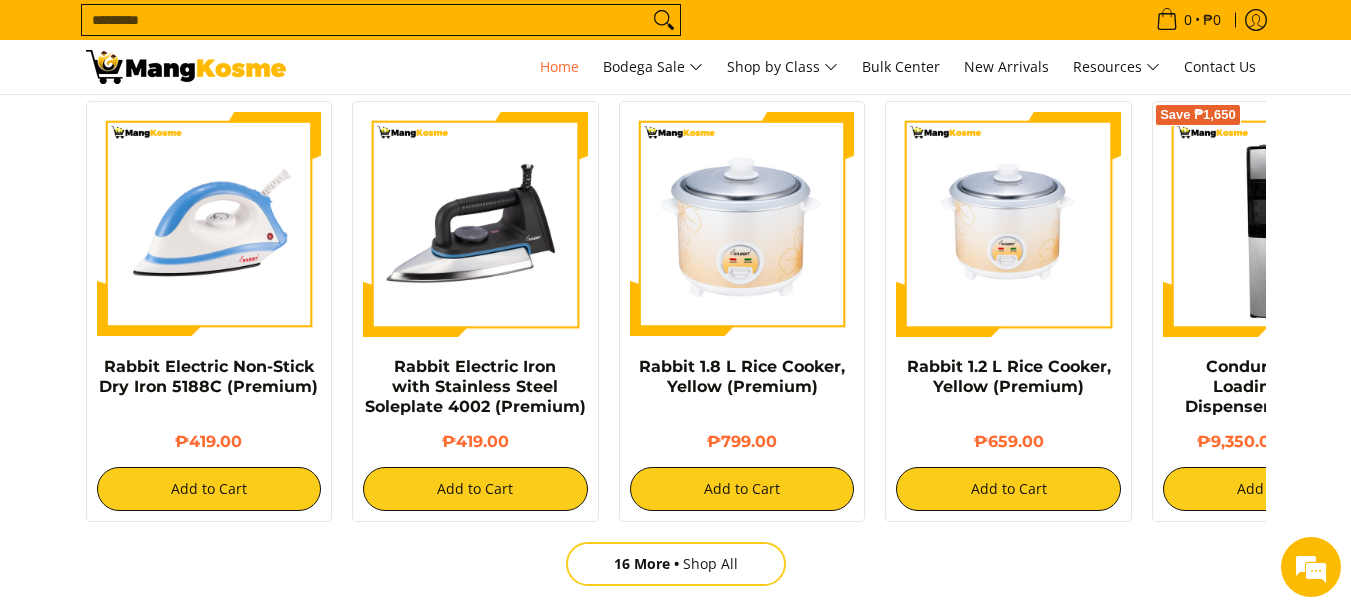 scroll, scrollTop: 2100, scrollLeft: 0, axis: vertical 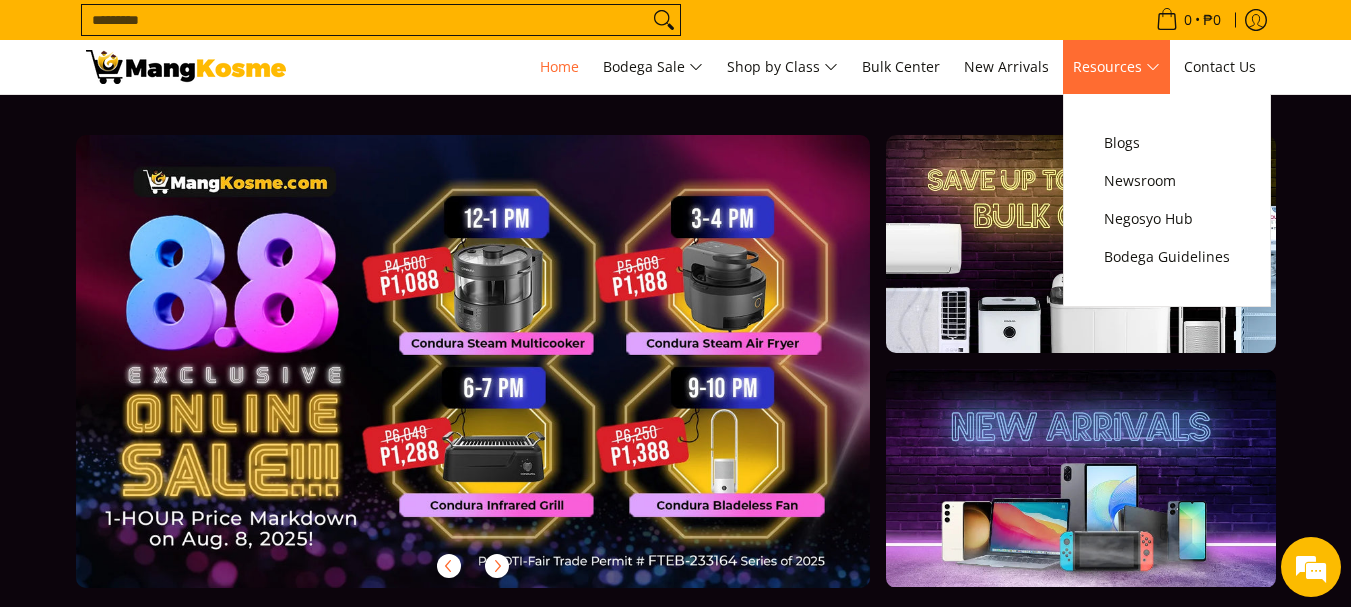 click on "Resources" at bounding box center (1116, 67) 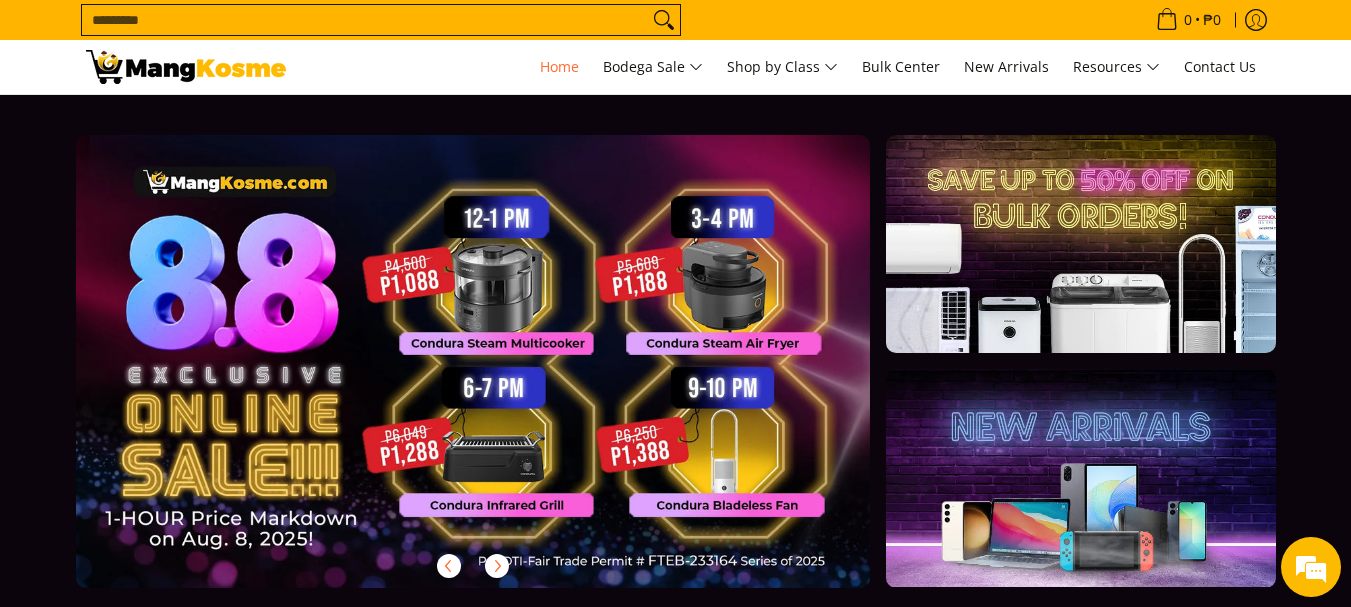 click on "Search..." at bounding box center [365, 20] 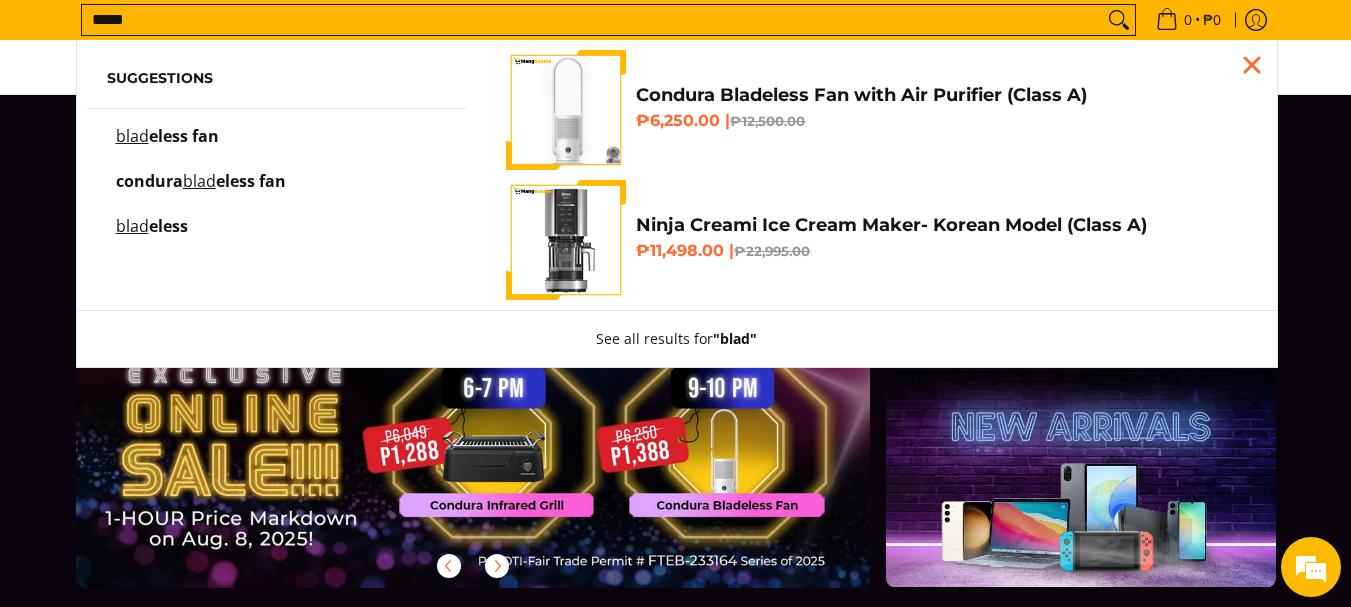 type on "*****" 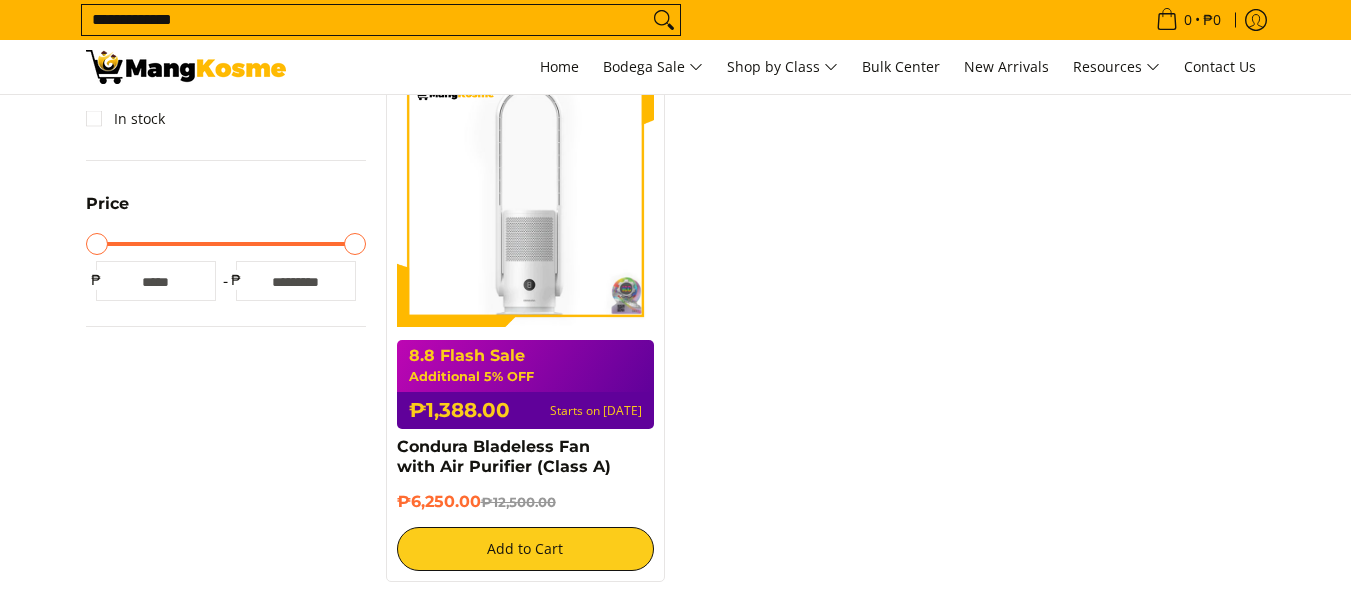 scroll, scrollTop: 0, scrollLeft: 0, axis: both 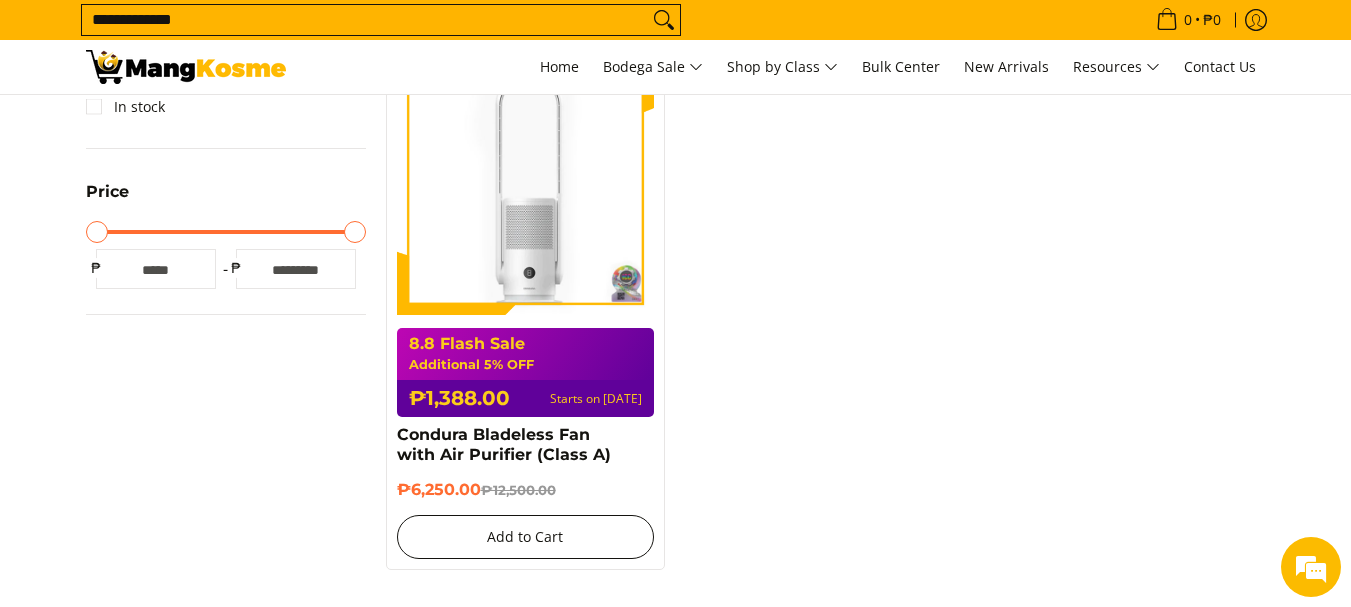 click on "Add to Cart" at bounding box center [526, 537] 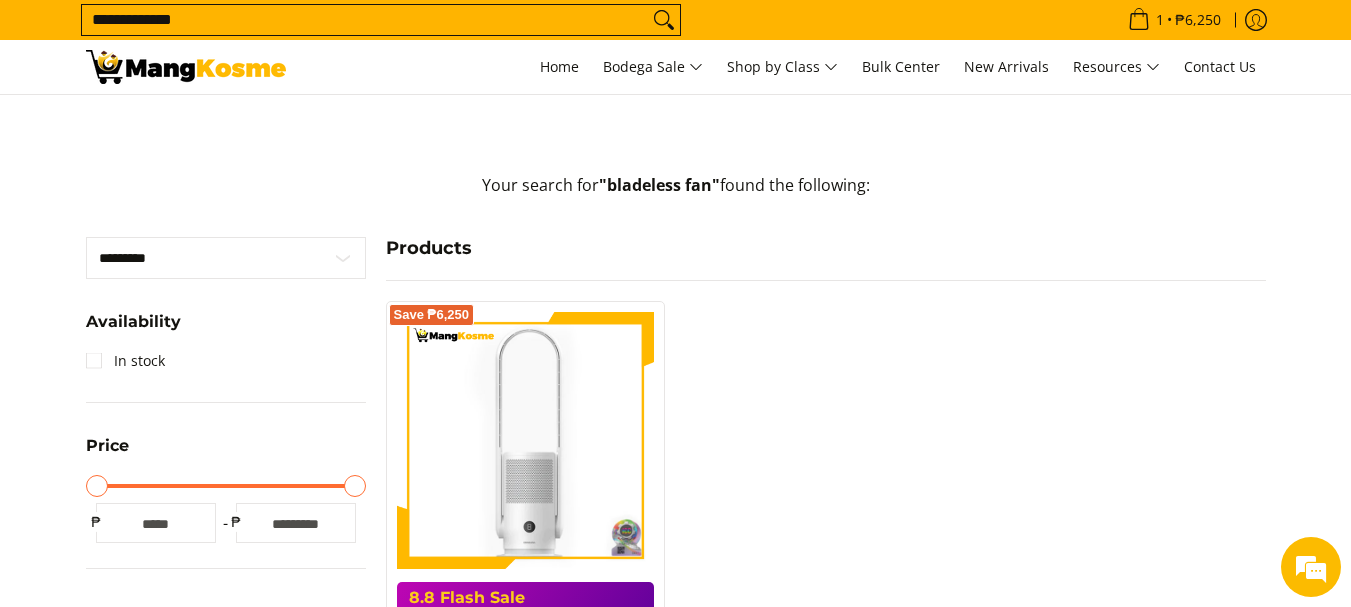 scroll, scrollTop: 245, scrollLeft: 0, axis: vertical 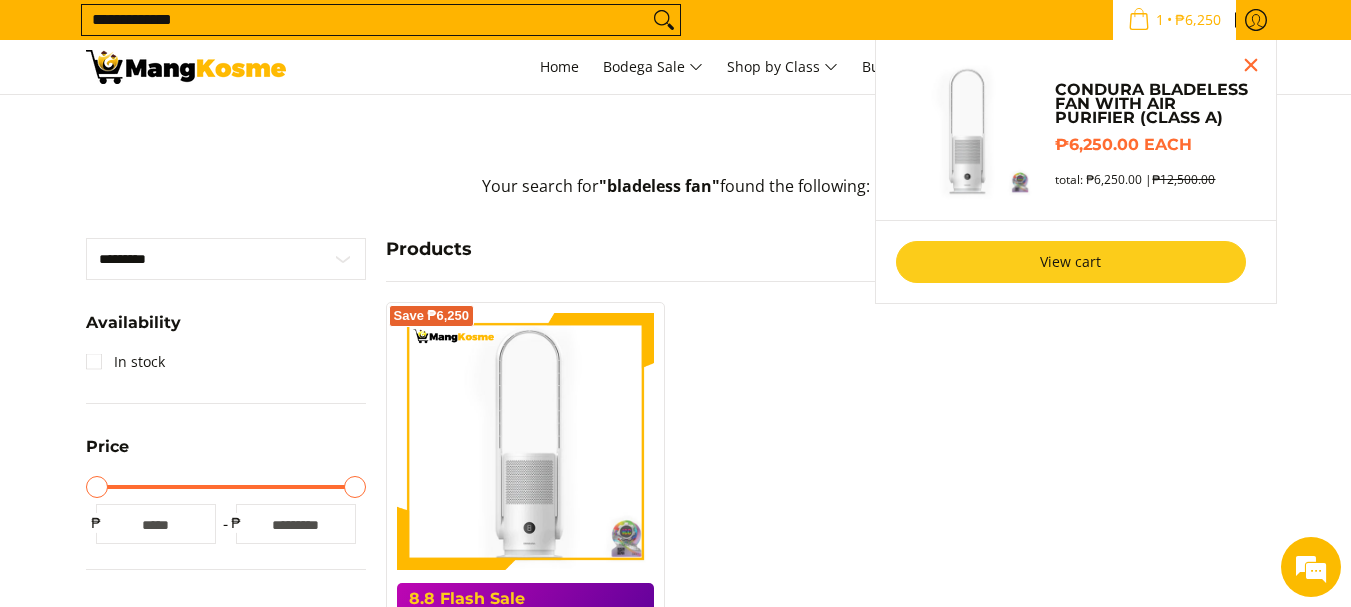click on "View cart" at bounding box center [1071, 262] 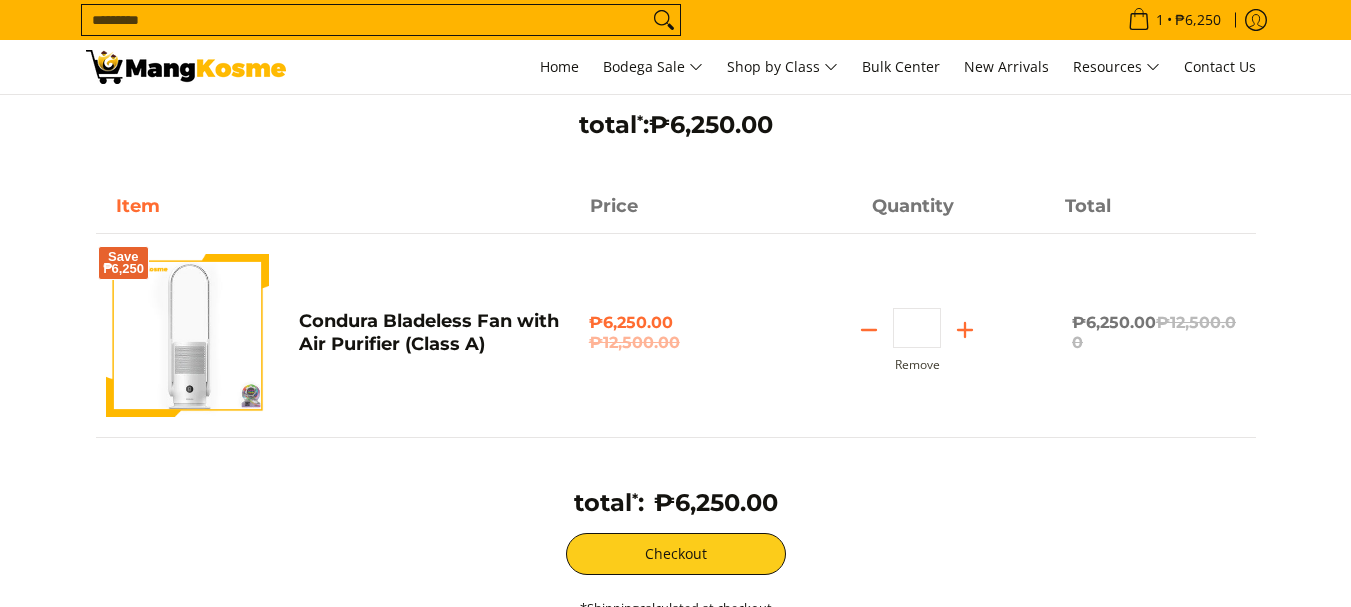 scroll, scrollTop: 100, scrollLeft: 0, axis: vertical 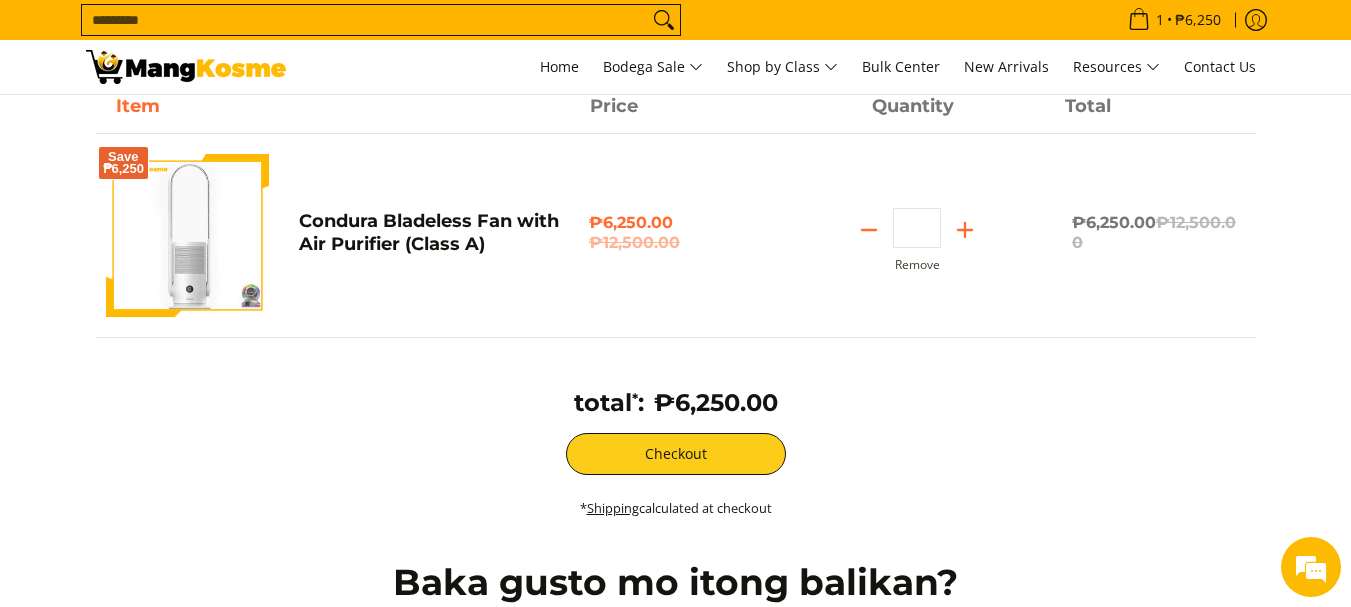 click on "total  *  :  ₱6,250.00" at bounding box center (676, 410) 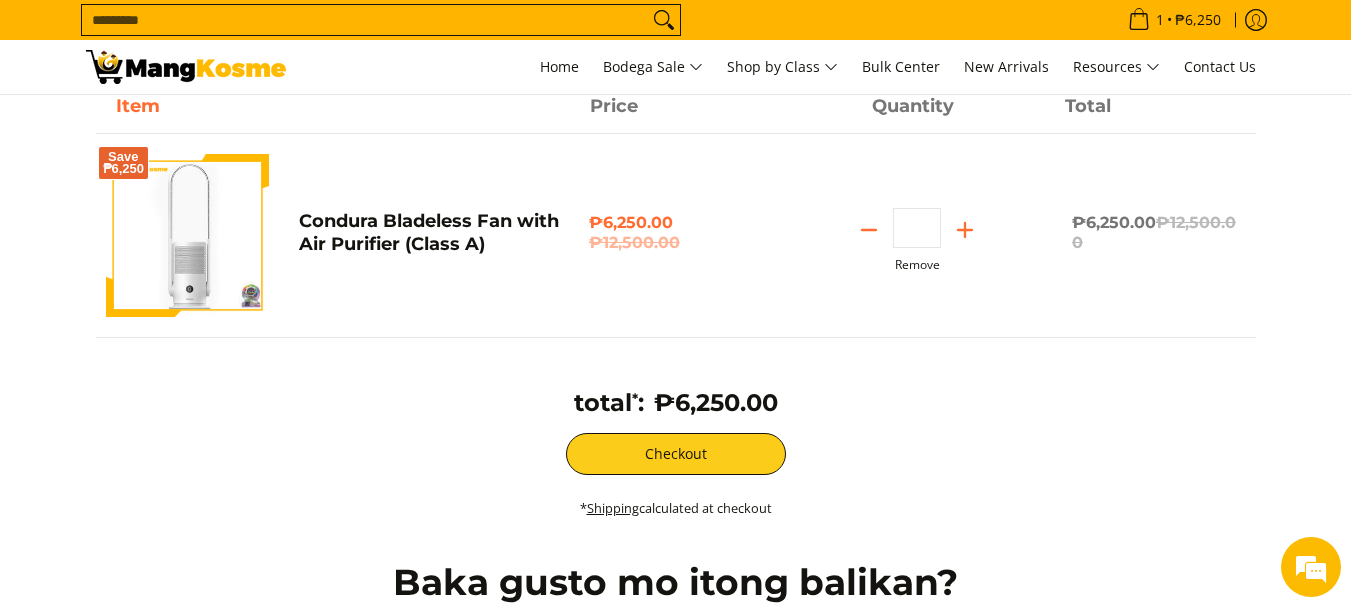 click on "Remove" at bounding box center [917, 265] 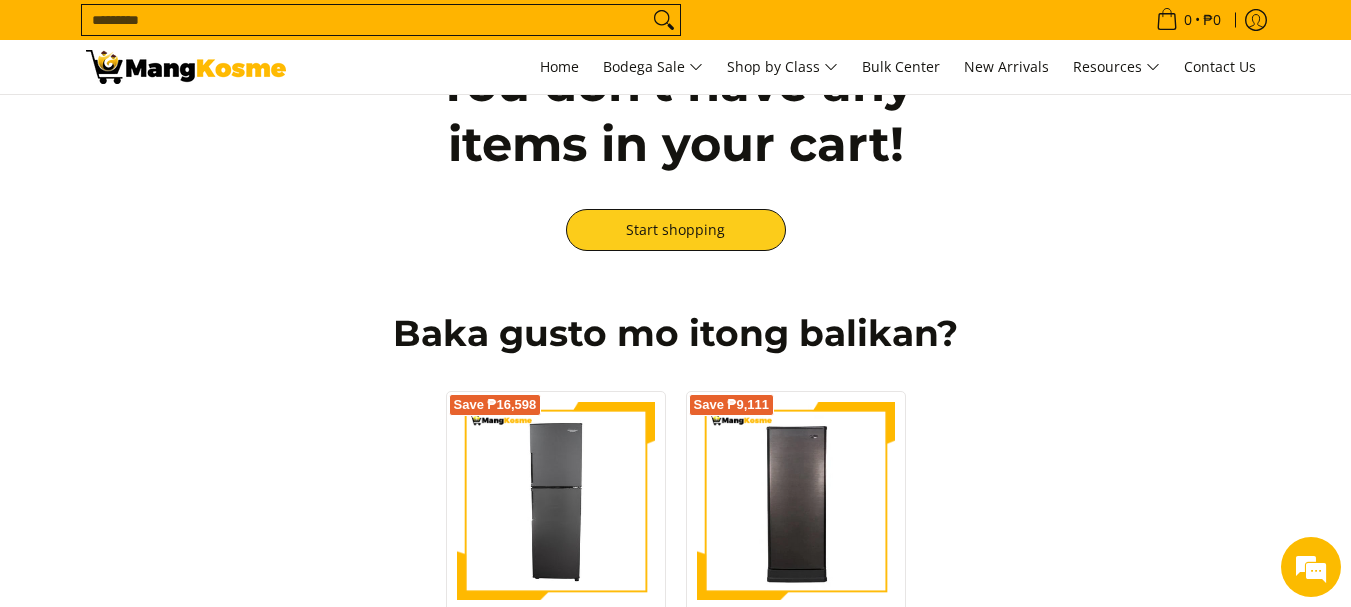 scroll, scrollTop: 0, scrollLeft: 0, axis: both 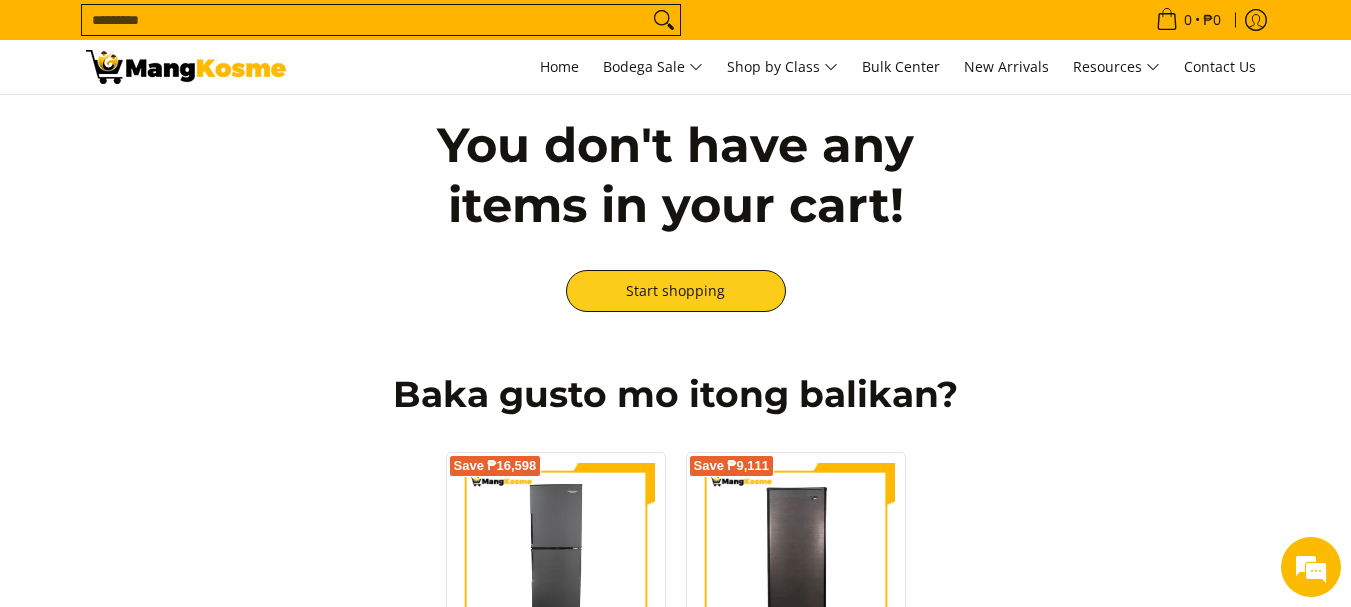click on "Search..." at bounding box center [365, 20] 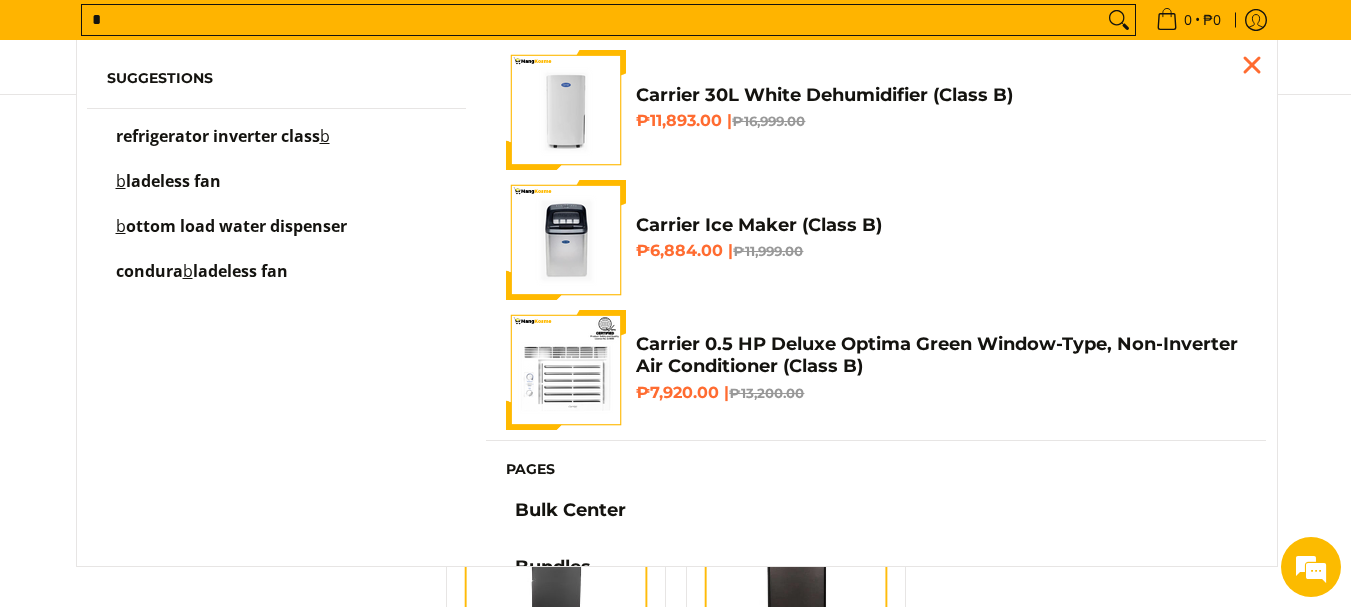 type on "*" 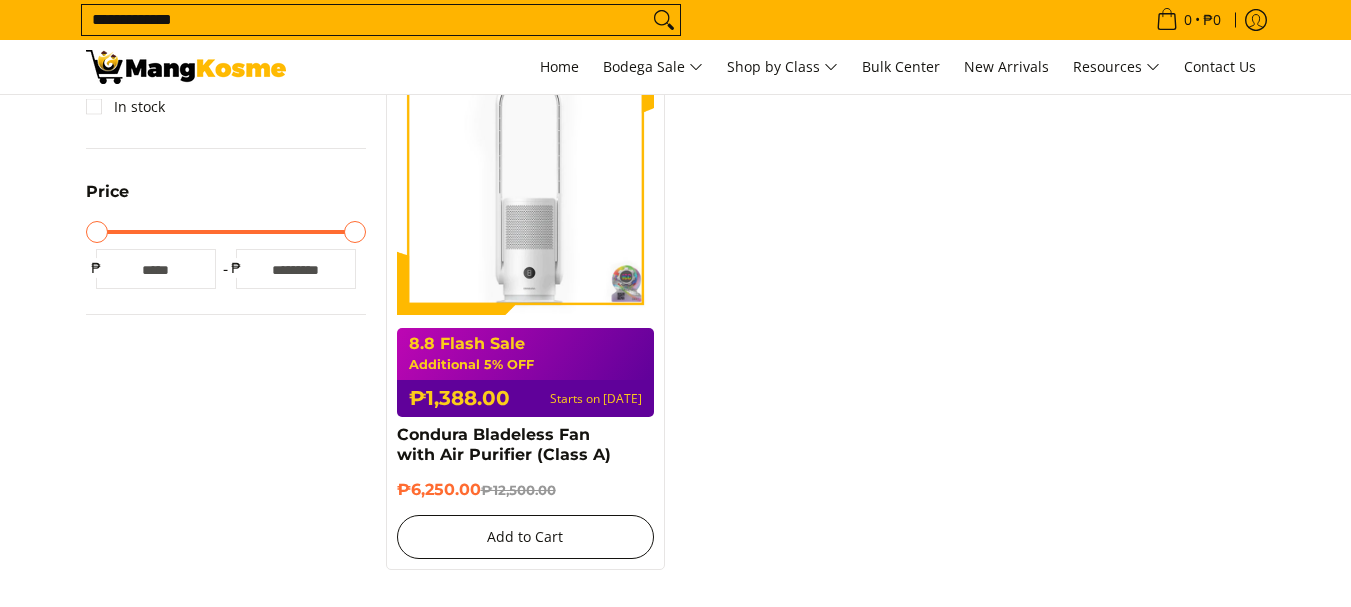 scroll, scrollTop: 500, scrollLeft: 0, axis: vertical 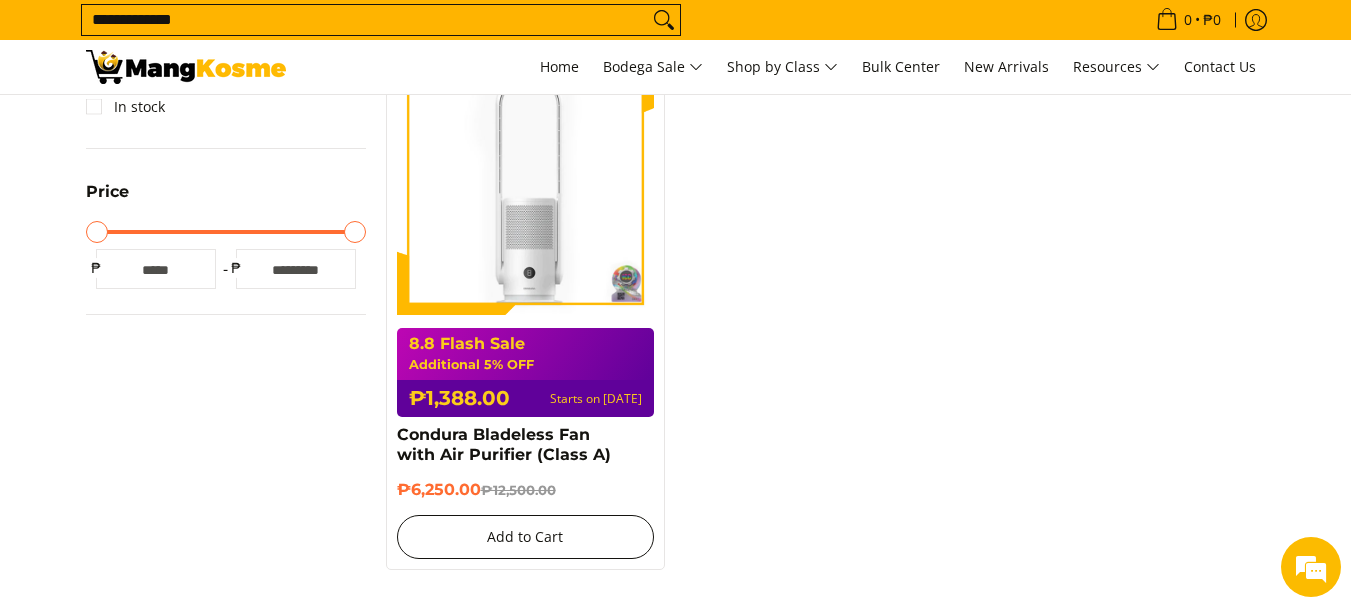 click on "Add to Cart" at bounding box center [526, 537] 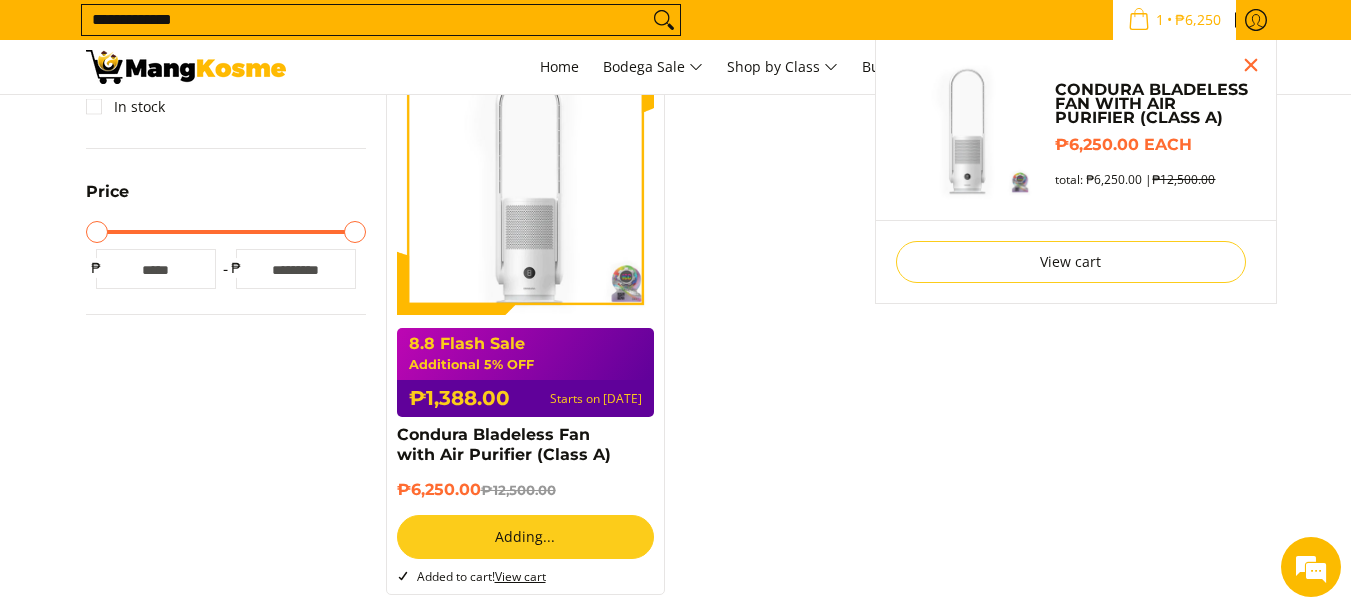 scroll, scrollTop: 445, scrollLeft: 0, axis: vertical 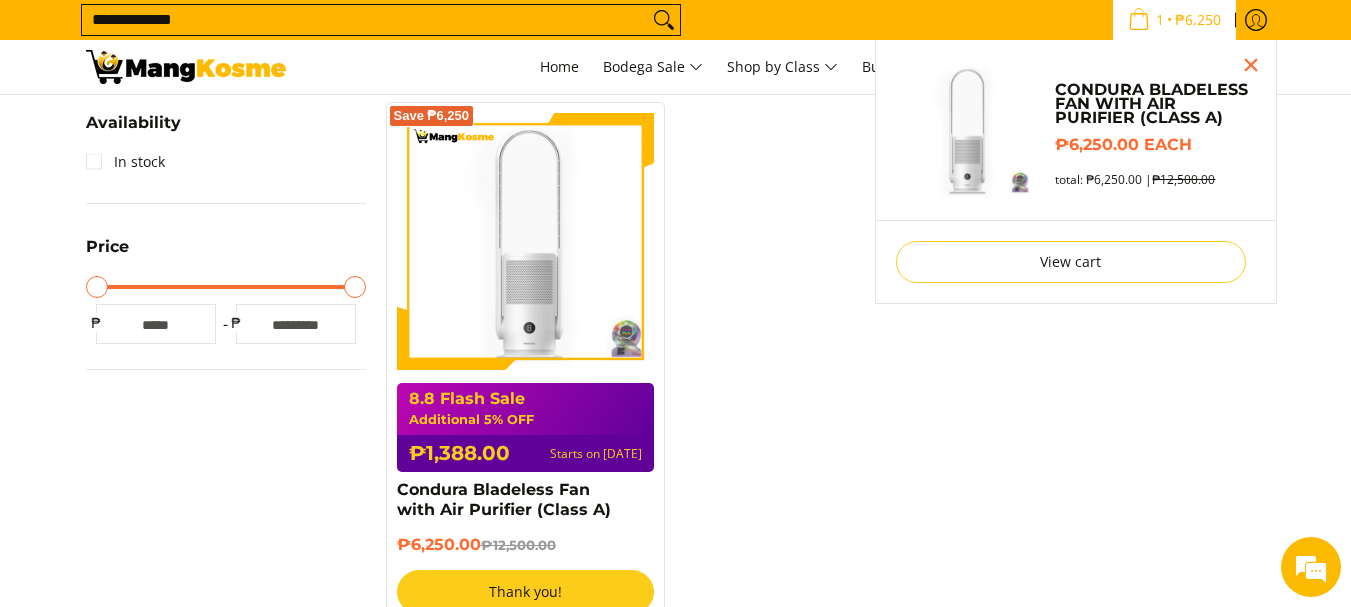 click on "8.8 Flash Sale    Additional 5% OFF
₱1,388.00
Starts on Aug 08" at bounding box center [526, 427] 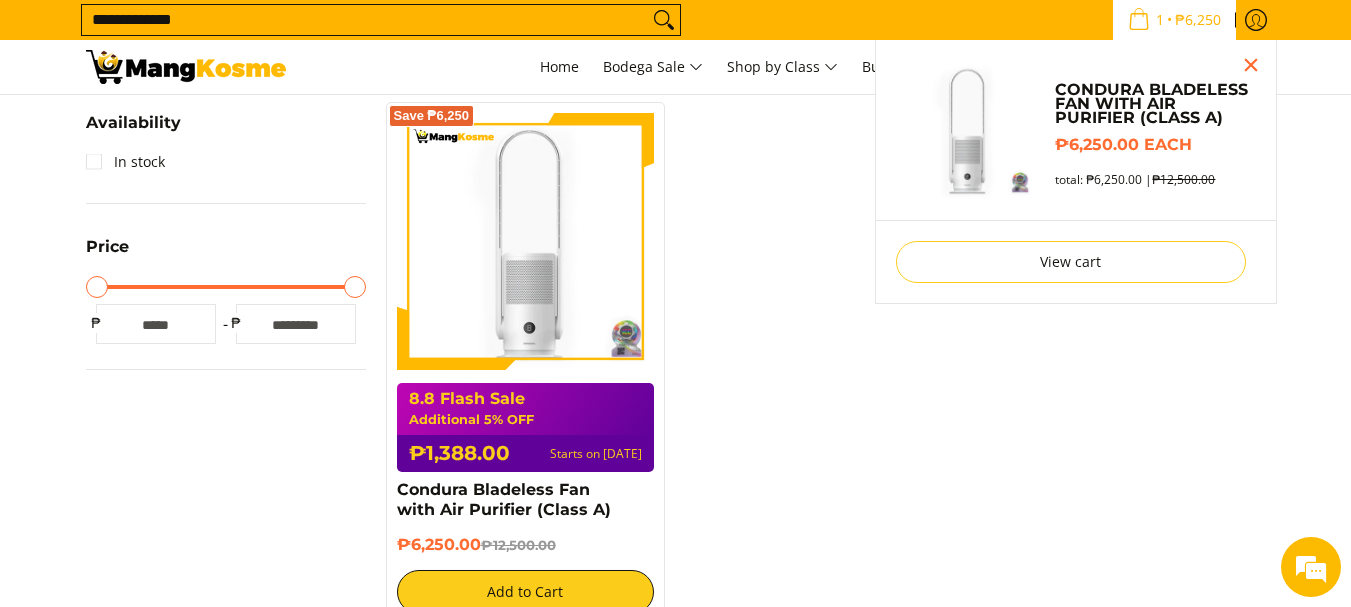 click on "8.8 Flash Sale    Additional 5% OFF
₱1,388.00
Starts on Aug 08" at bounding box center (526, 427) 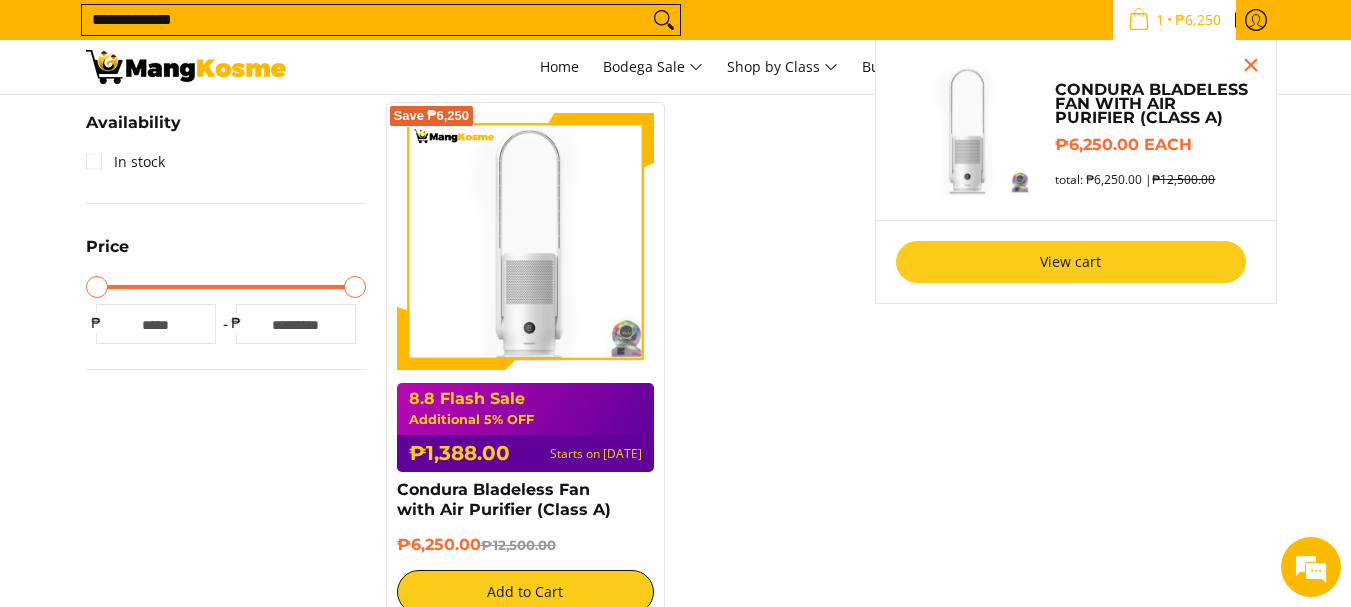 click on "View cart" at bounding box center (1071, 262) 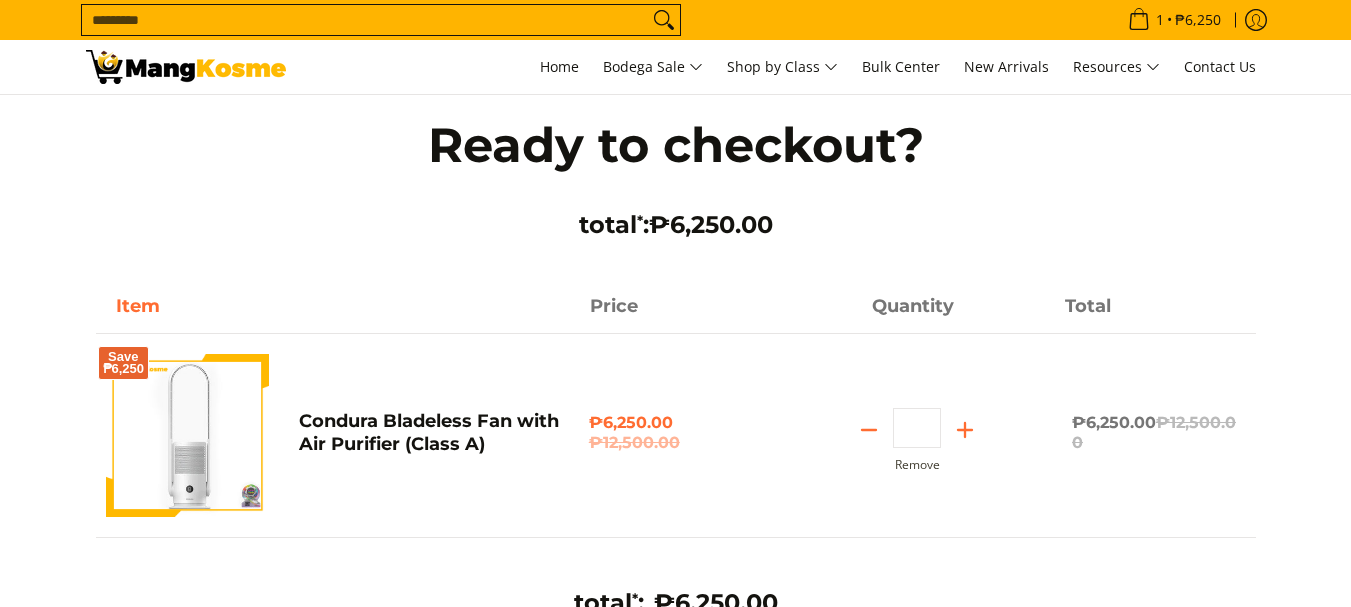scroll, scrollTop: 0, scrollLeft: 0, axis: both 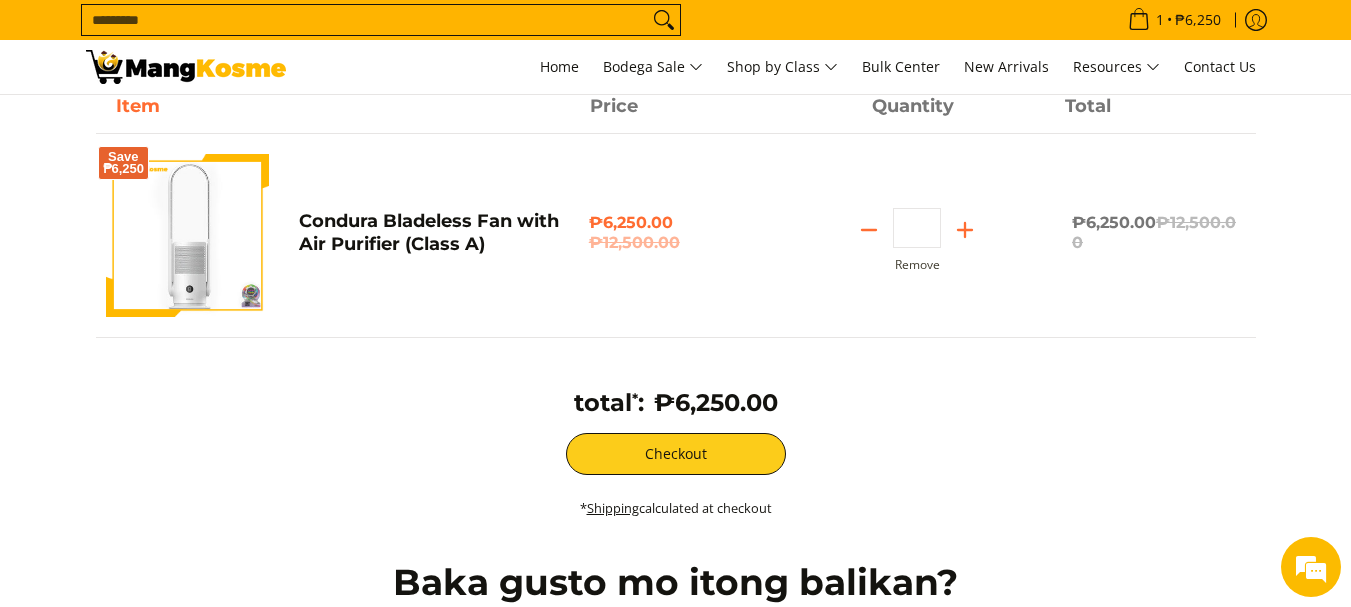 click on "total  *  :  ₱6,250.00" at bounding box center [676, 410] 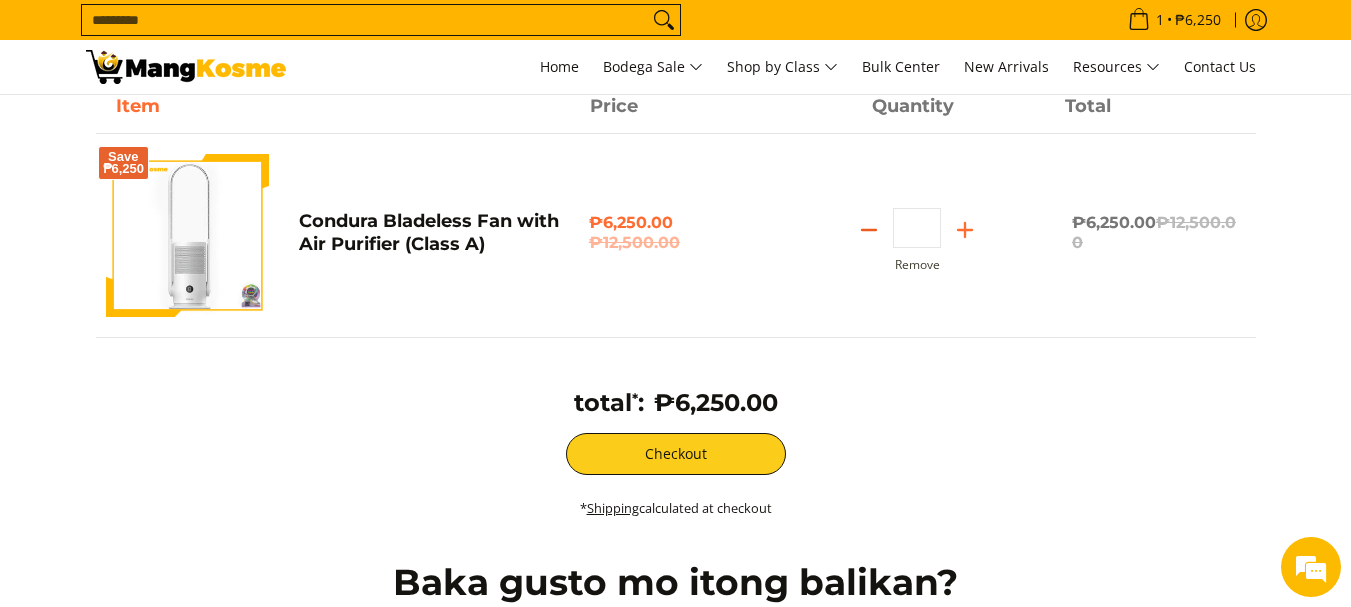 click 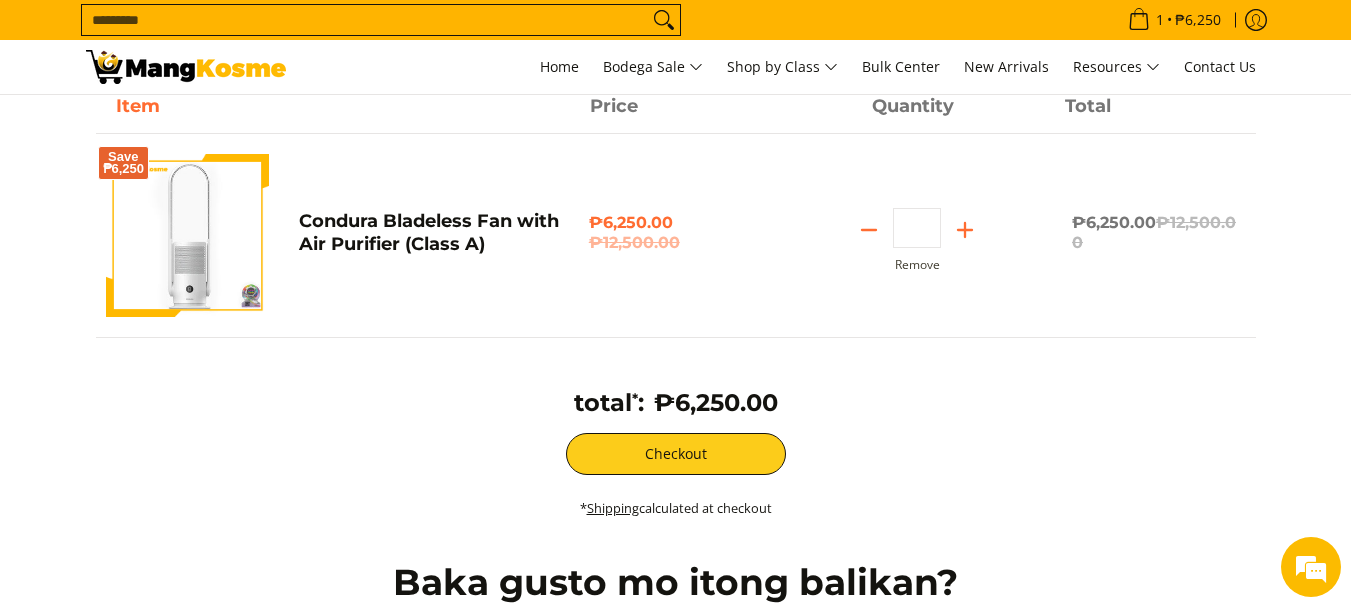 type on "*" 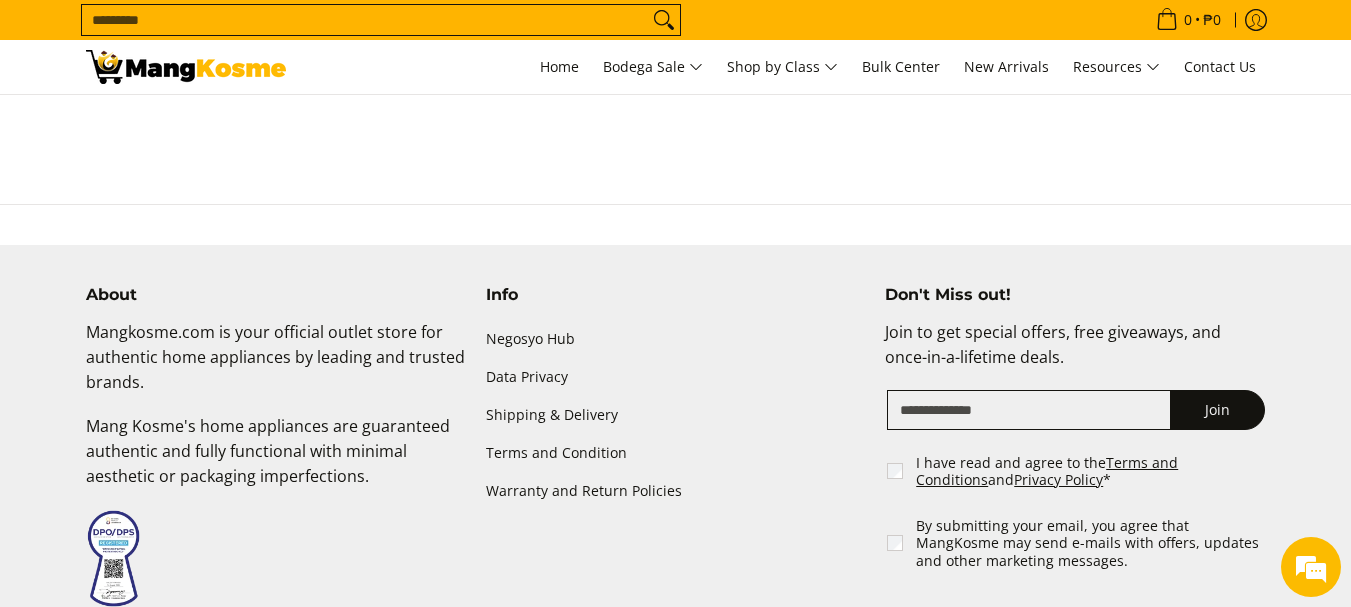 scroll, scrollTop: 500, scrollLeft: 0, axis: vertical 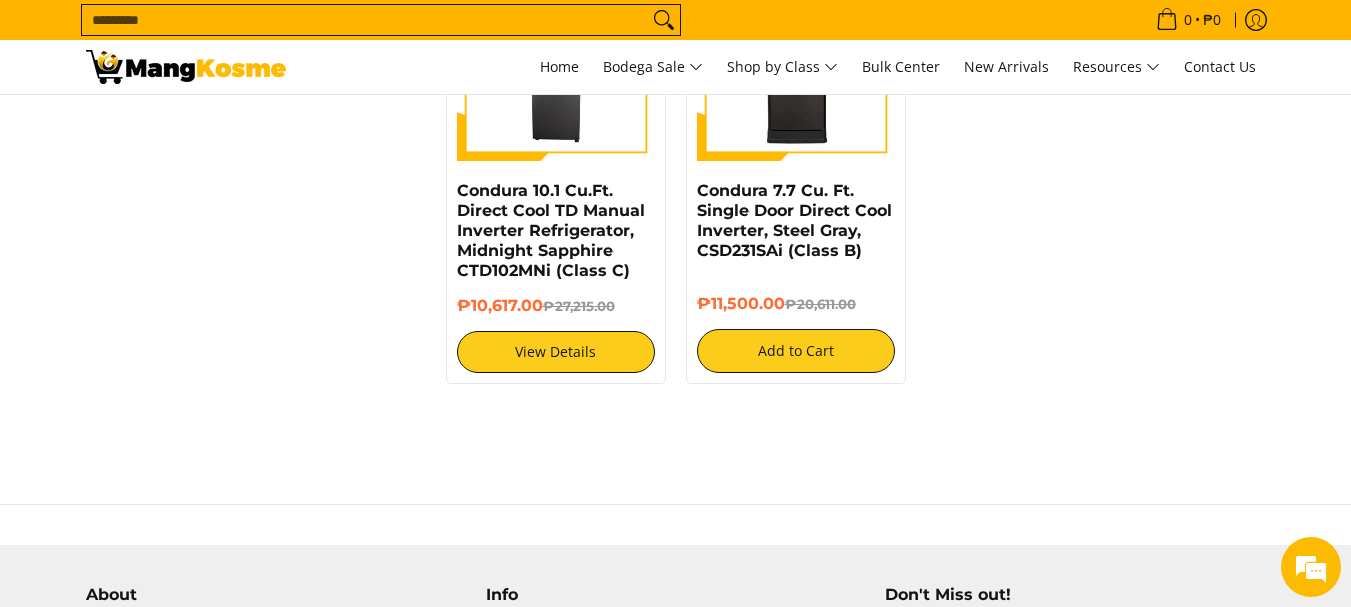 click on "Search..." at bounding box center [365, 20] 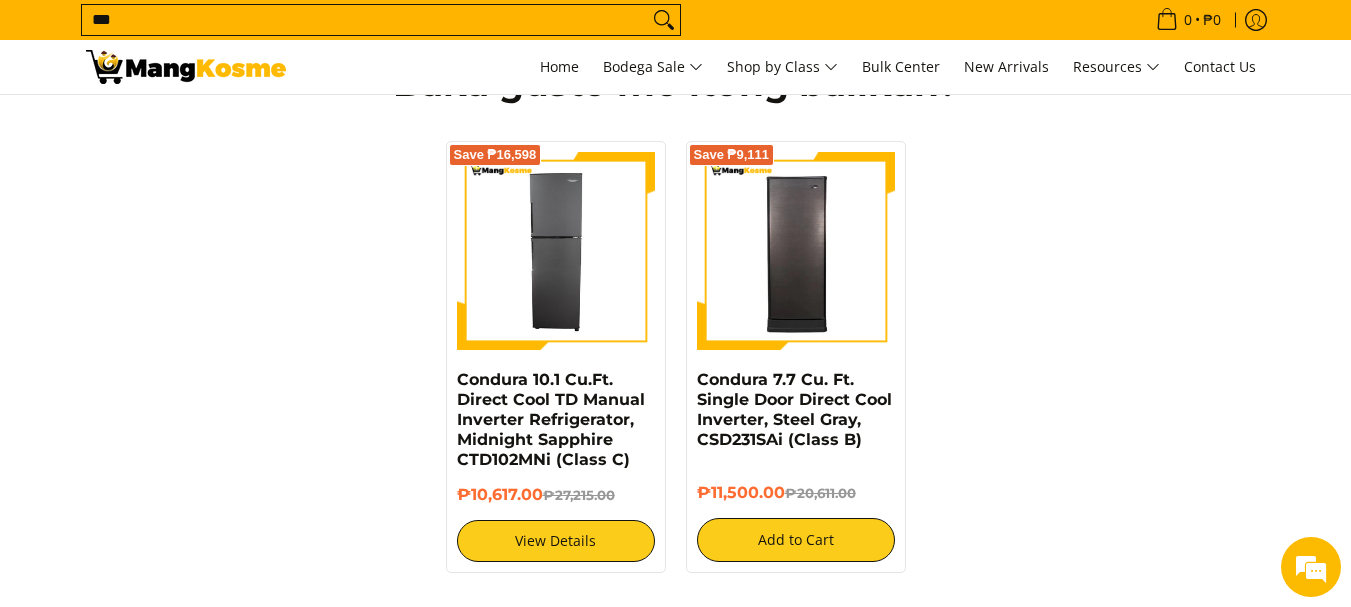scroll, scrollTop: 245, scrollLeft: 0, axis: vertical 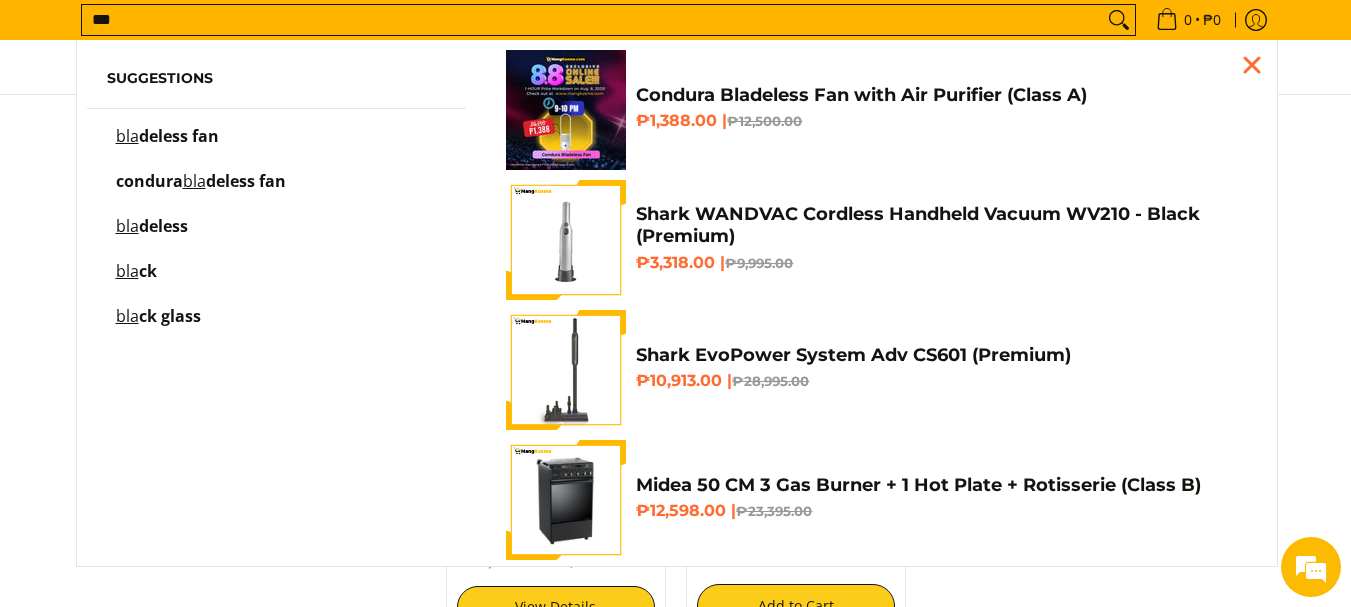 type on "***" 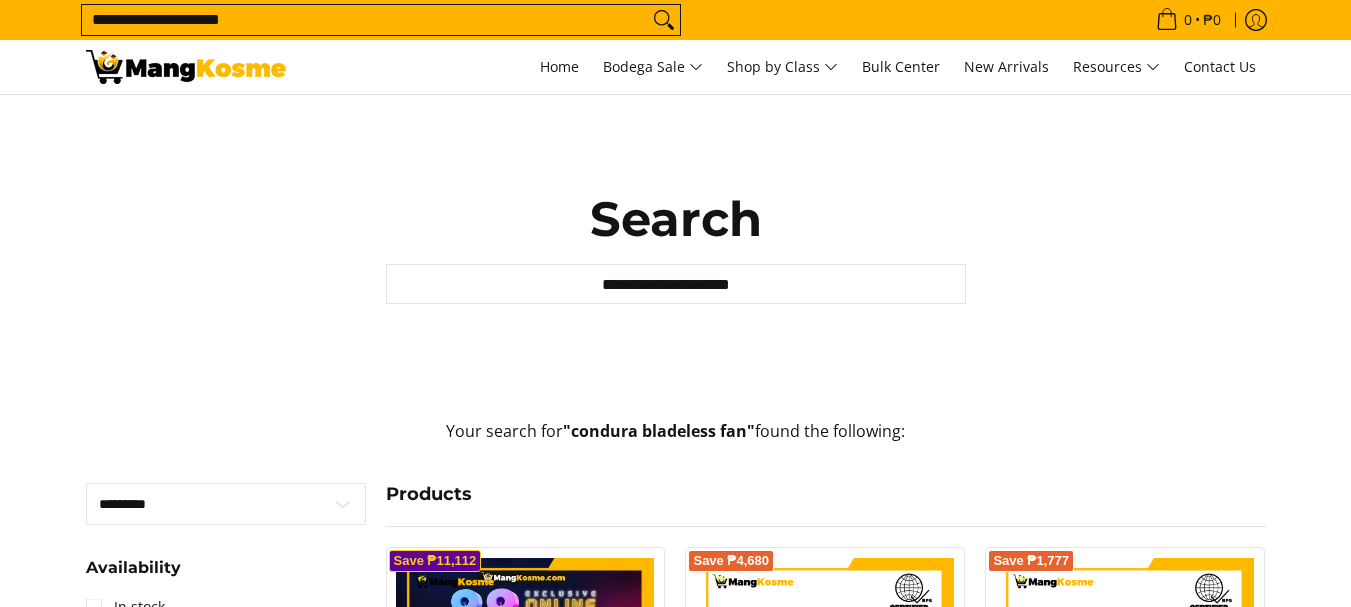 scroll, scrollTop: 0, scrollLeft: 0, axis: both 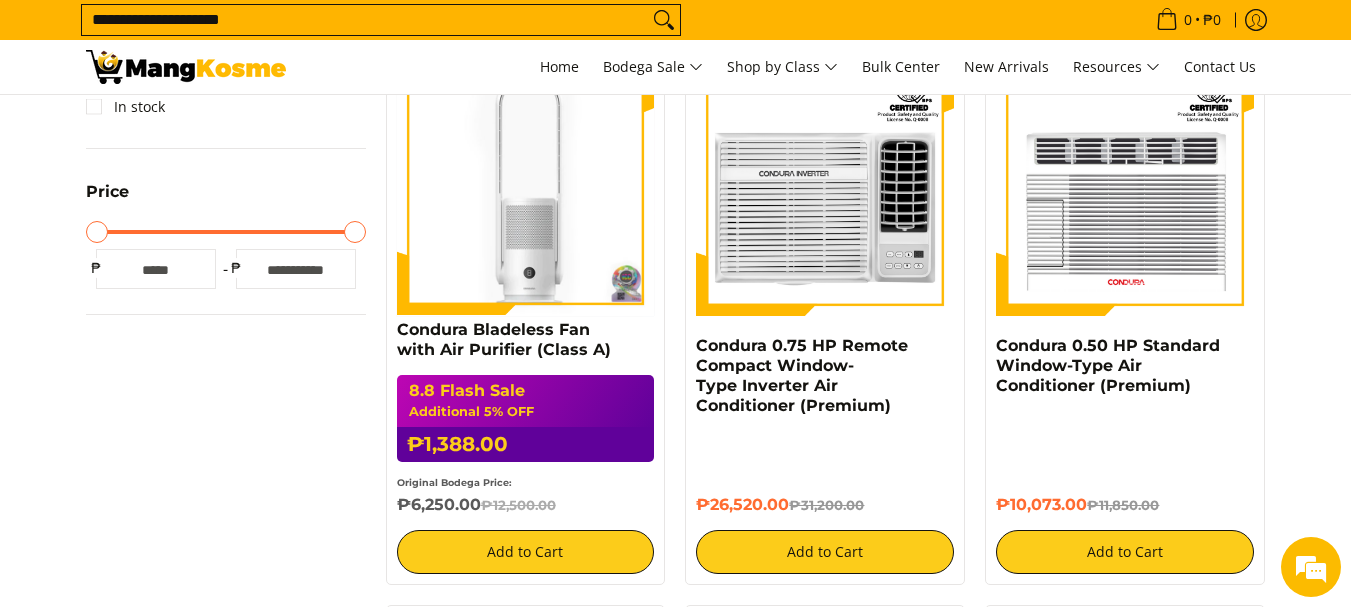 click at bounding box center [526, 187] 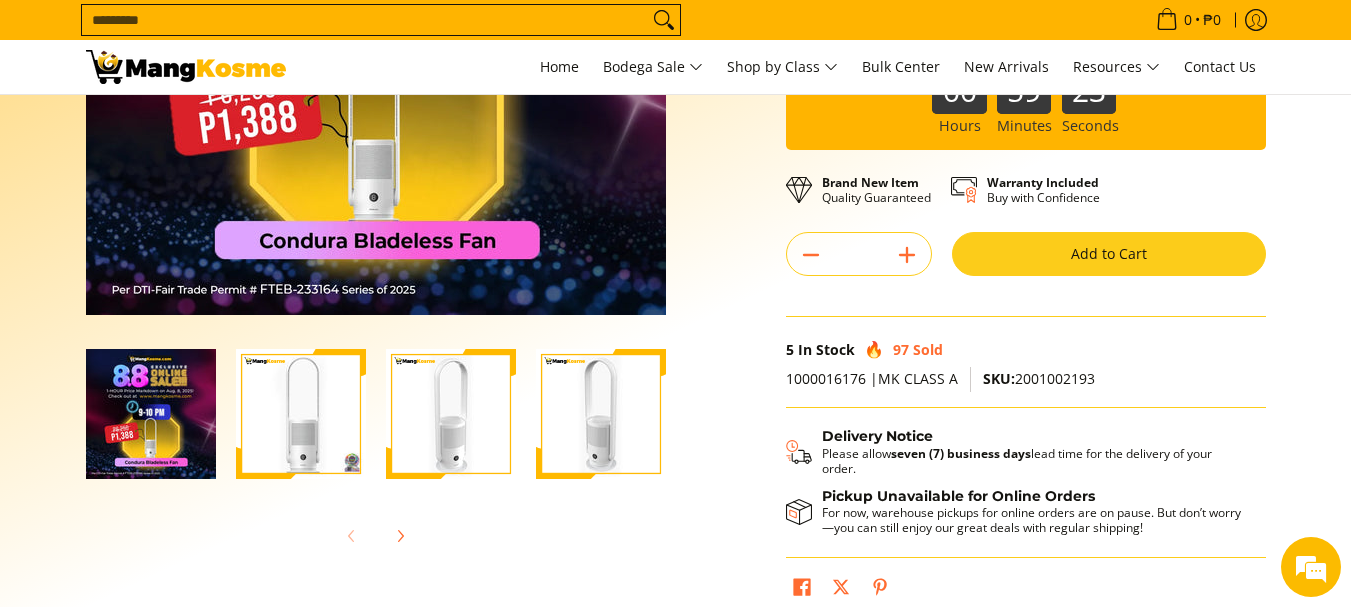 scroll, scrollTop: 400, scrollLeft: 0, axis: vertical 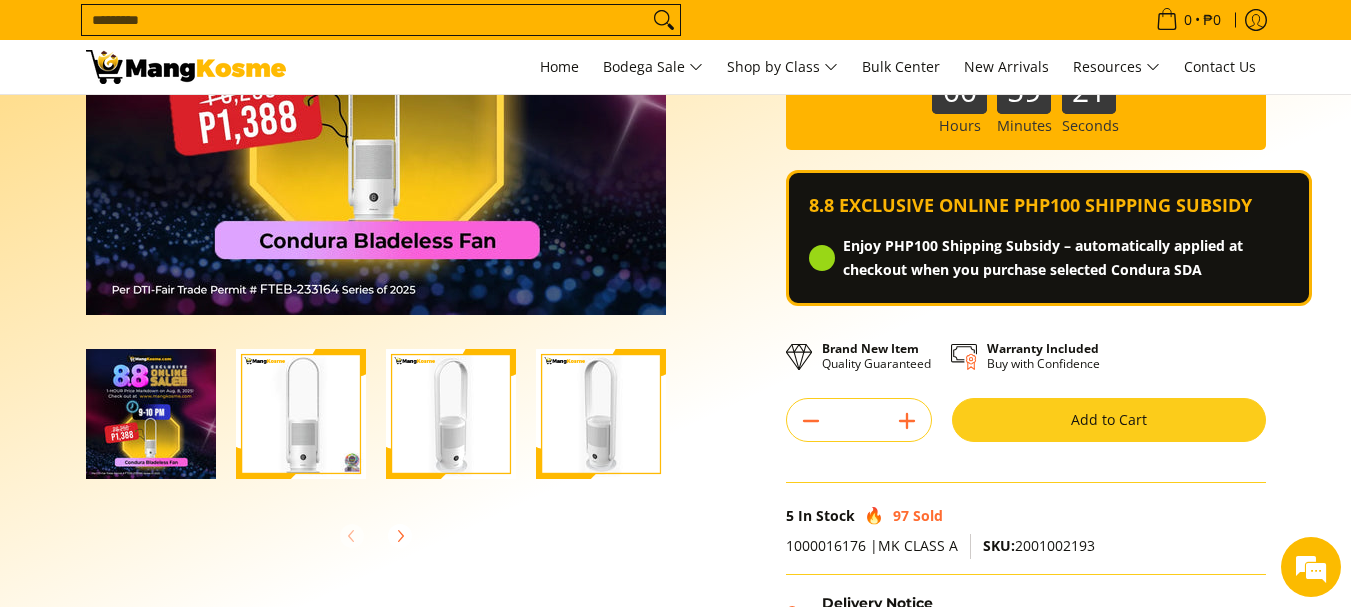 click on "Add to Cart" at bounding box center [1109, 420] 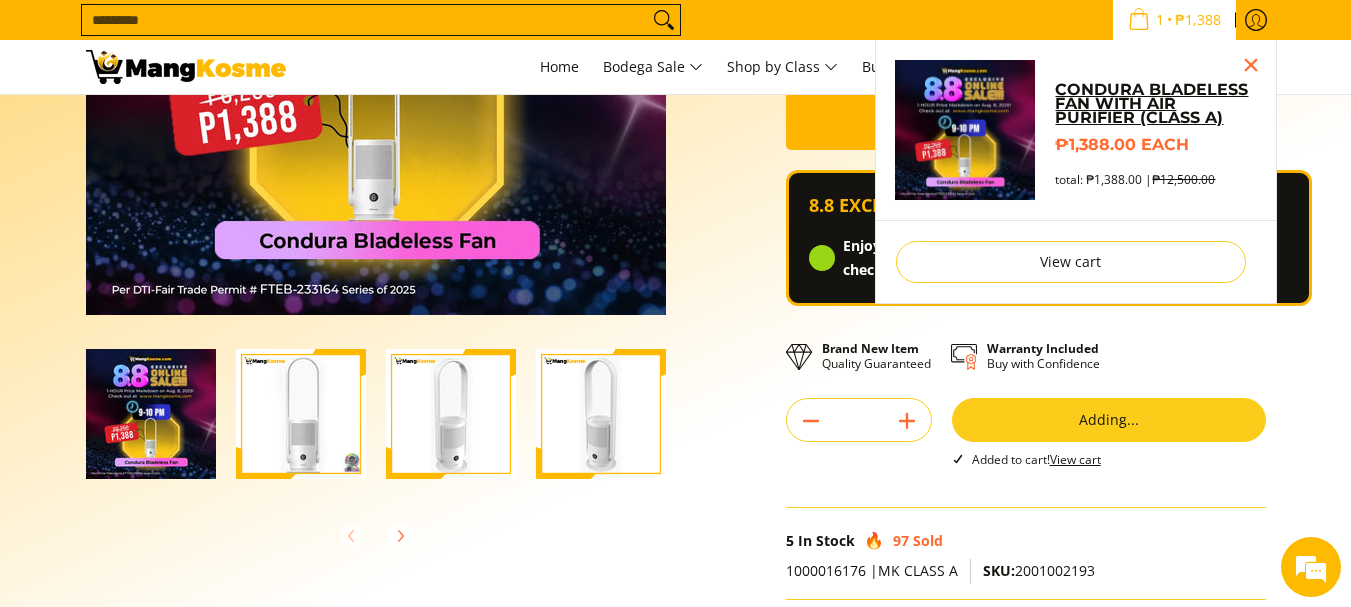 scroll, scrollTop: 345, scrollLeft: 0, axis: vertical 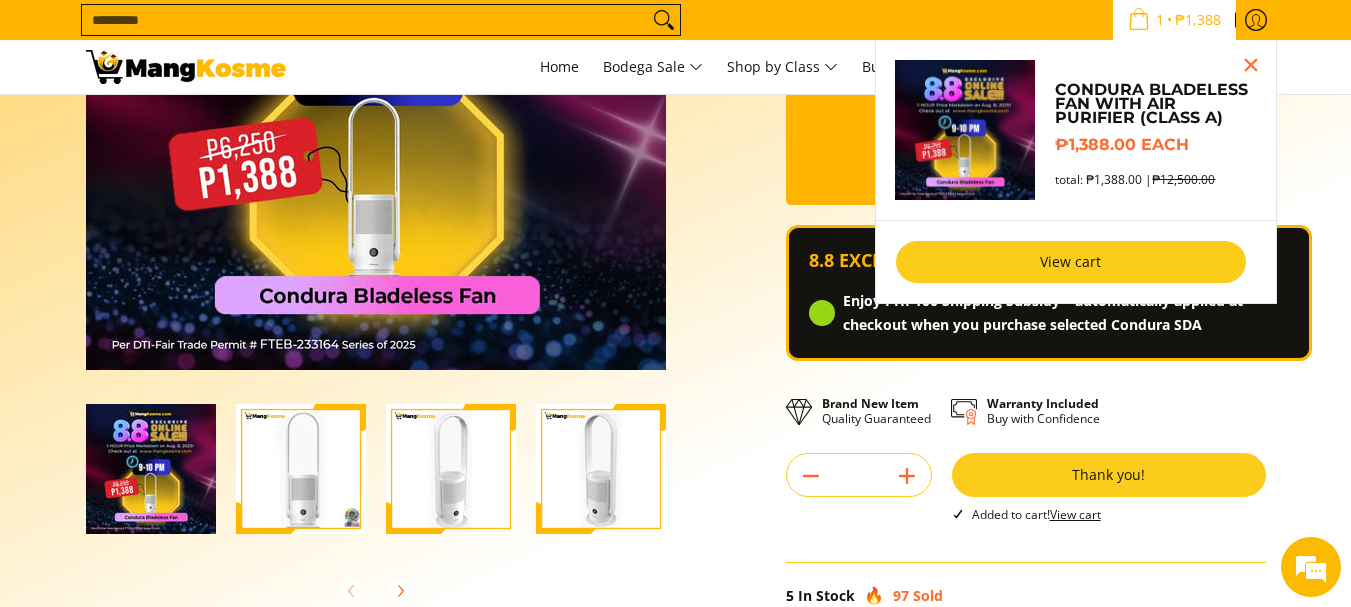 click on "View cart" at bounding box center [1071, 262] 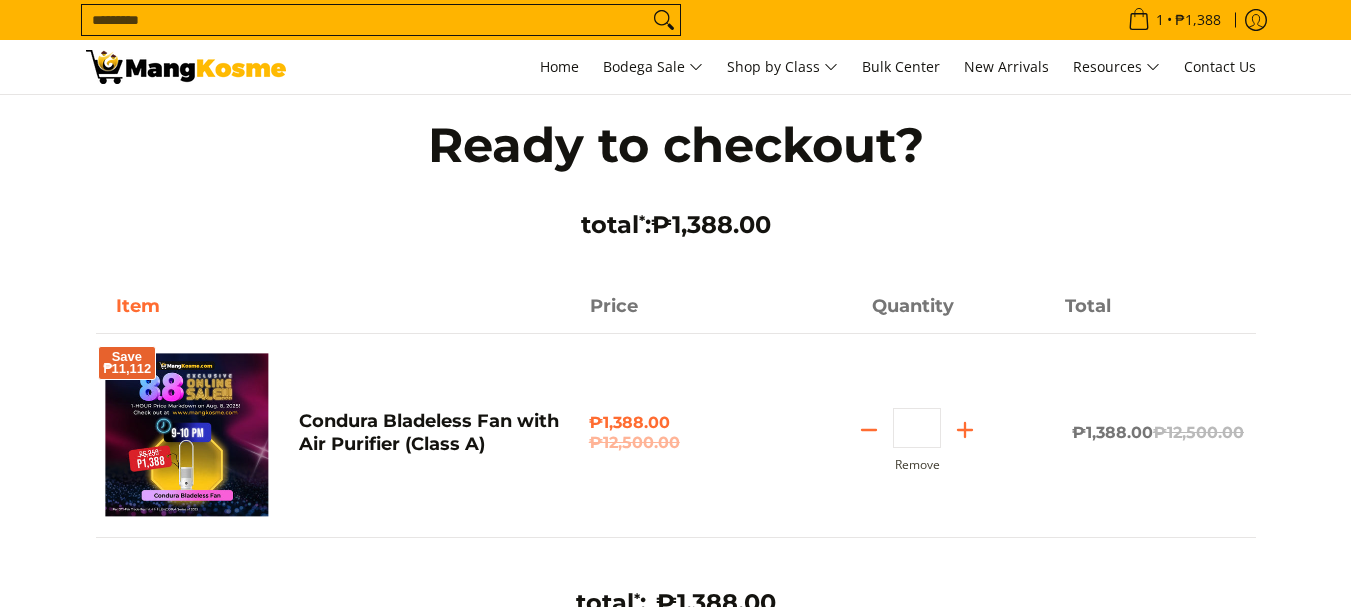 scroll, scrollTop: 200, scrollLeft: 0, axis: vertical 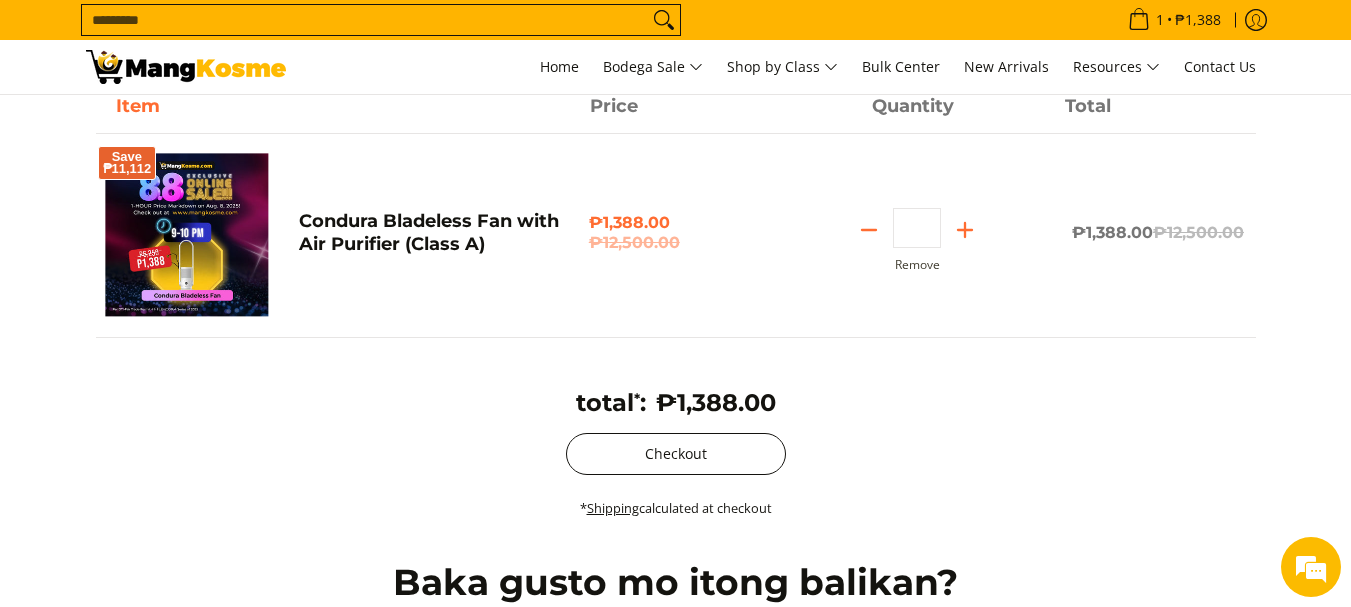 click on "Checkout" at bounding box center (676, 454) 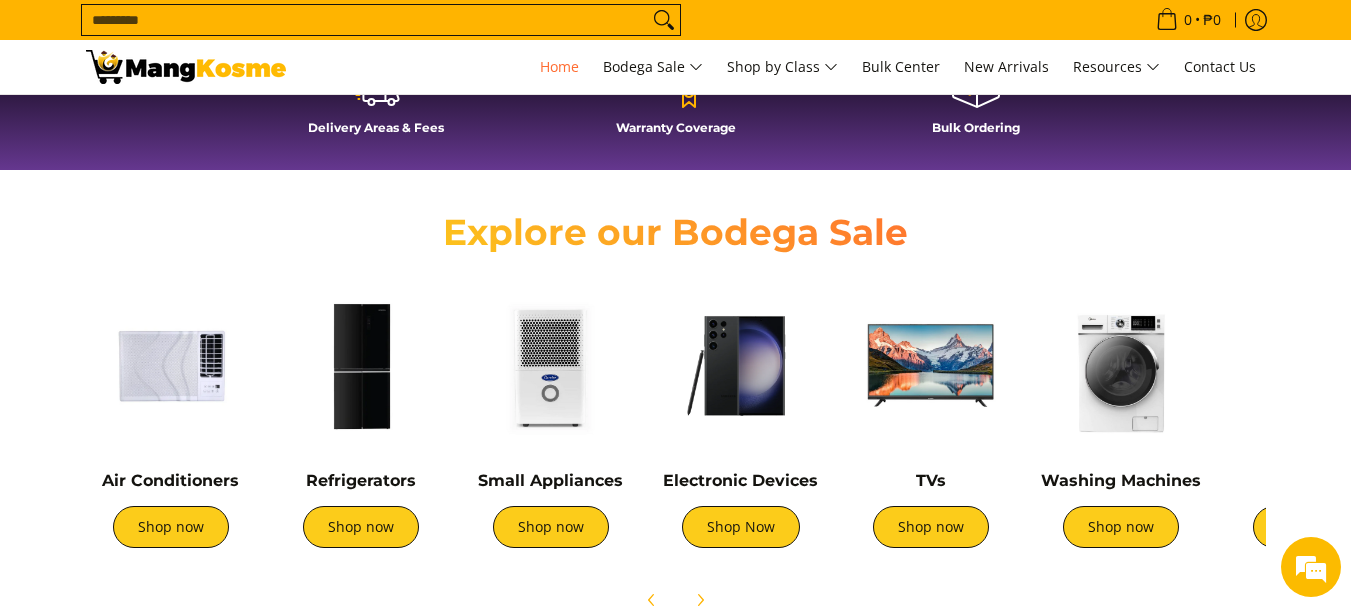 scroll, scrollTop: 600, scrollLeft: 0, axis: vertical 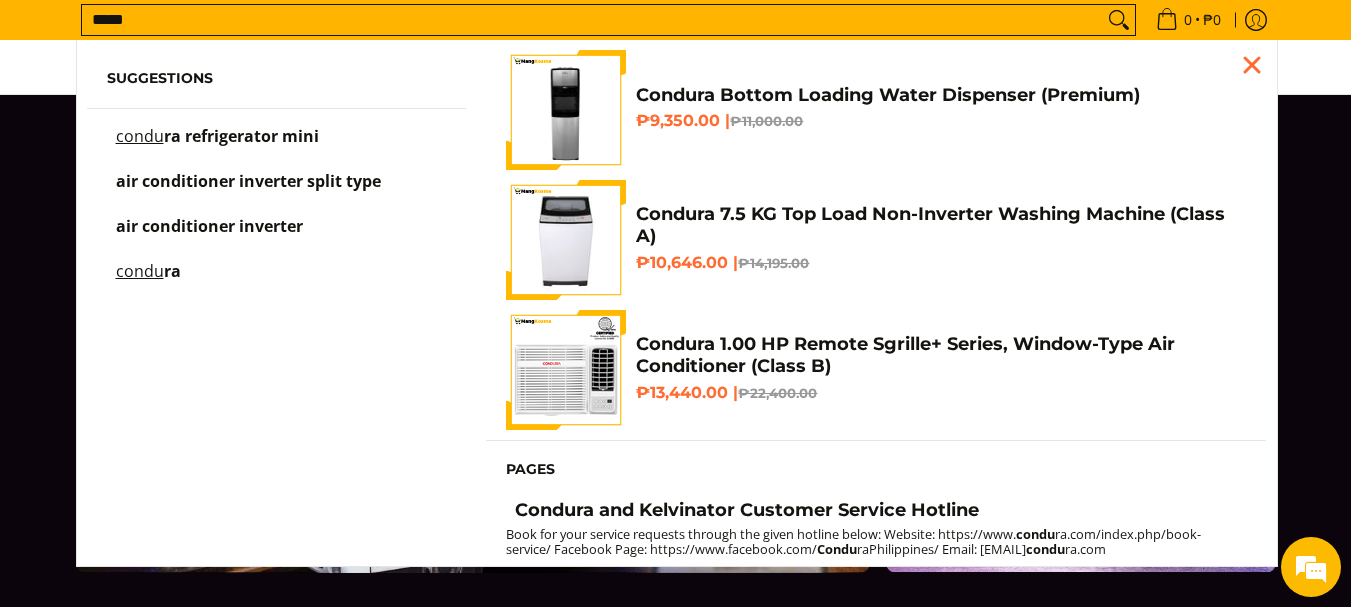 type on "*****" 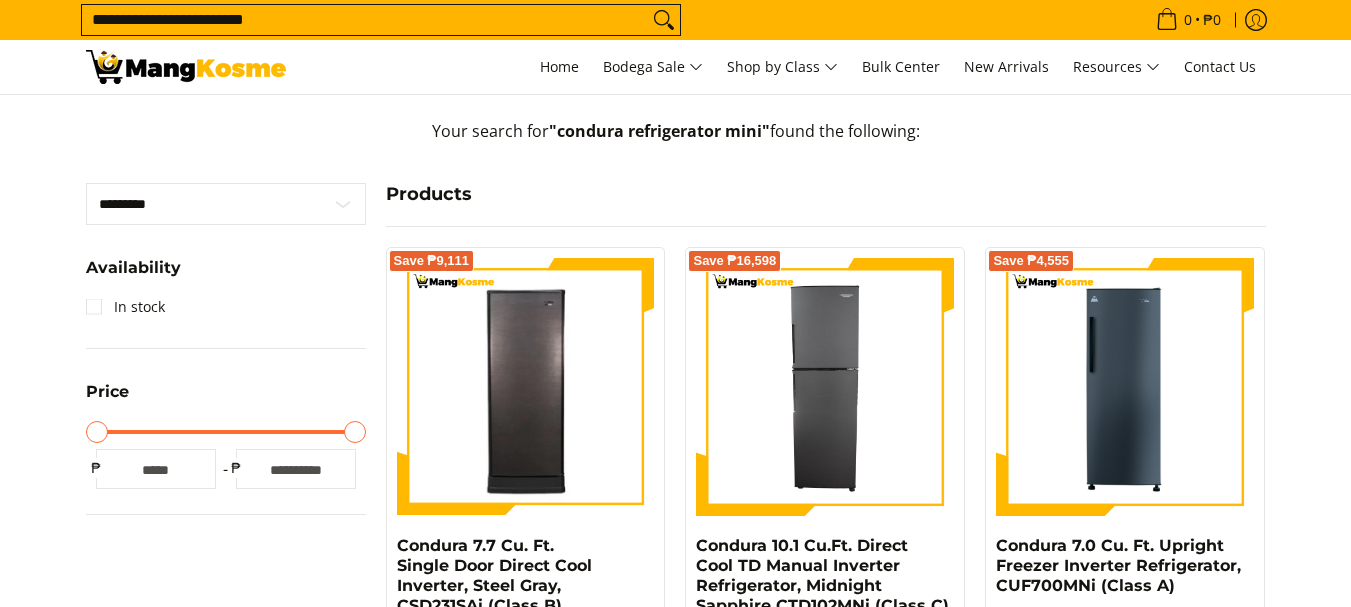 scroll, scrollTop: 300, scrollLeft: 0, axis: vertical 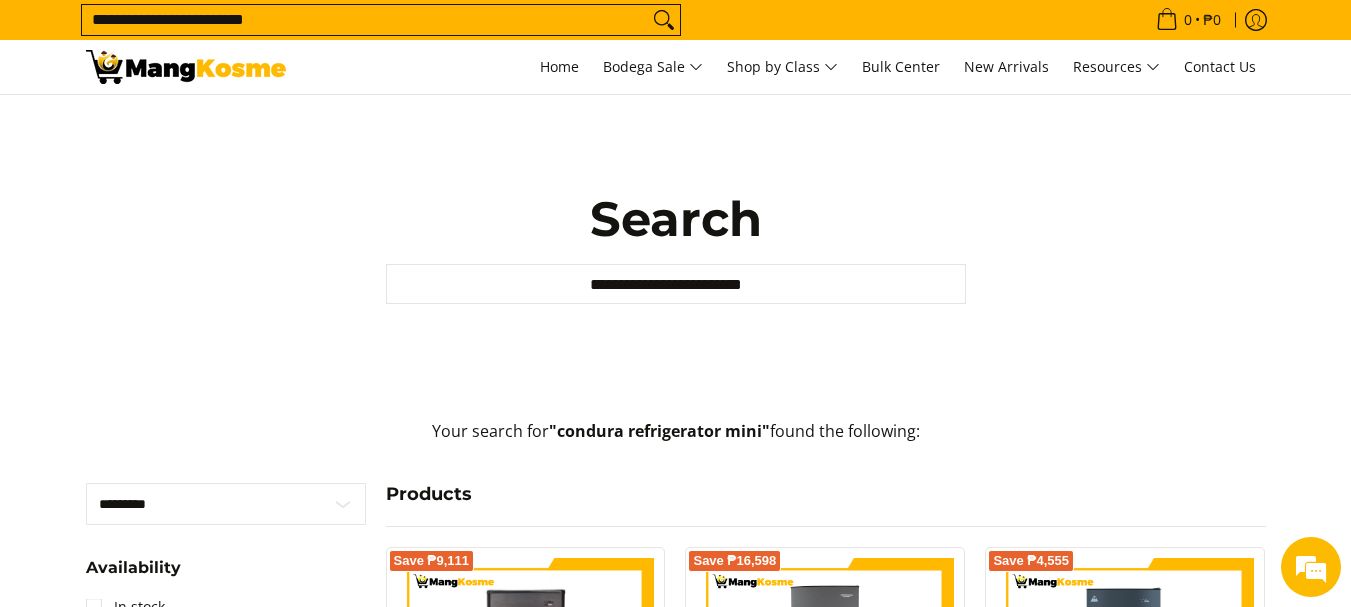 click on "**********" at bounding box center [675, 20] 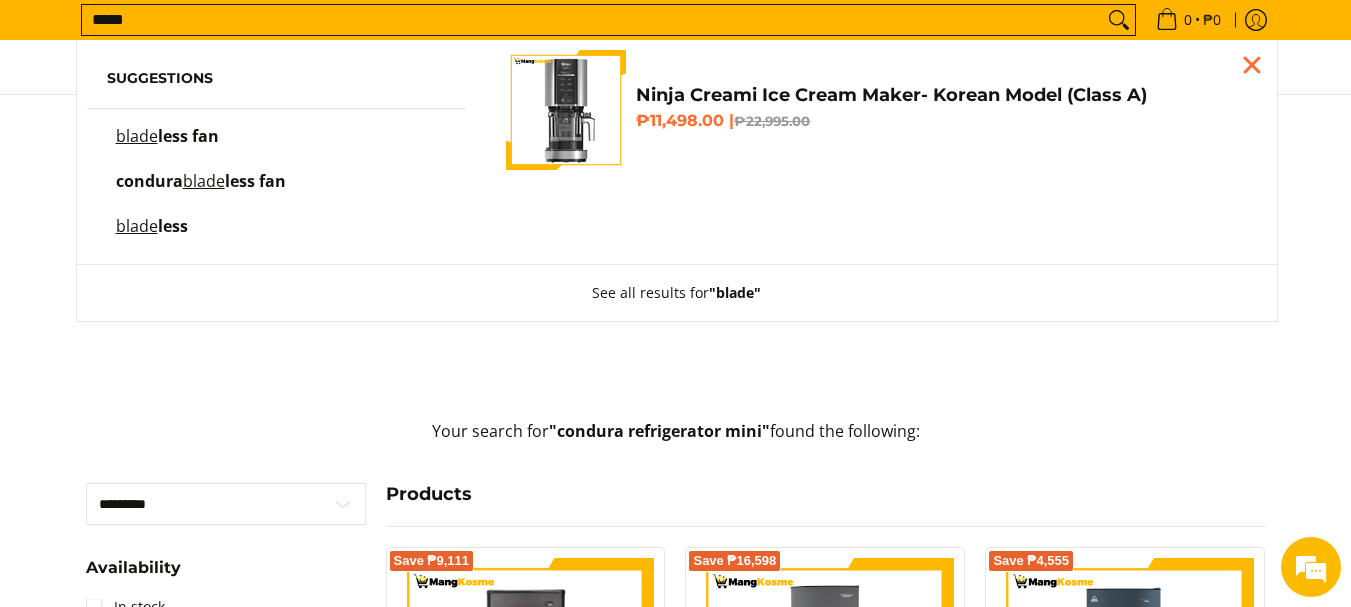 type on "*****" 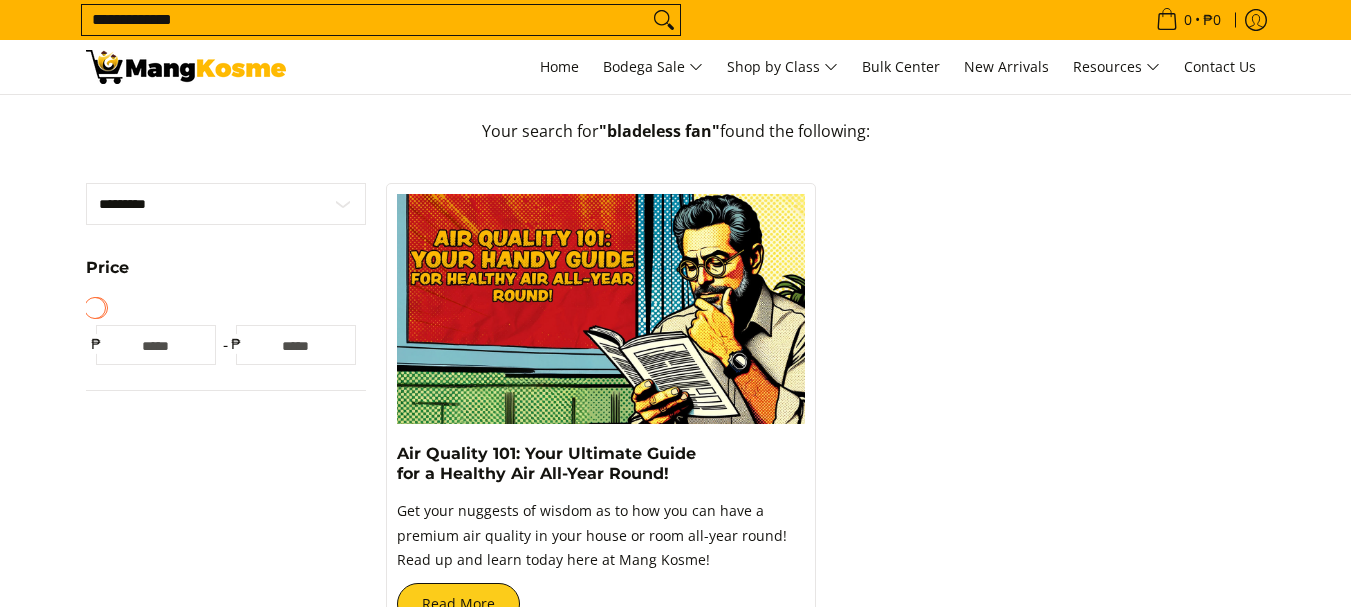 scroll, scrollTop: 300, scrollLeft: 0, axis: vertical 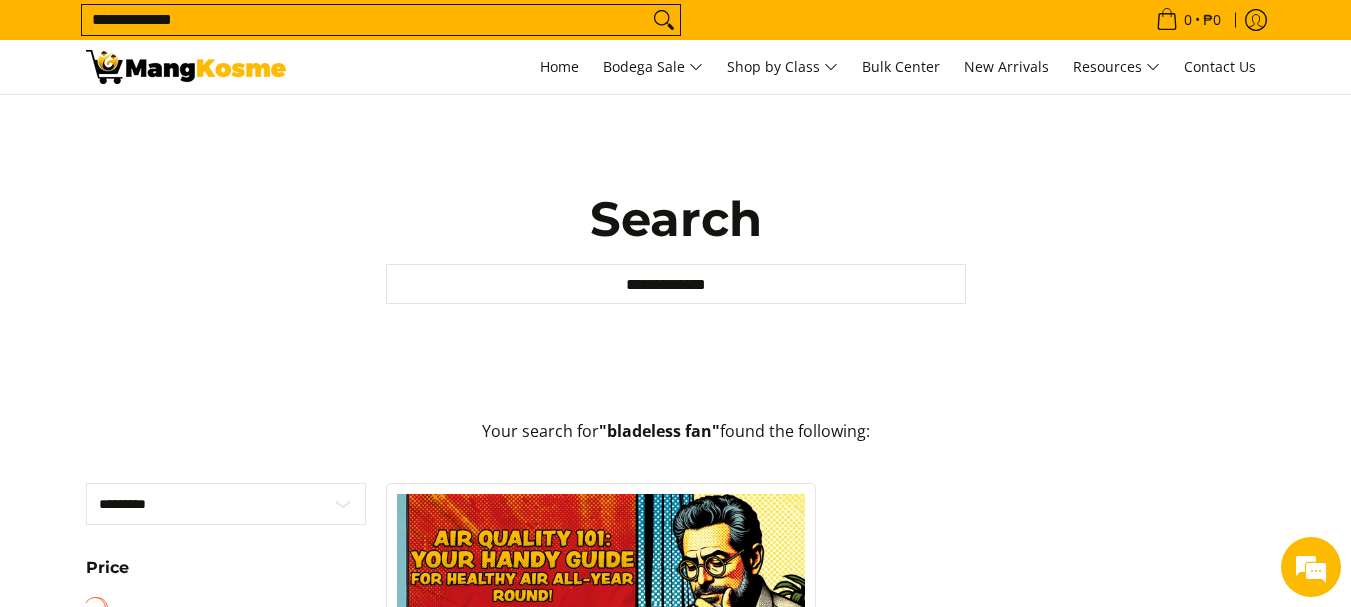 drag, startPoint x: 271, startPoint y: 32, endPoint x: 264, endPoint y: 24, distance: 10.630146 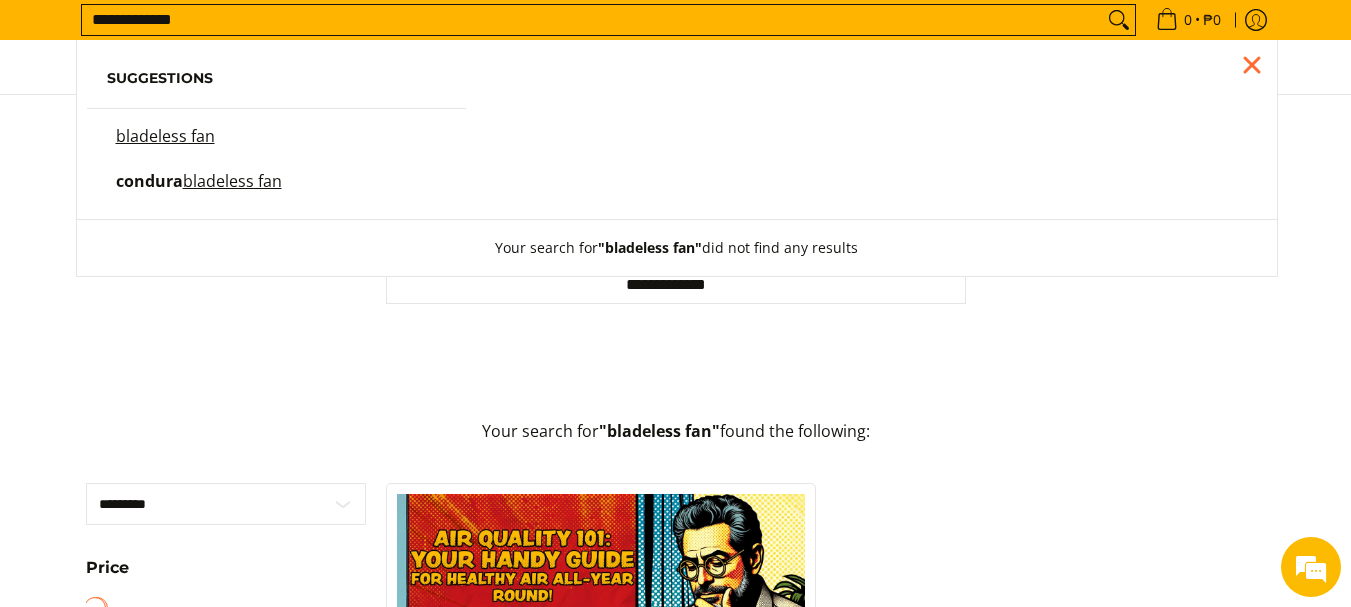 click on "**********" at bounding box center [592, 20] 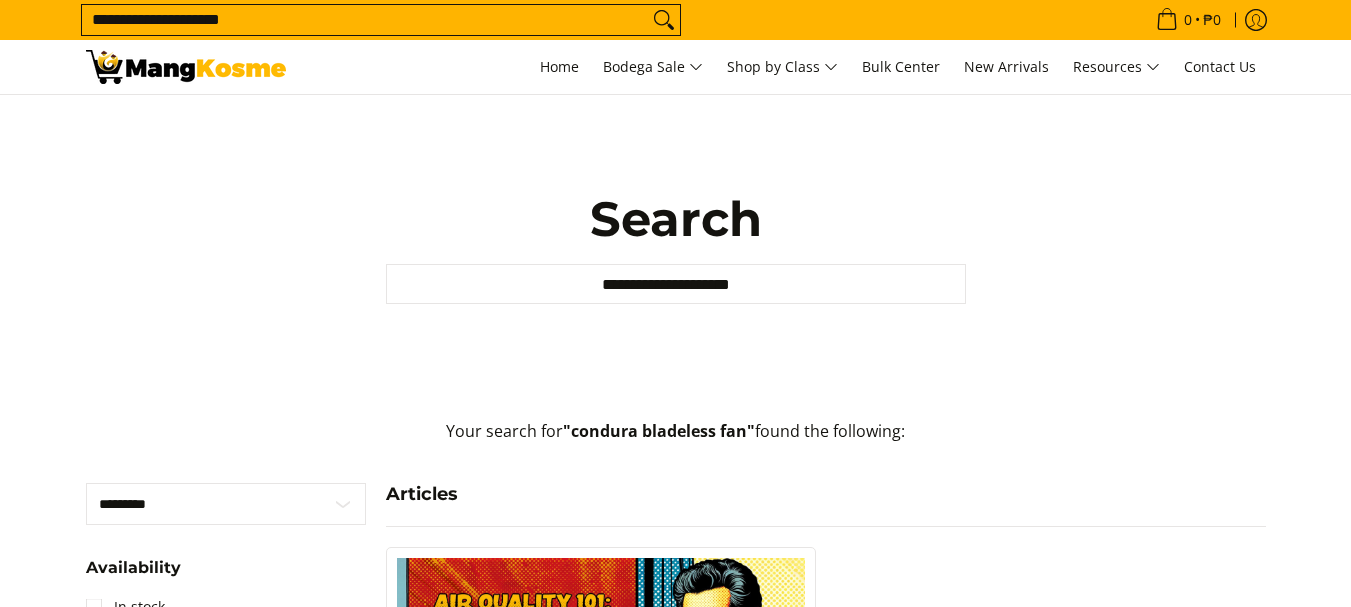 scroll, scrollTop: 0, scrollLeft: 0, axis: both 